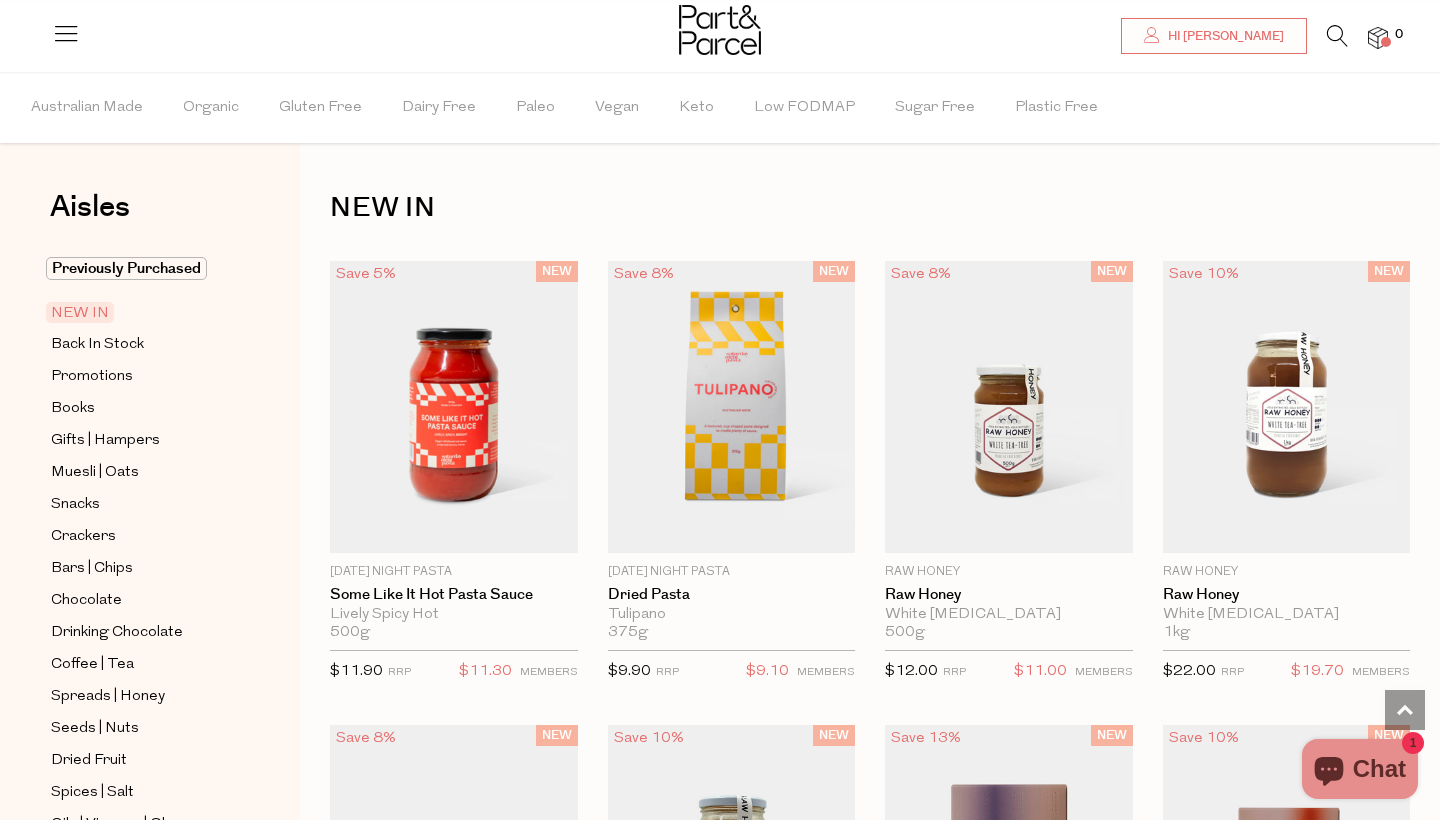 scroll, scrollTop: 1231, scrollLeft: 0, axis: vertical 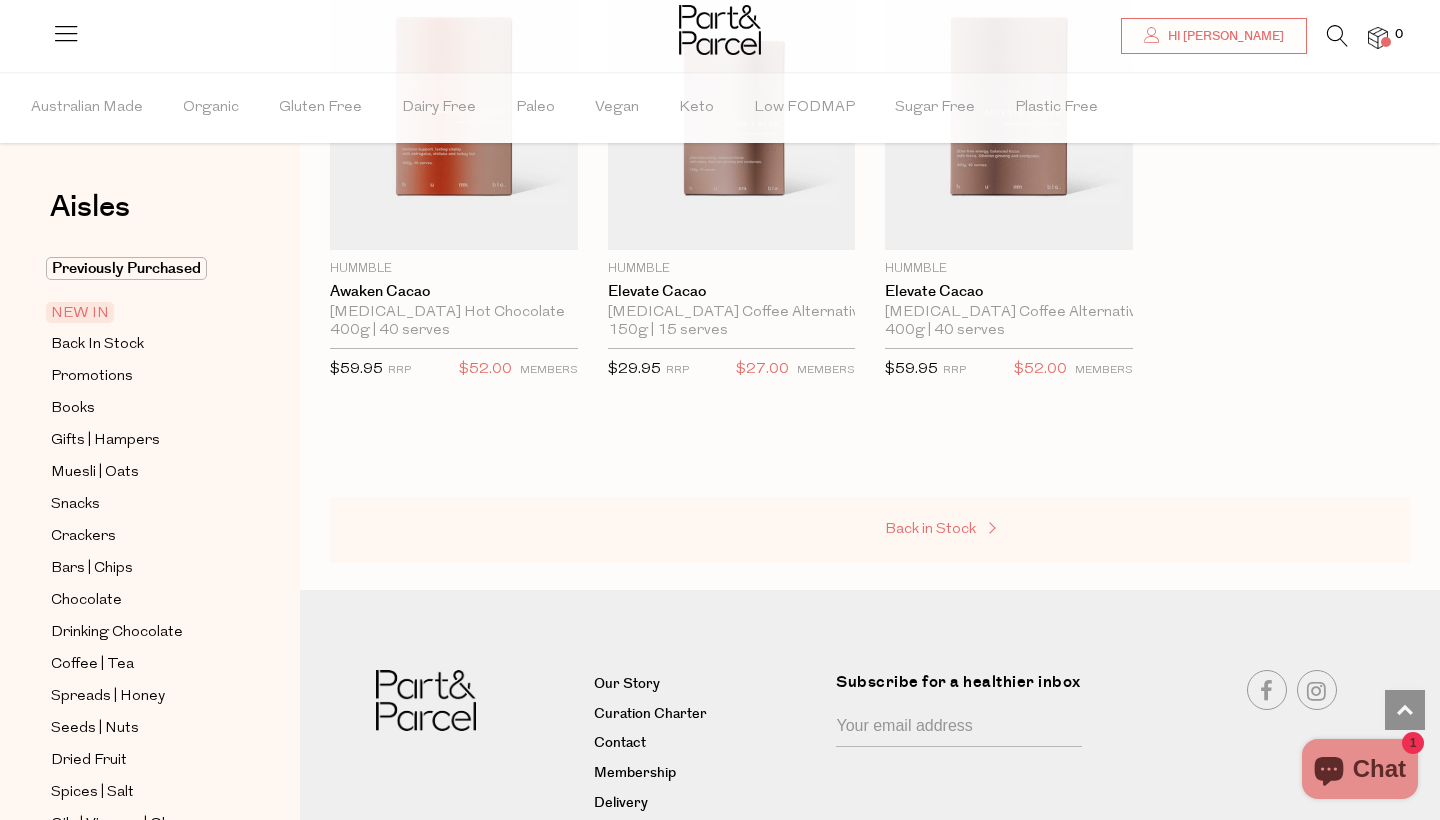 click on "Back in Stock" at bounding box center (930, 529) 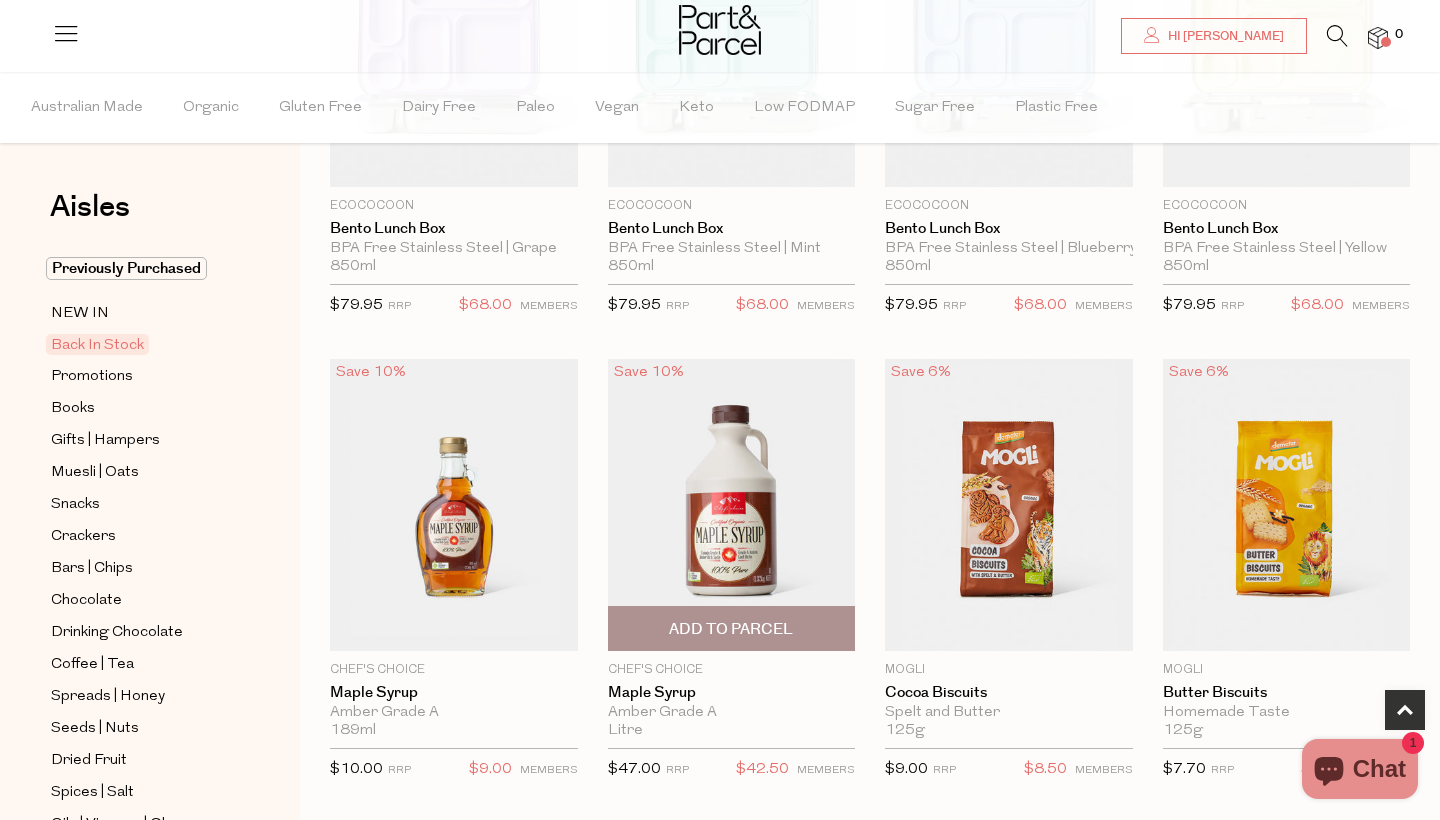 scroll, scrollTop: 366, scrollLeft: 0, axis: vertical 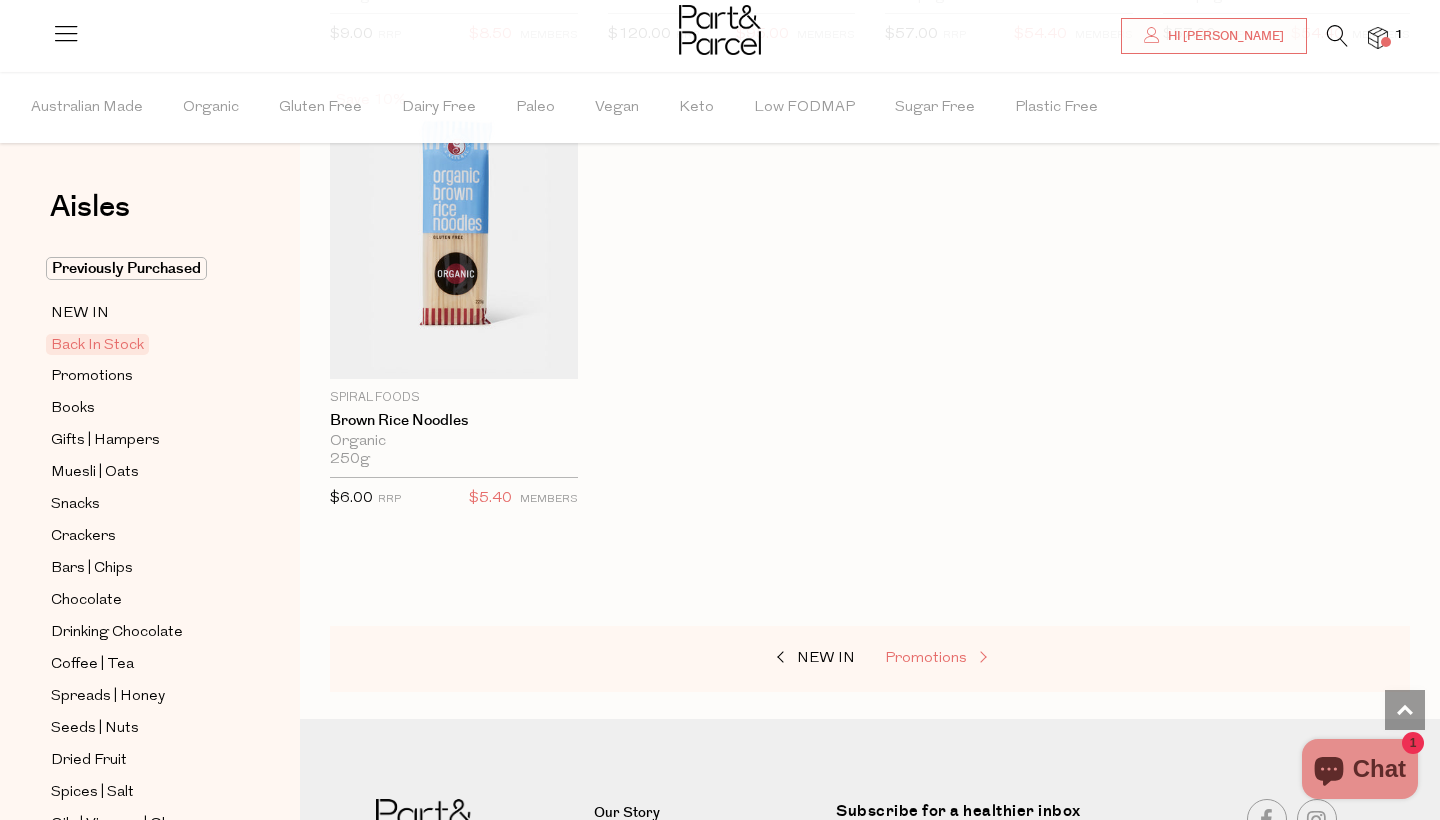 click on "Promotions" at bounding box center (985, 659) 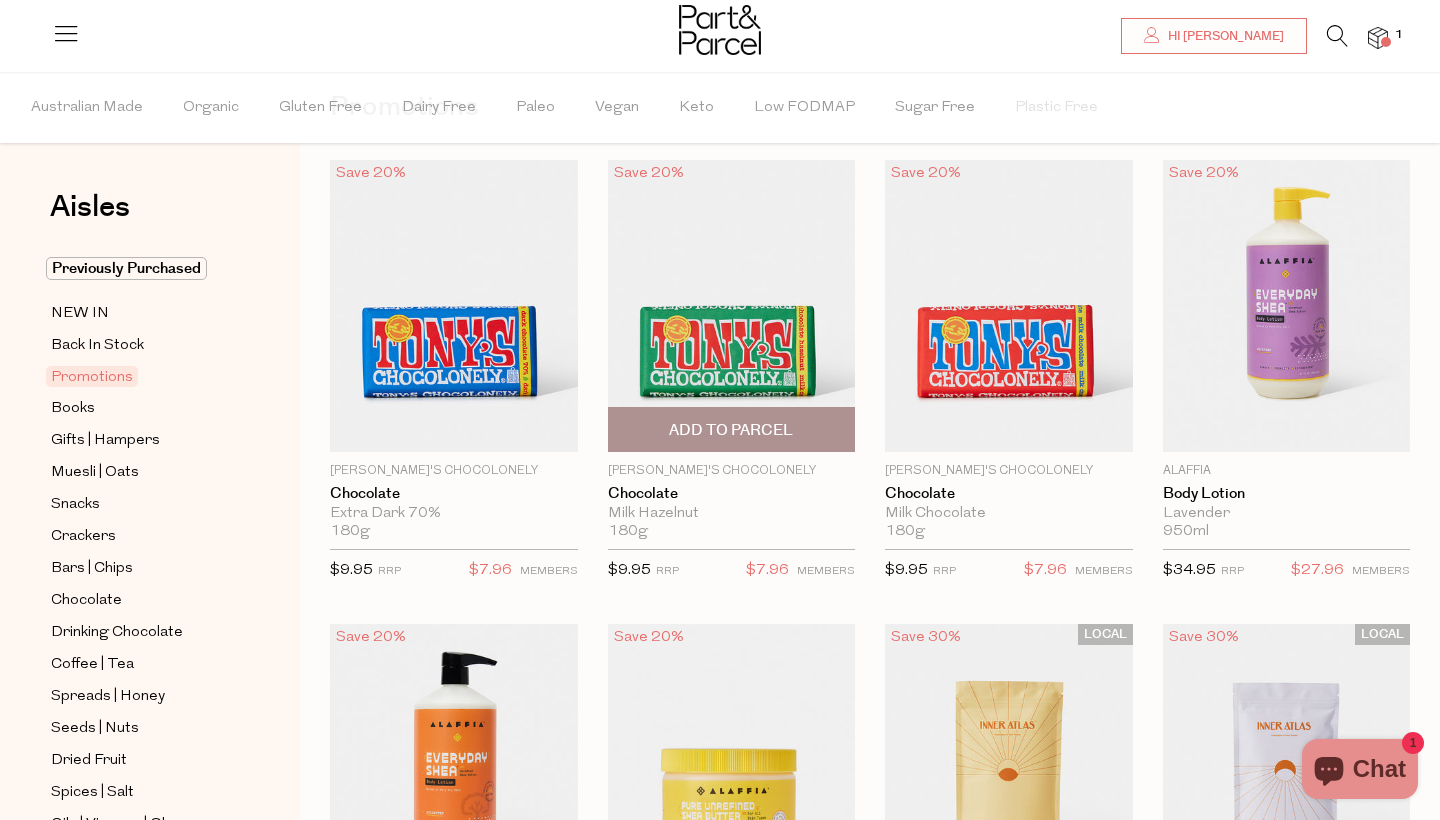 scroll, scrollTop: 106, scrollLeft: 0, axis: vertical 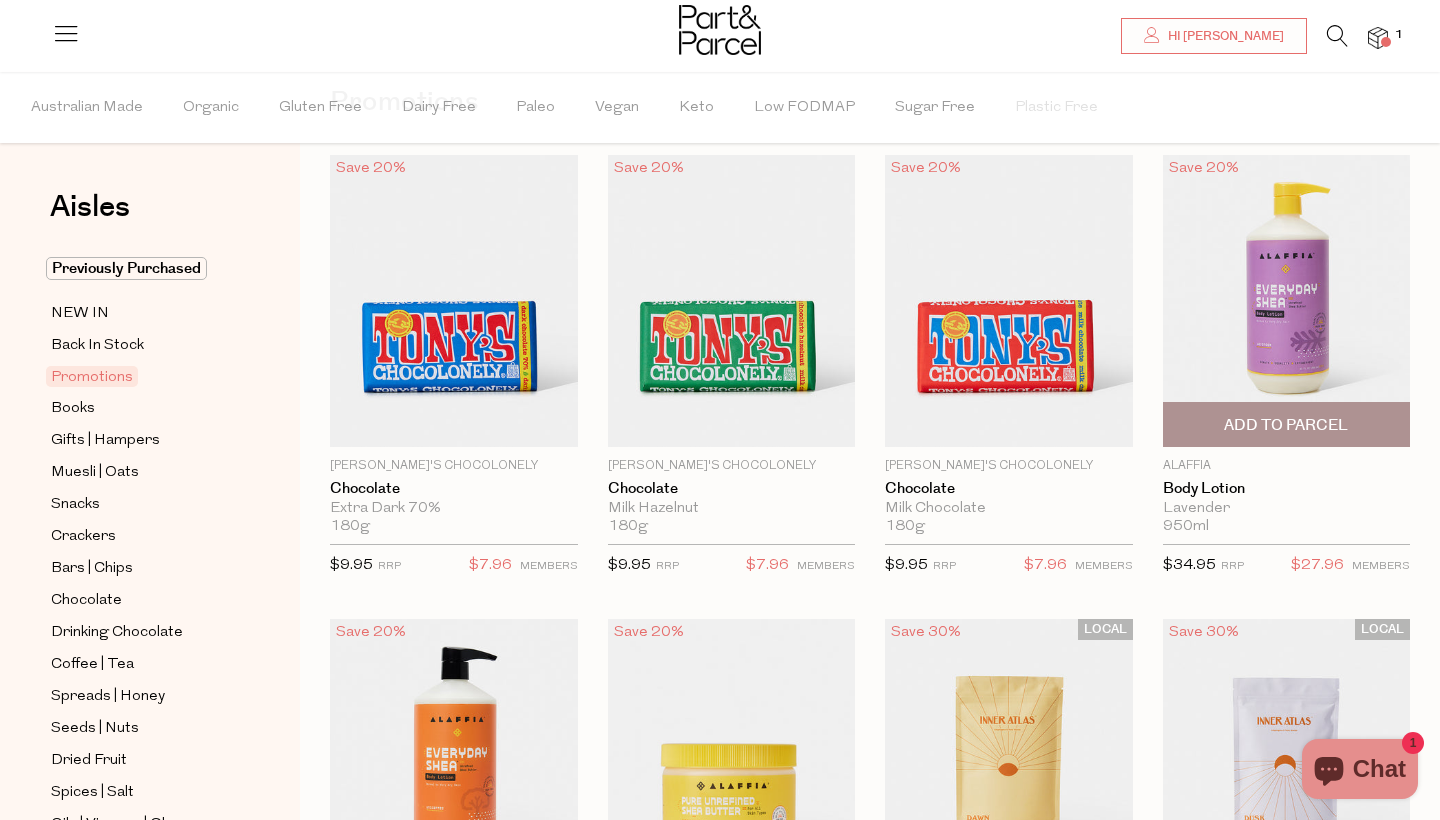 click on "Add To Parcel" at bounding box center [1286, 425] 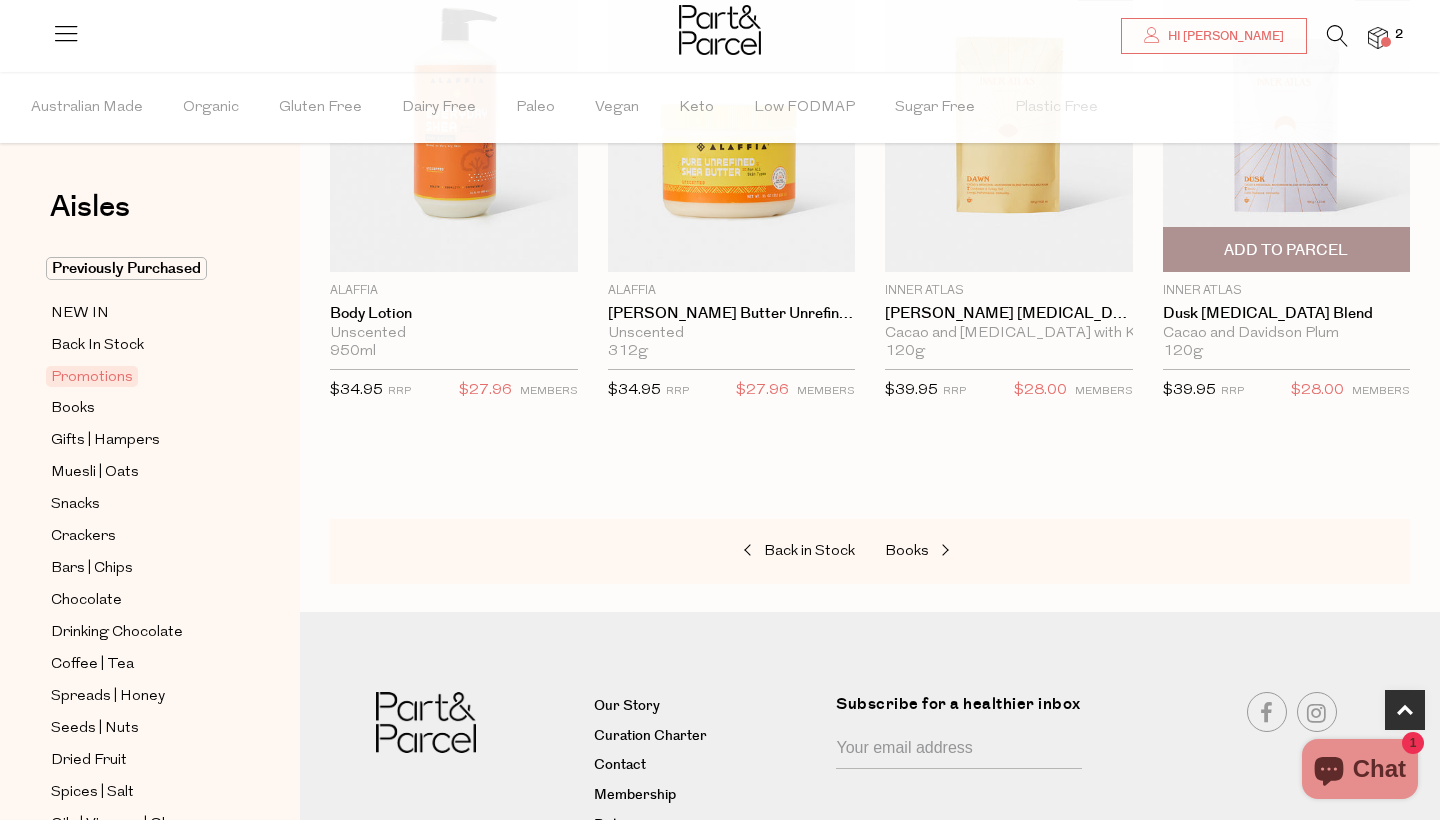 scroll, scrollTop: 747, scrollLeft: 0, axis: vertical 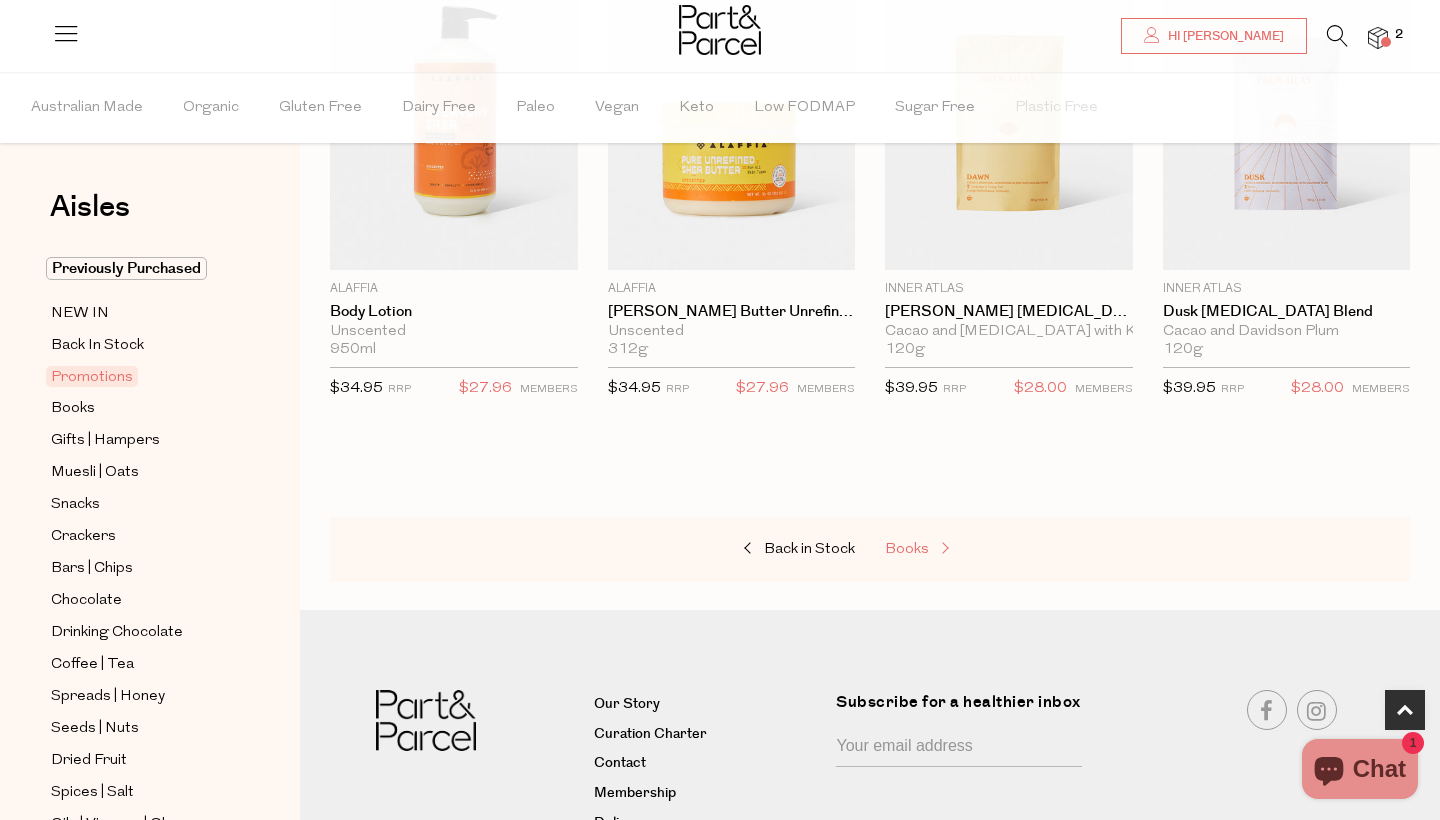 click on "Books" at bounding box center (907, 549) 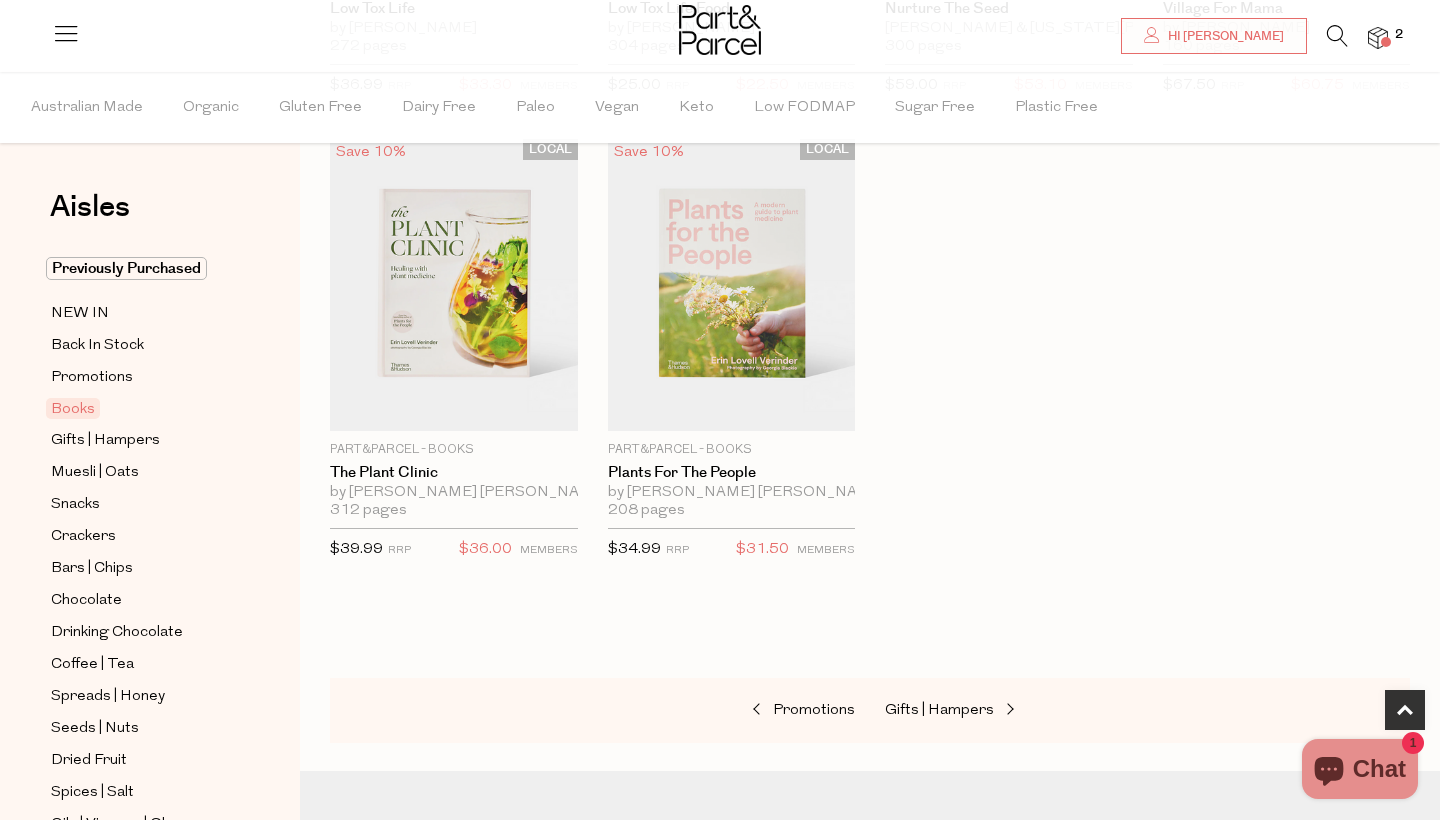 scroll, scrollTop: 1054, scrollLeft: 0, axis: vertical 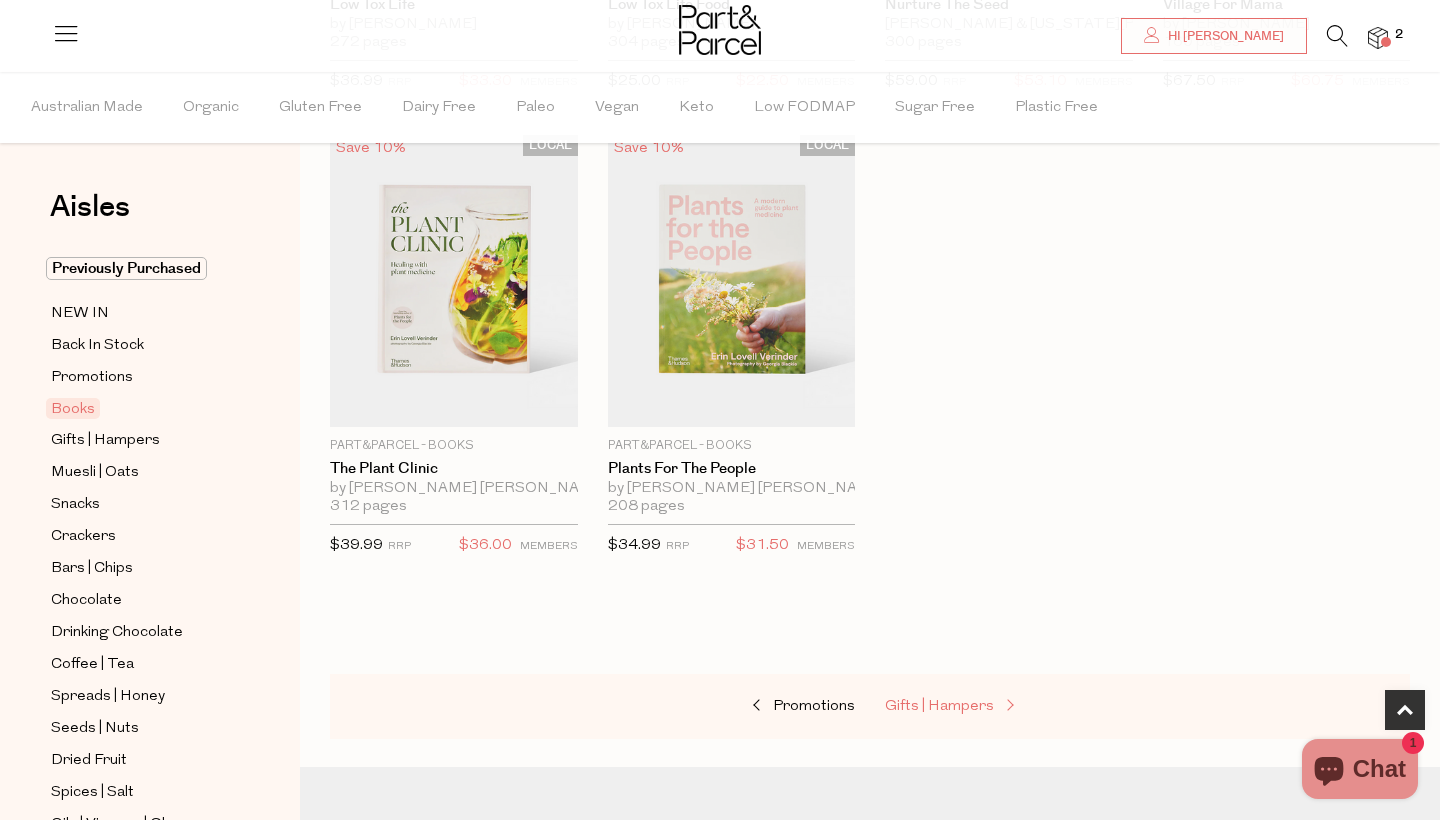 click on "Gifts | Hampers" at bounding box center [939, 706] 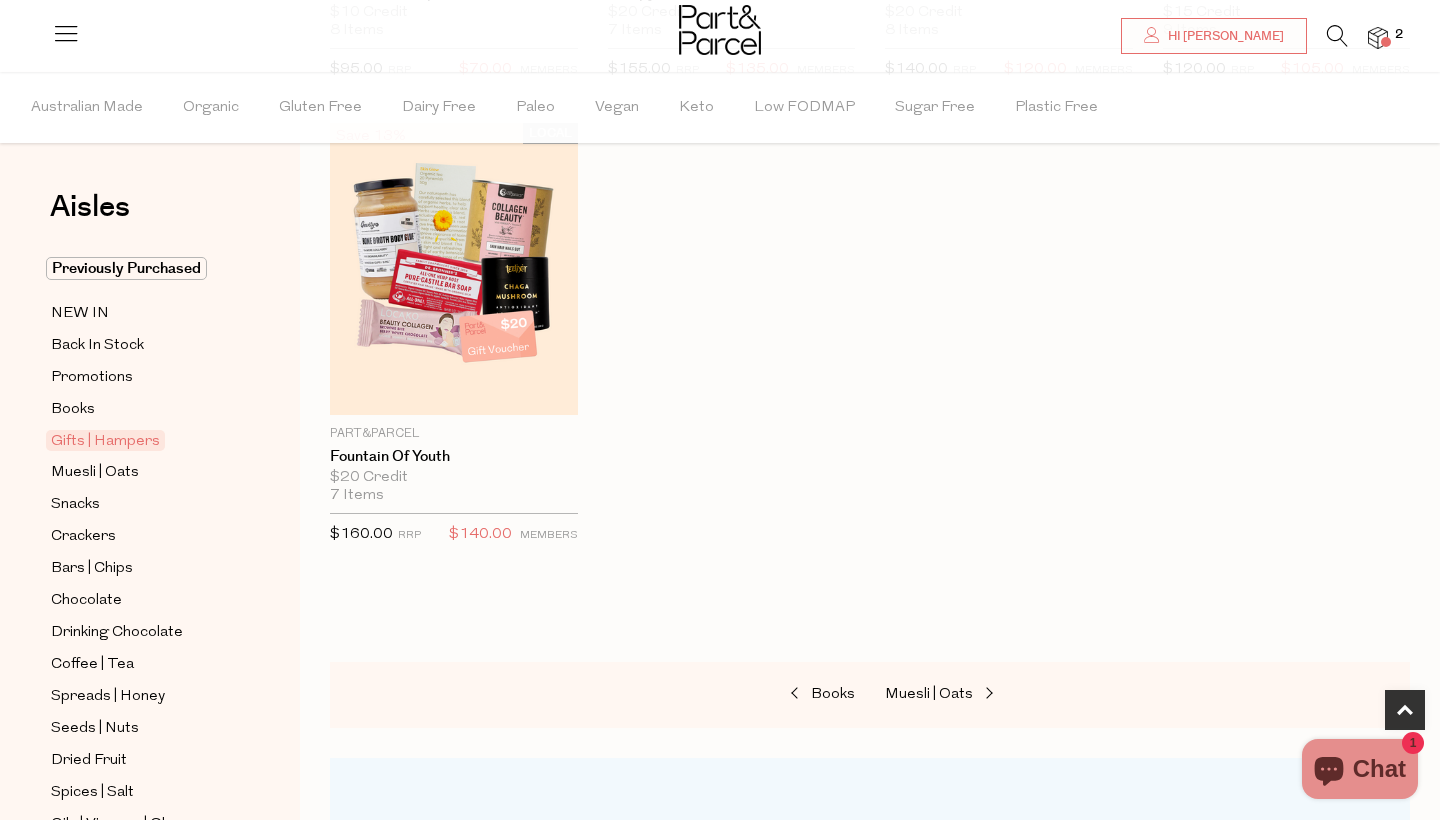 scroll, scrollTop: 1073, scrollLeft: 0, axis: vertical 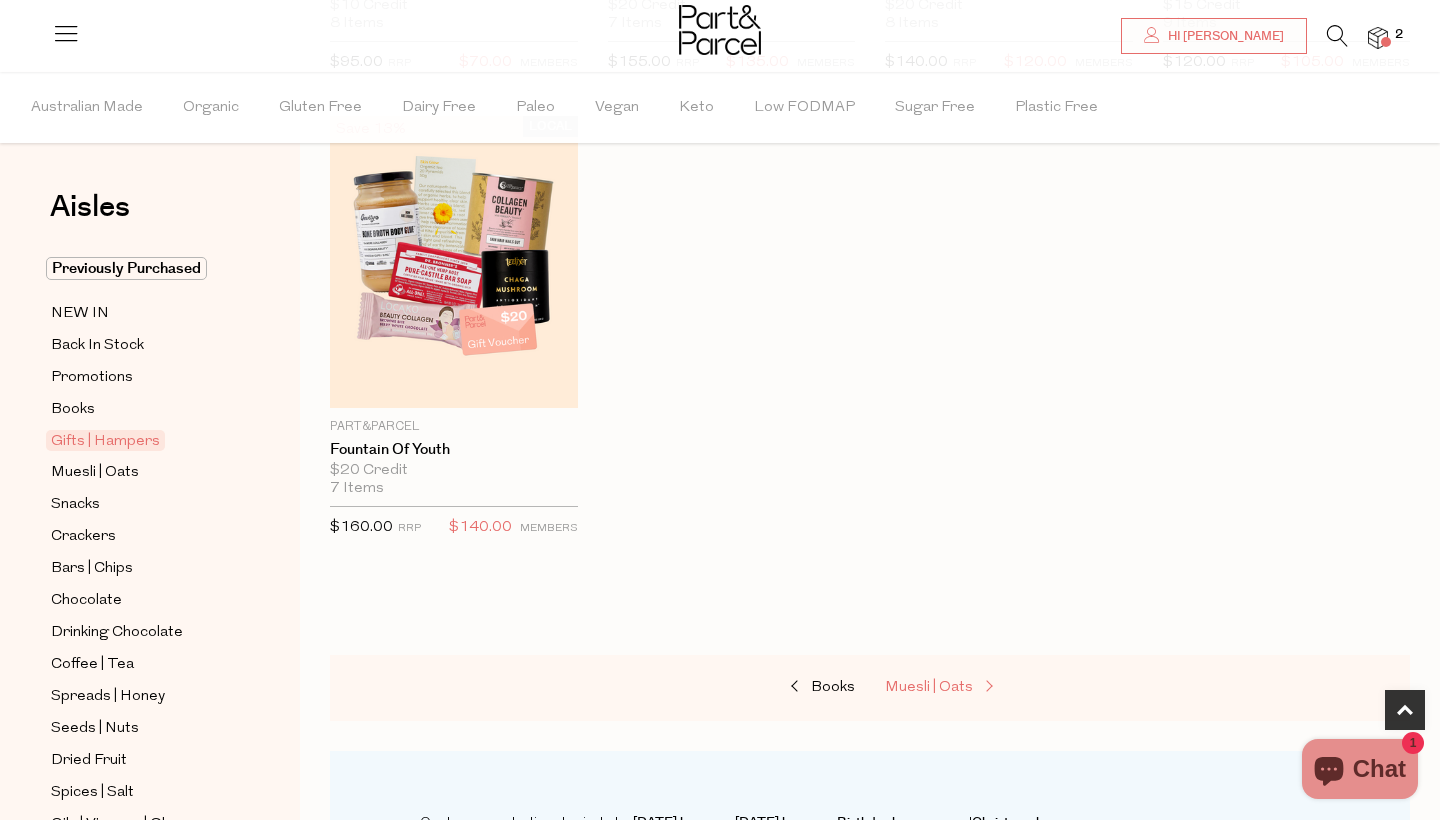 click on "Muesli | Oats" at bounding box center (929, 687) 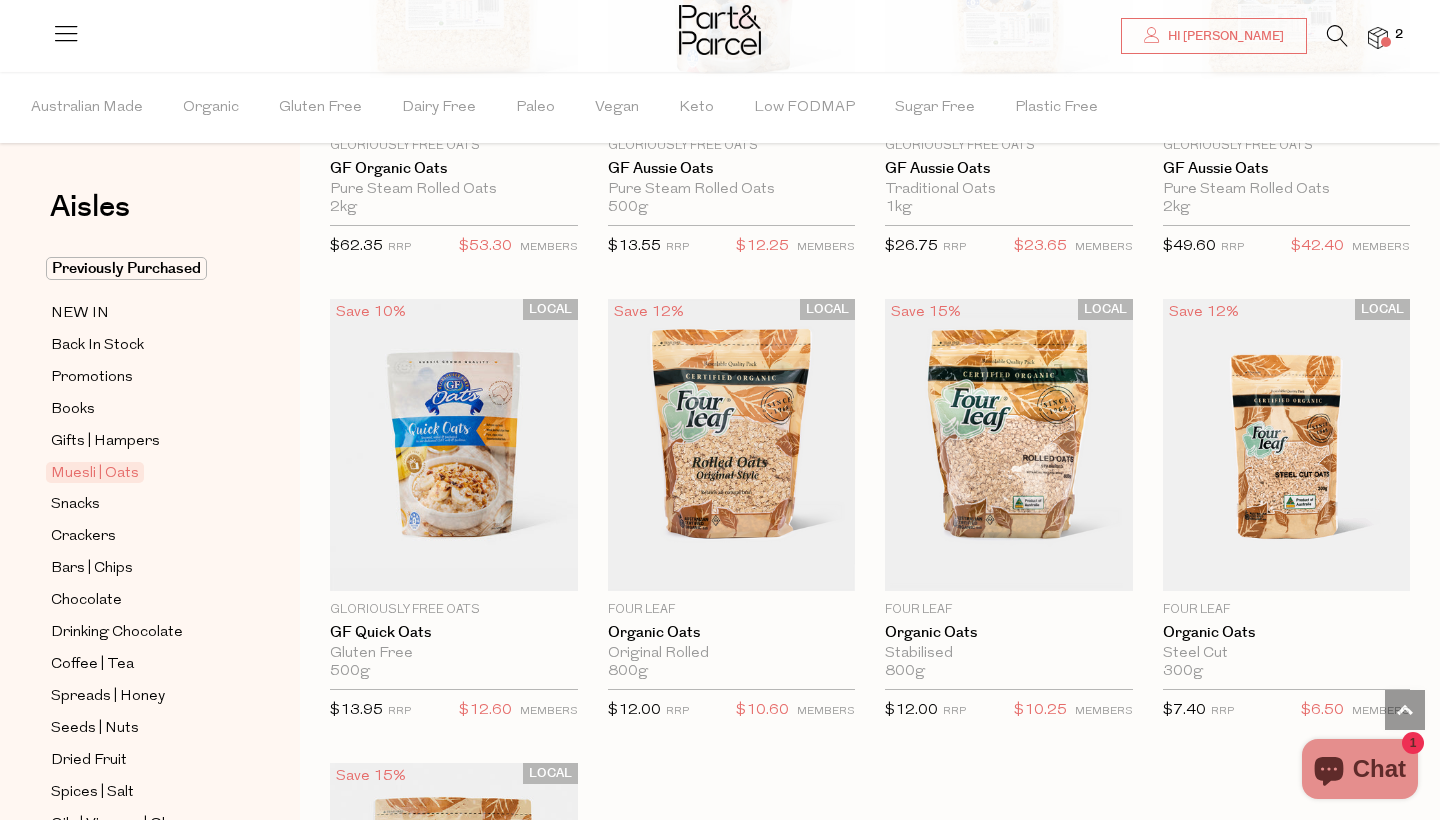 scroll, scrollTop: 4130, scrollLeft: 0, axis: vertical 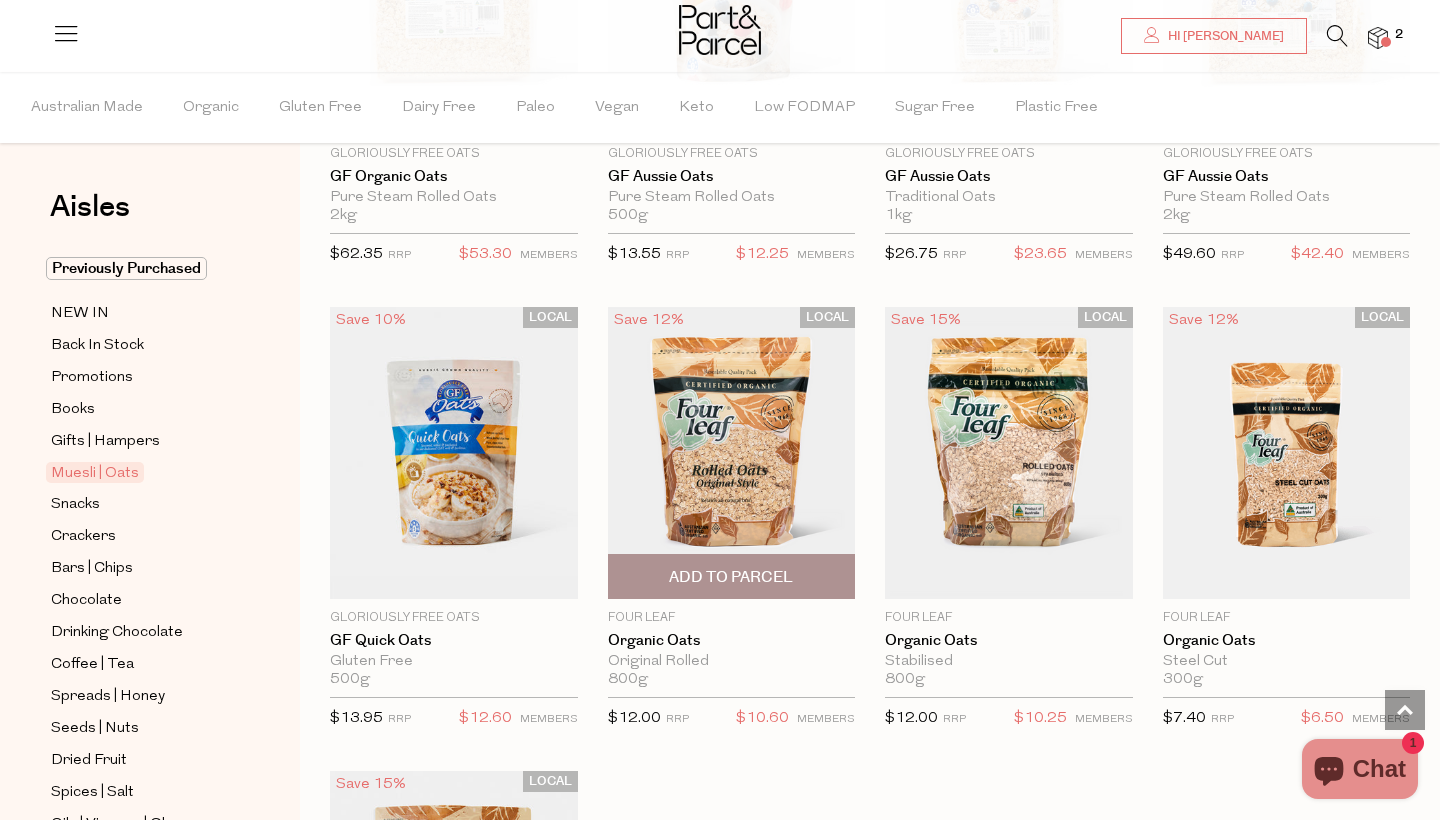 click at bounding box center (732, 453) 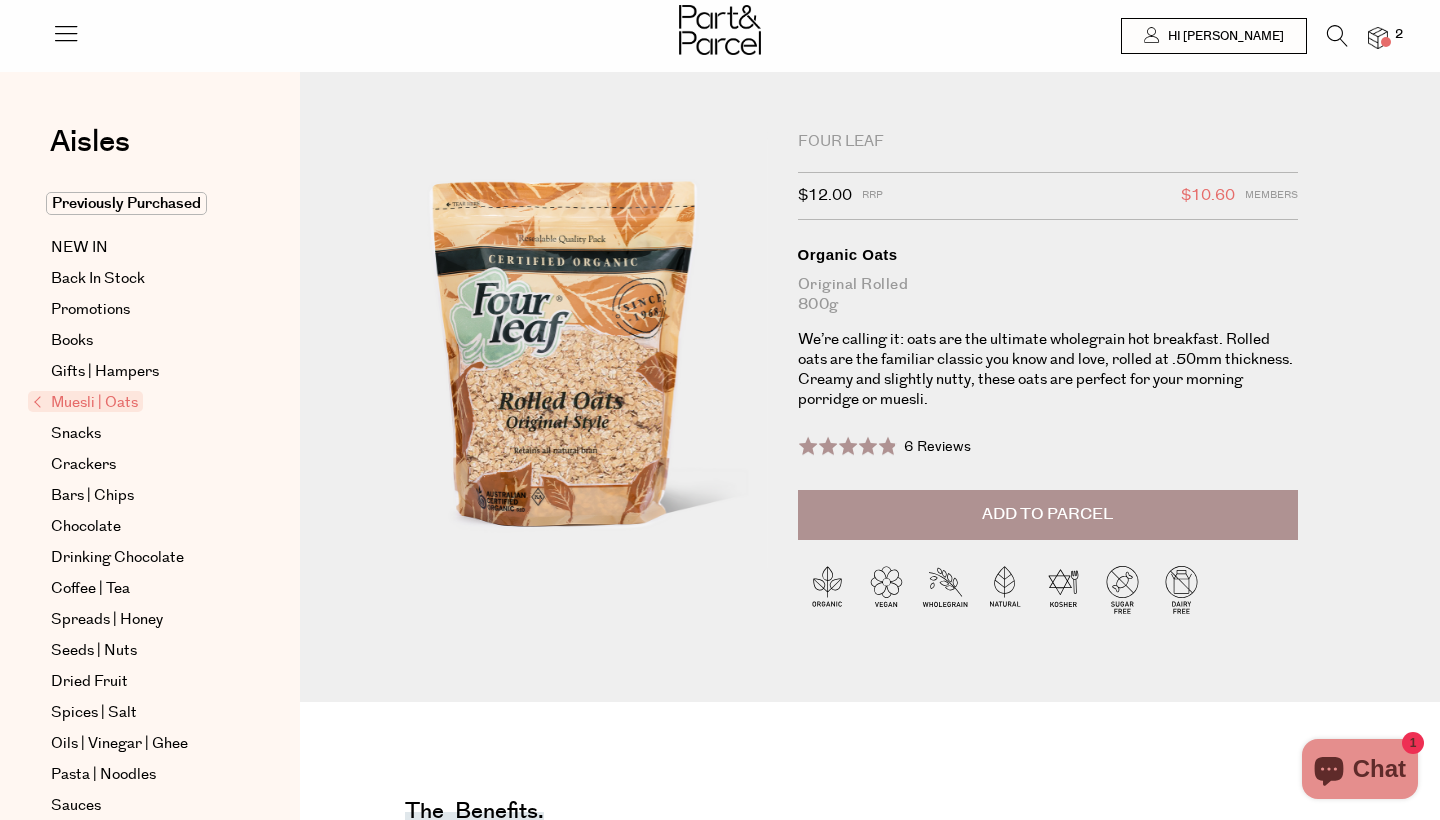 scroll, scrollTop: 0, scrollLeft: 0, axis: both 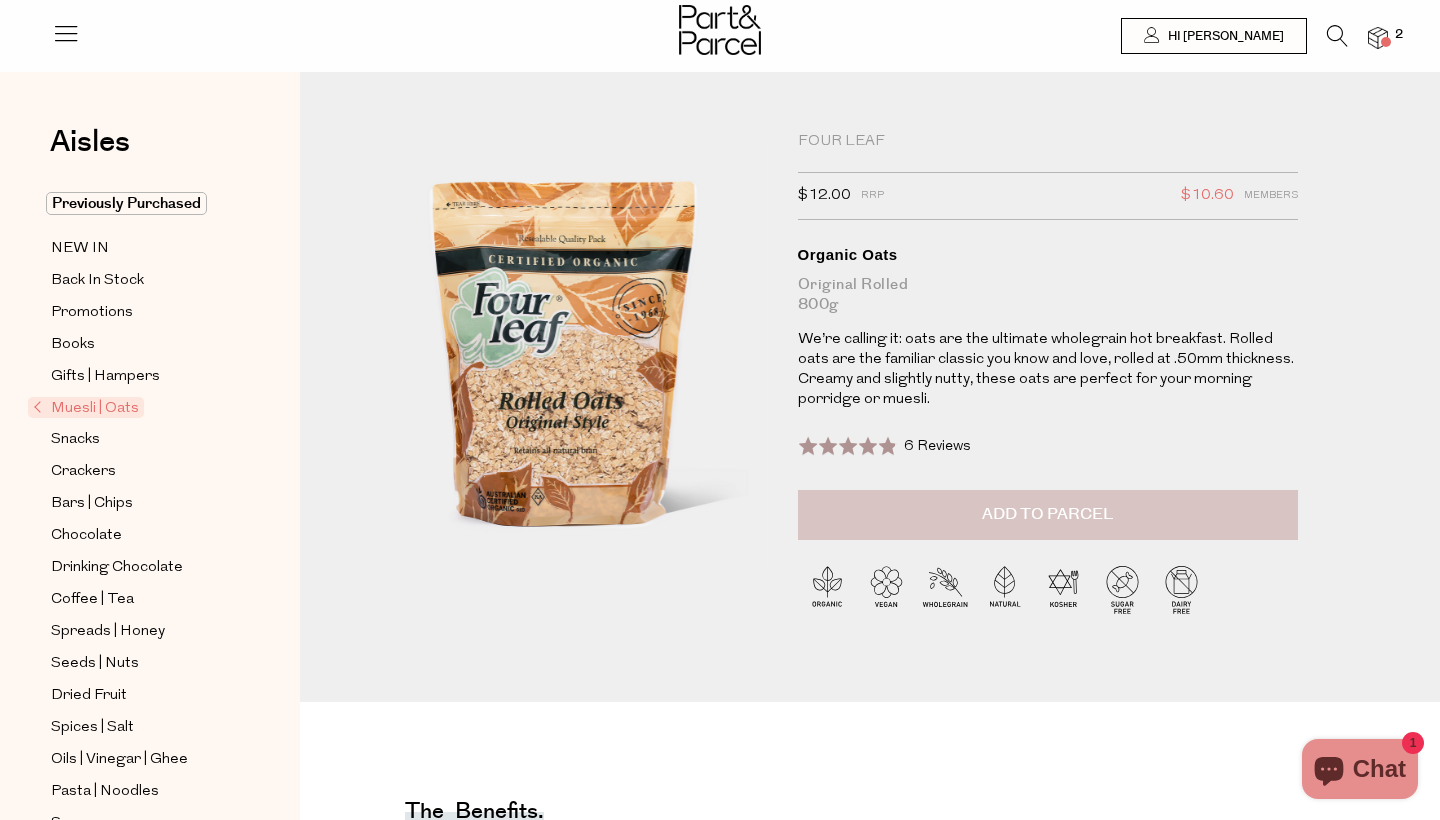 click on "Add to Parcel" at bounding box center [1048, 515] 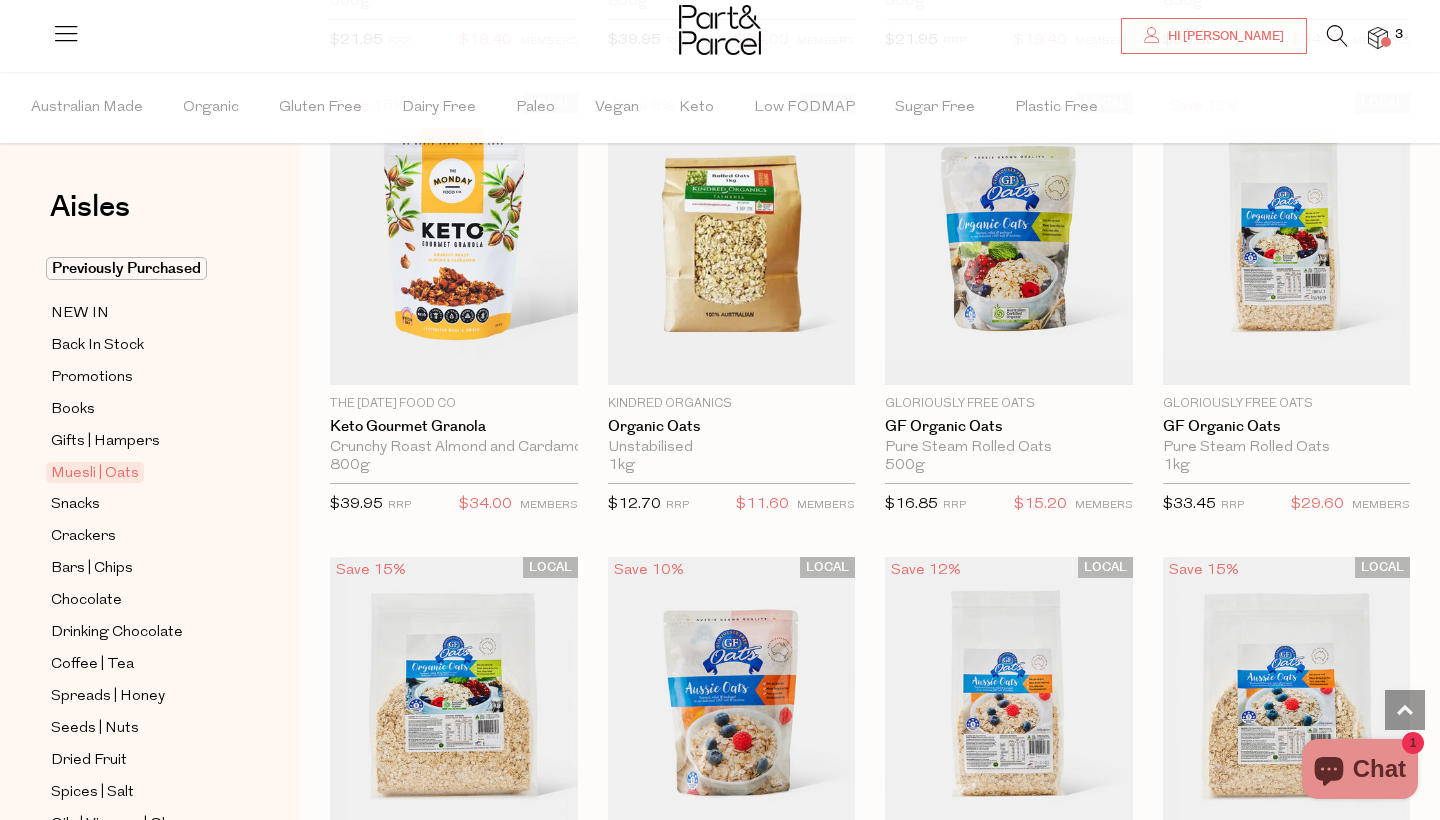 scroll, scrollTop: 3474, scrollLeft: 0, axis: vertical 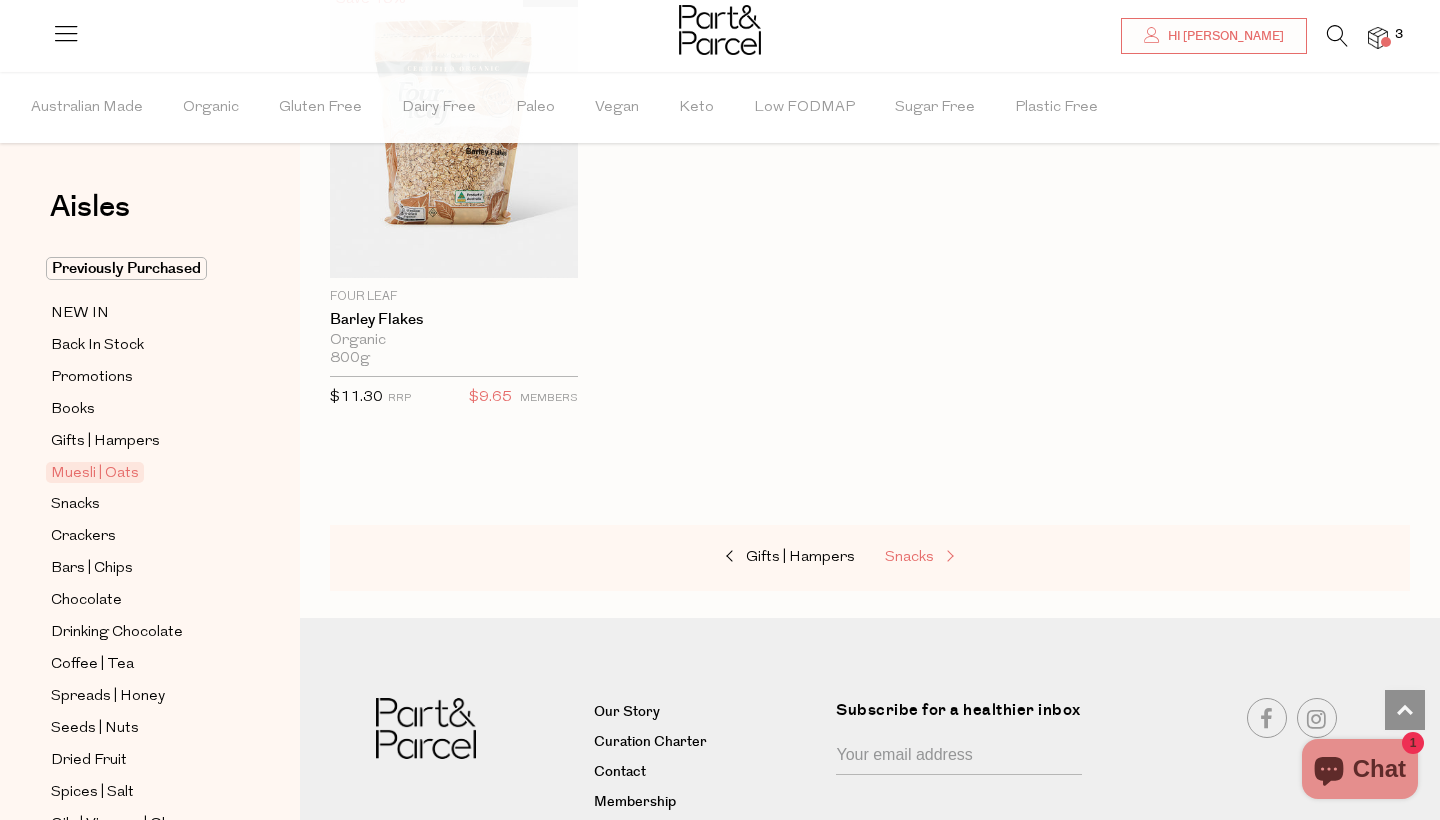 click on "Snacks" at bounding box center (909, 557) 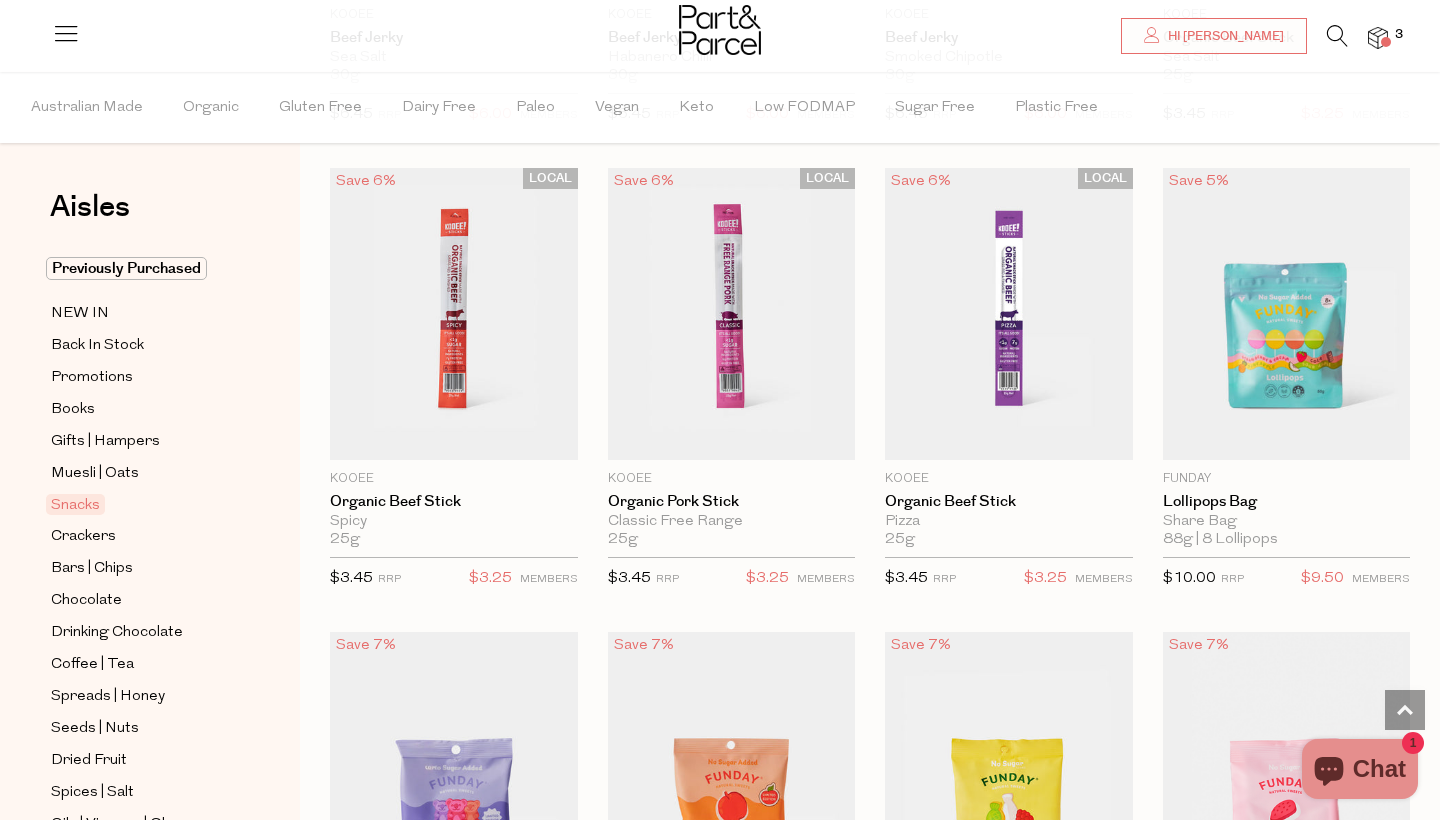 scroll, scrollTop: 1019, scrollLeft: 0, axis: vertical 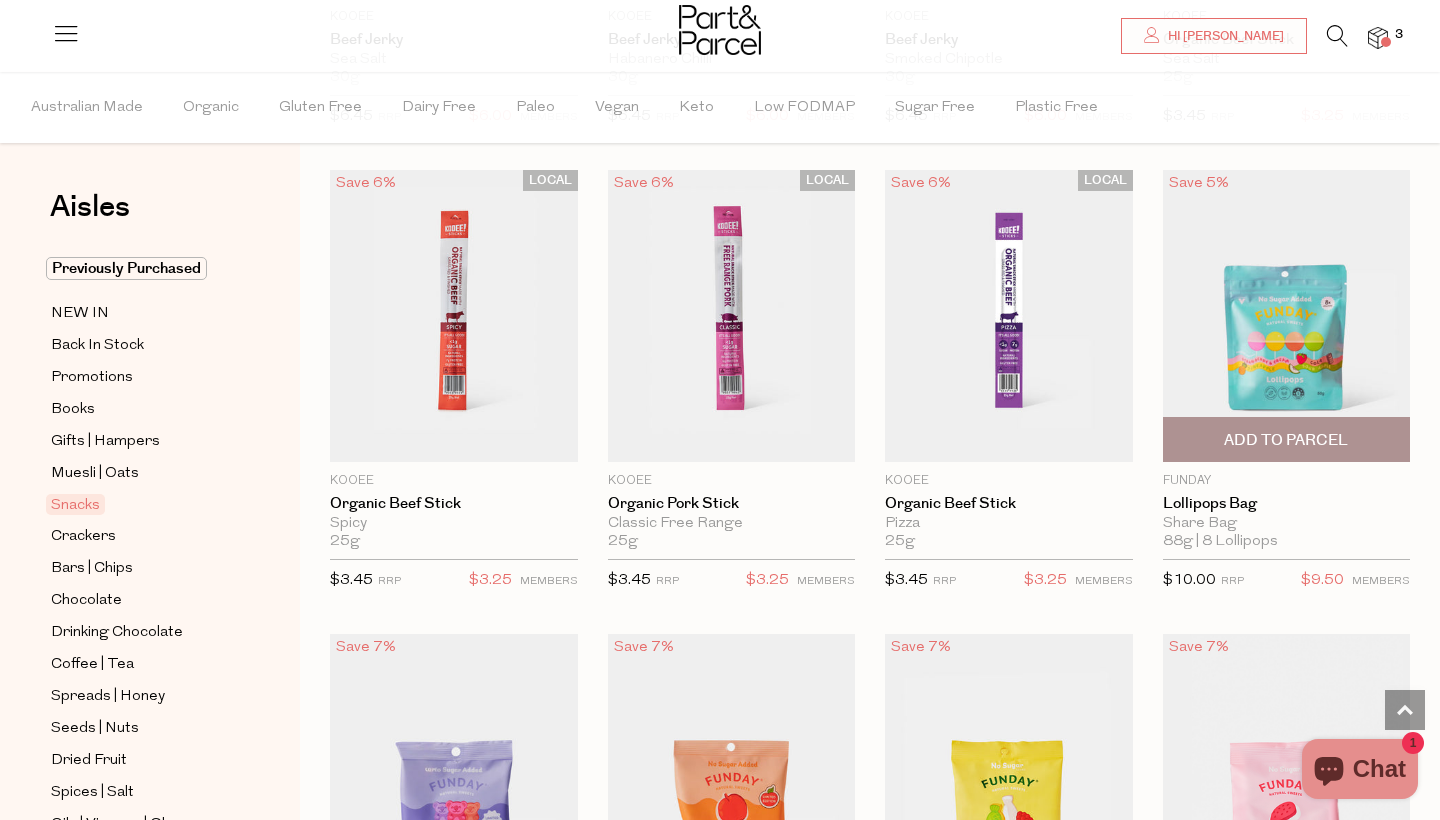 click on "Add To Parcel" at bounding box center [1286, 440] 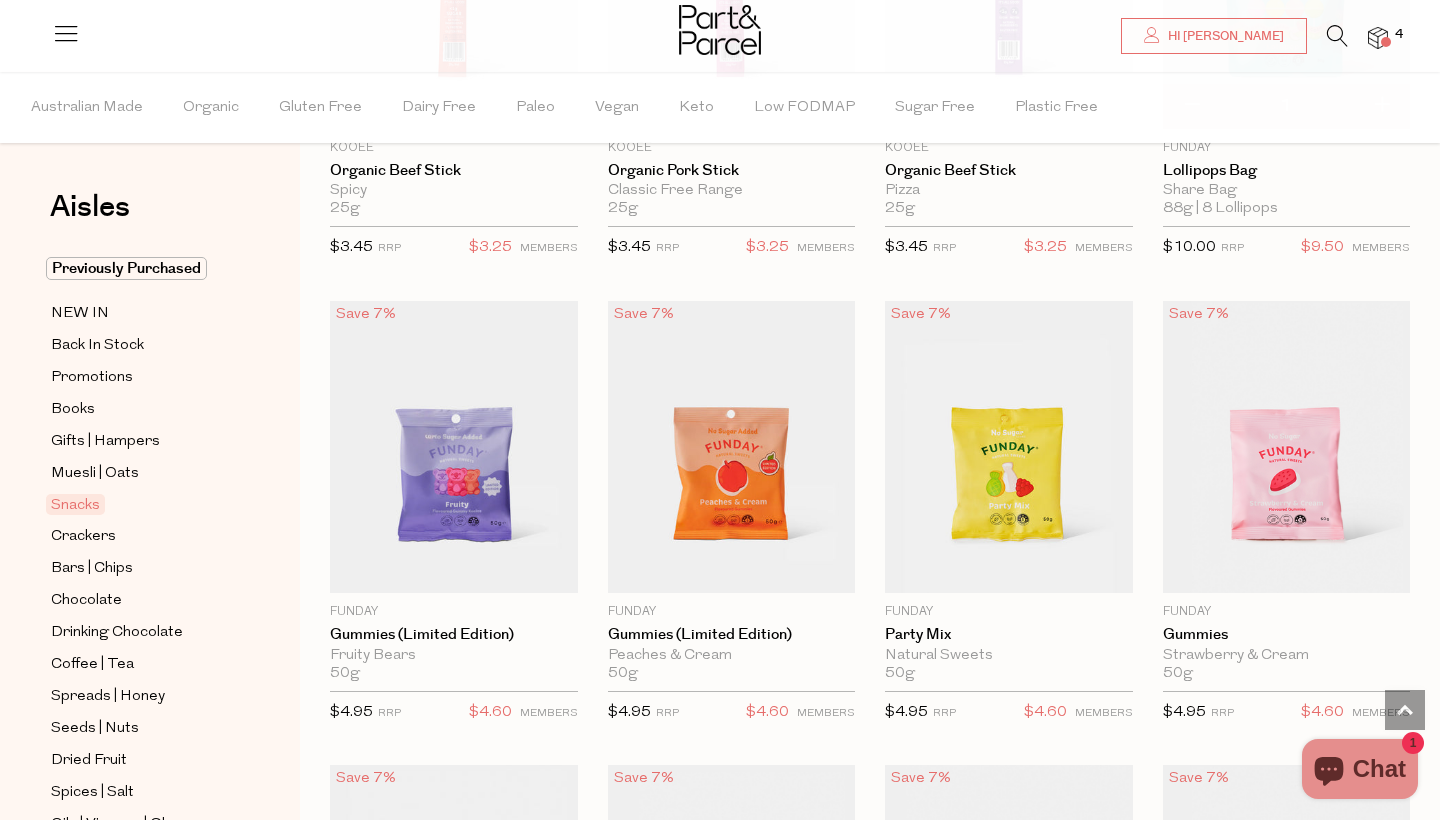 scroll, scrollTop: 1353, scrollLeft: 0, axis: vertical 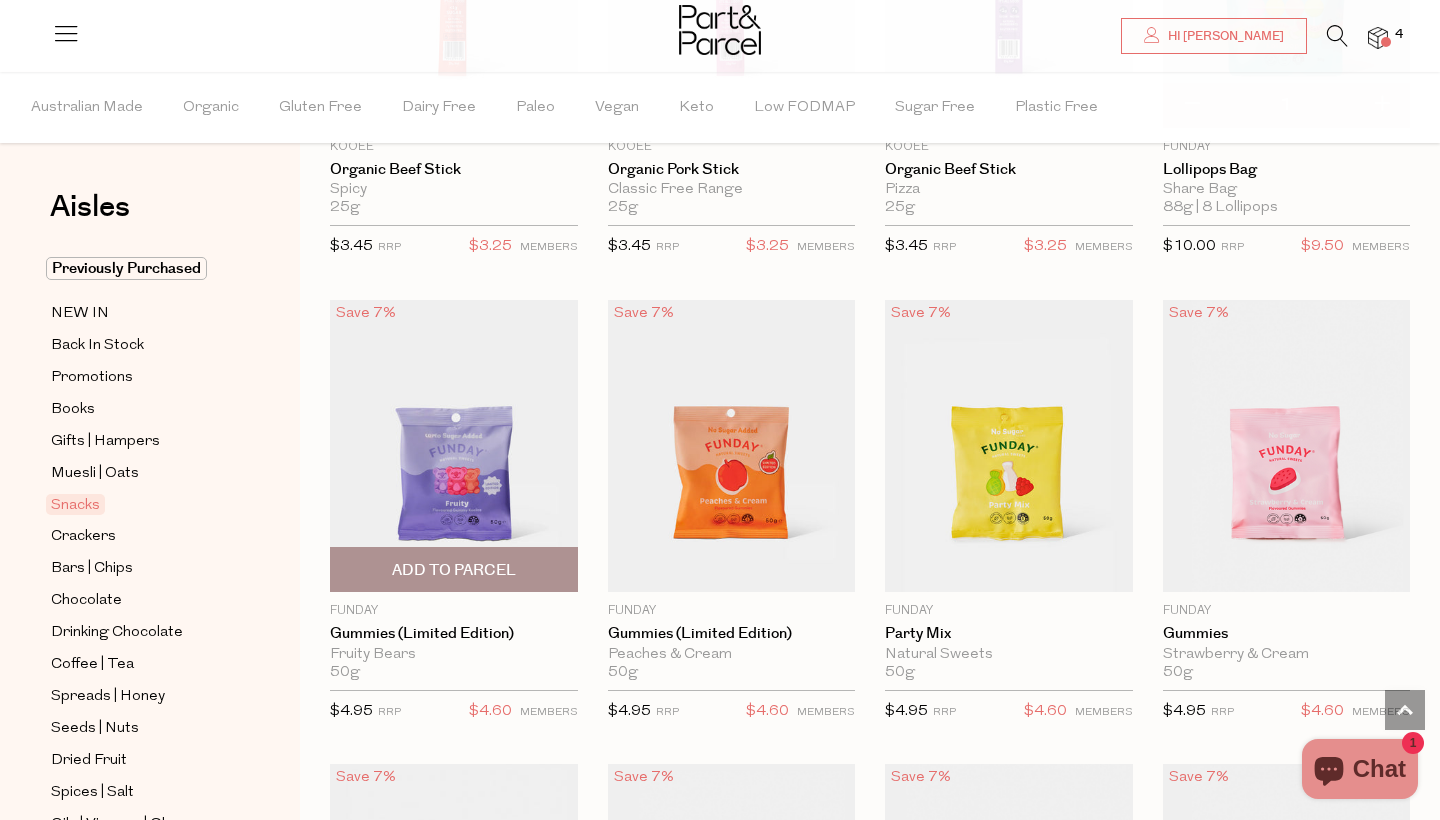 click on "Add To Parcel" at bounding box center (454, 570) 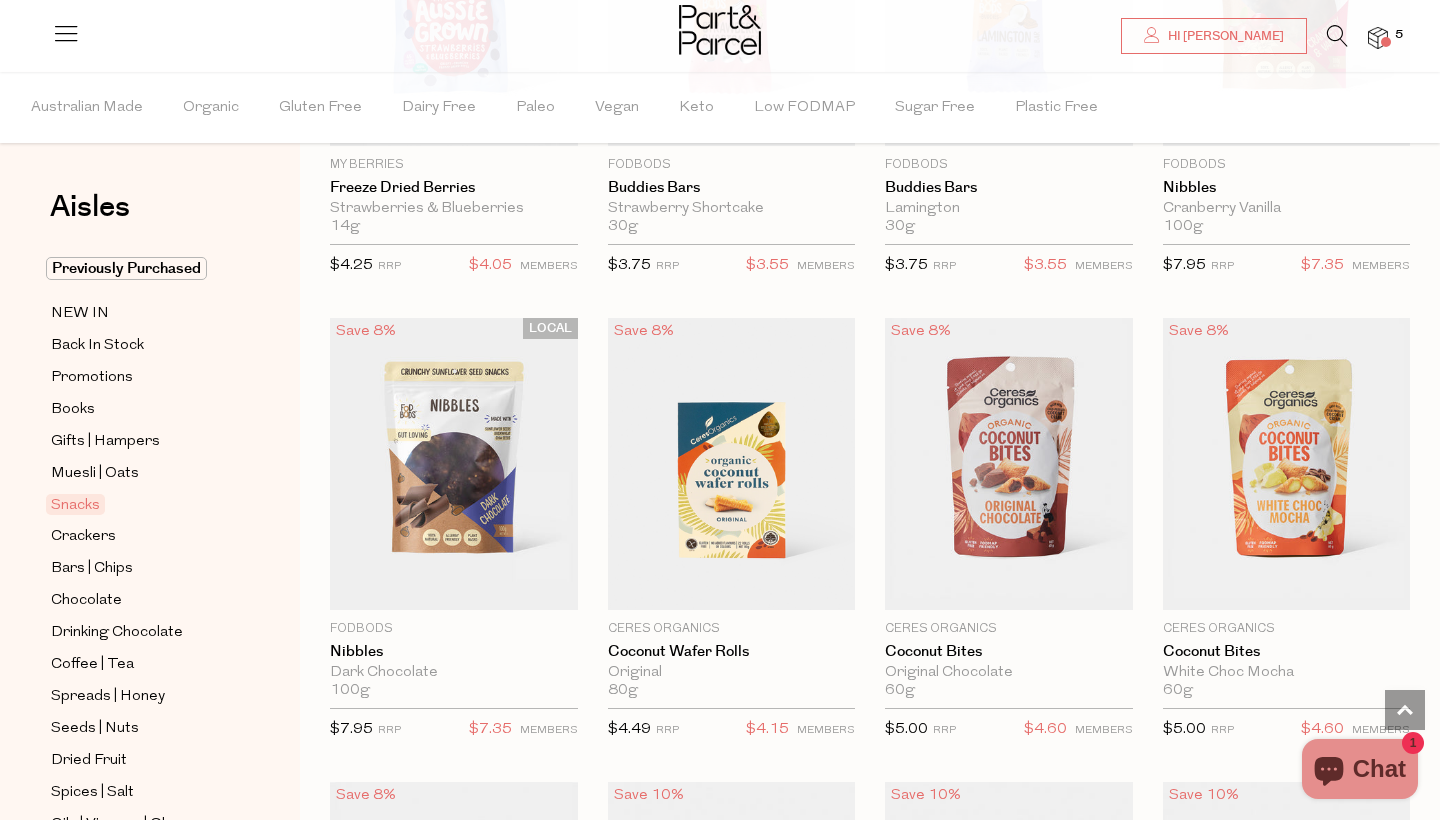 scroll, scrollTop: 3191, scrollLeft: 0, axis: vertical 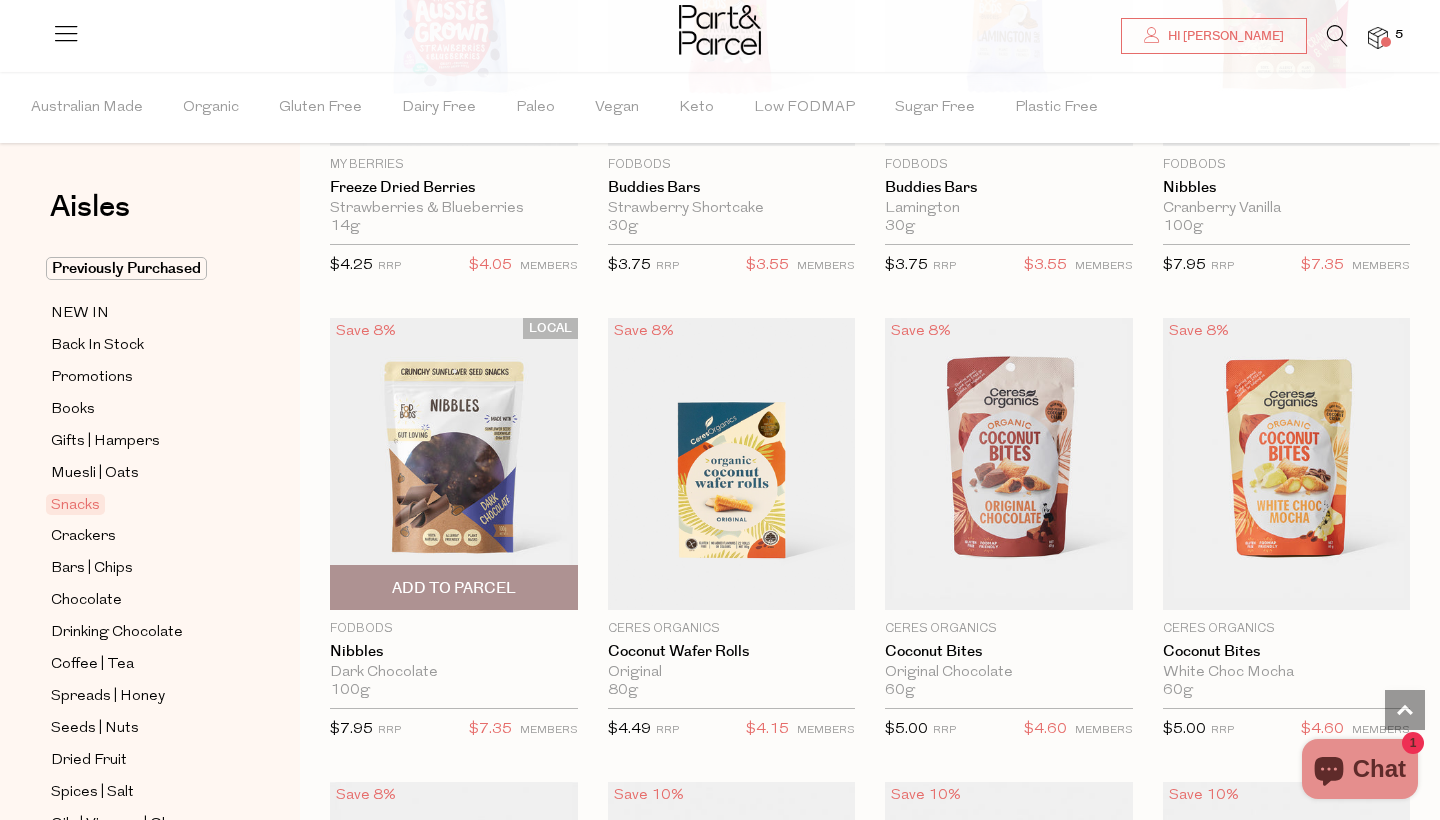 click at bounding box center (454, 464) 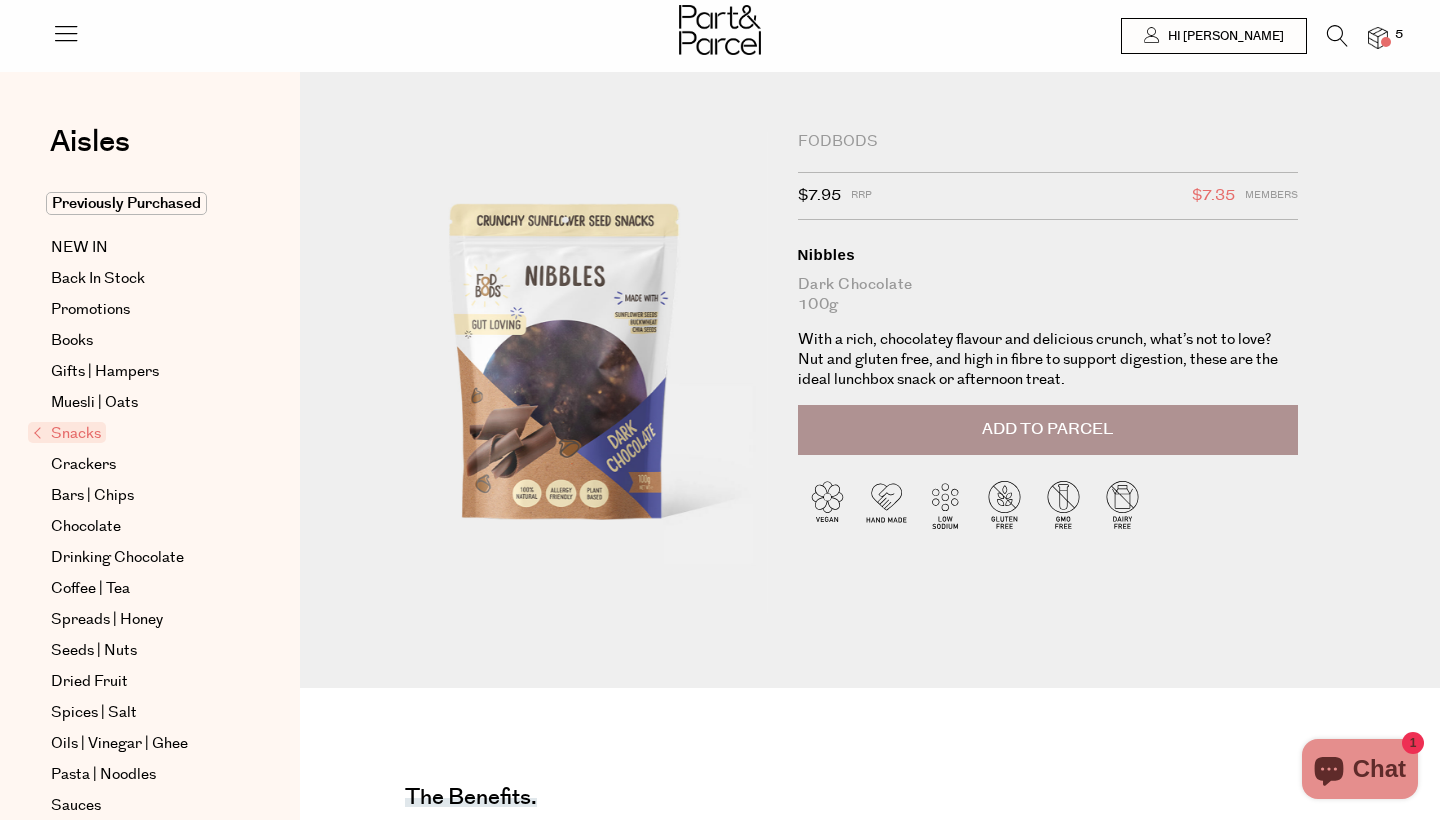 scroll, scrollTop: 0, scrollLeft: 0, axis: both 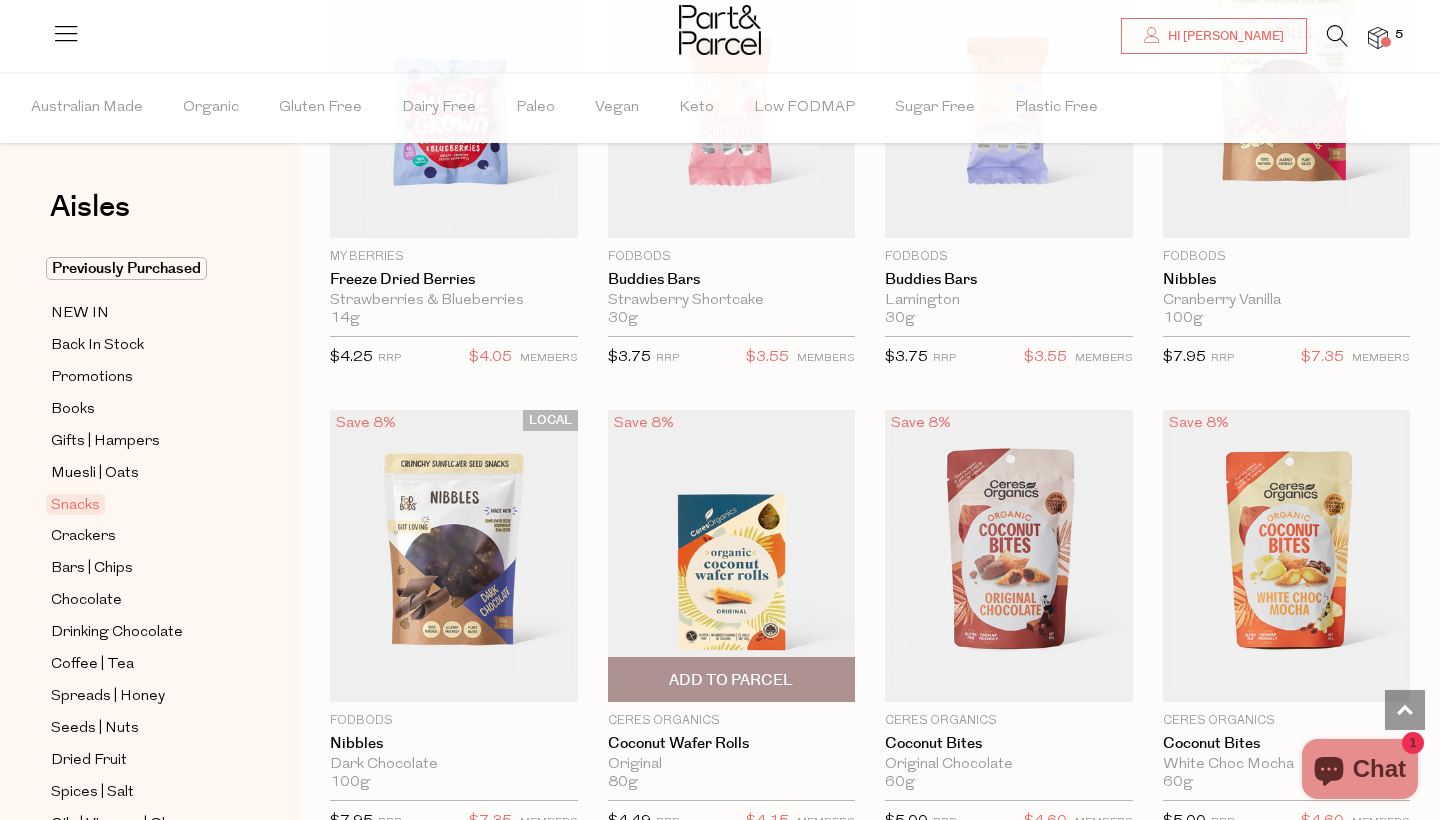 click on "Add To Parcel" at bounding box center [732, 679] 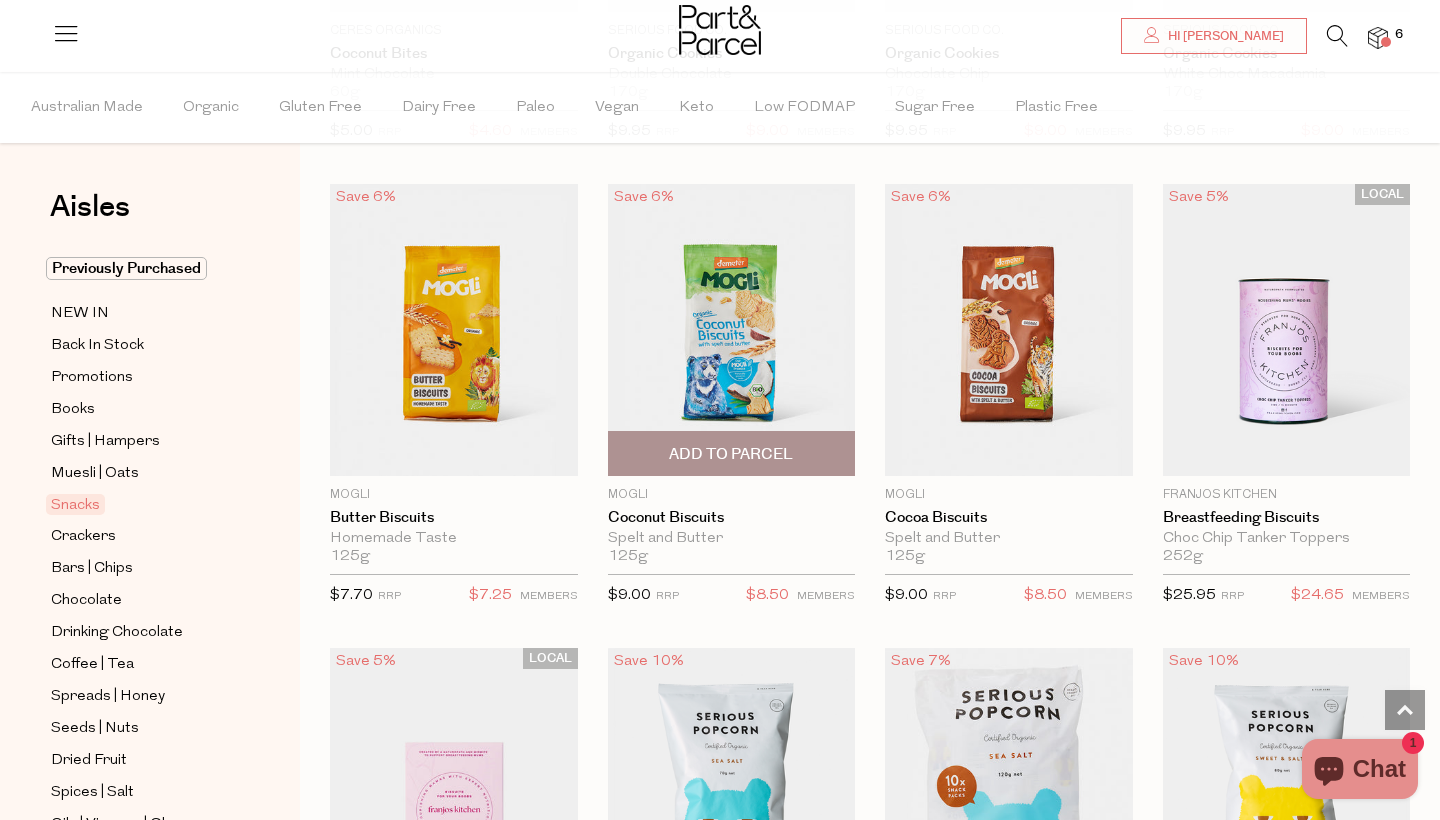 scroll, scrollTop: 4255, scrollLeft: 0, axis: vertical 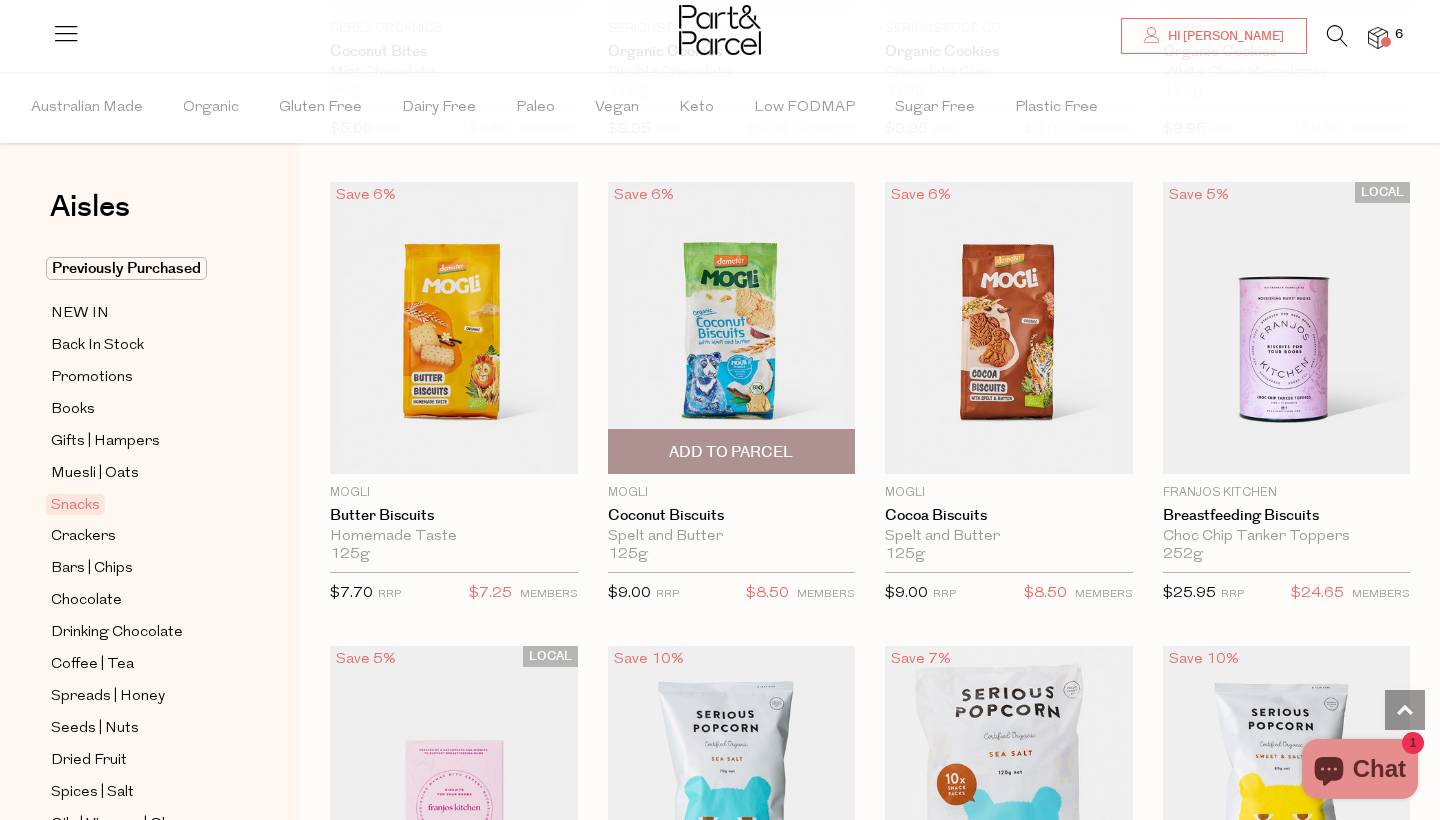 click on "Add To Parcel" at bounding box center [731, 452] 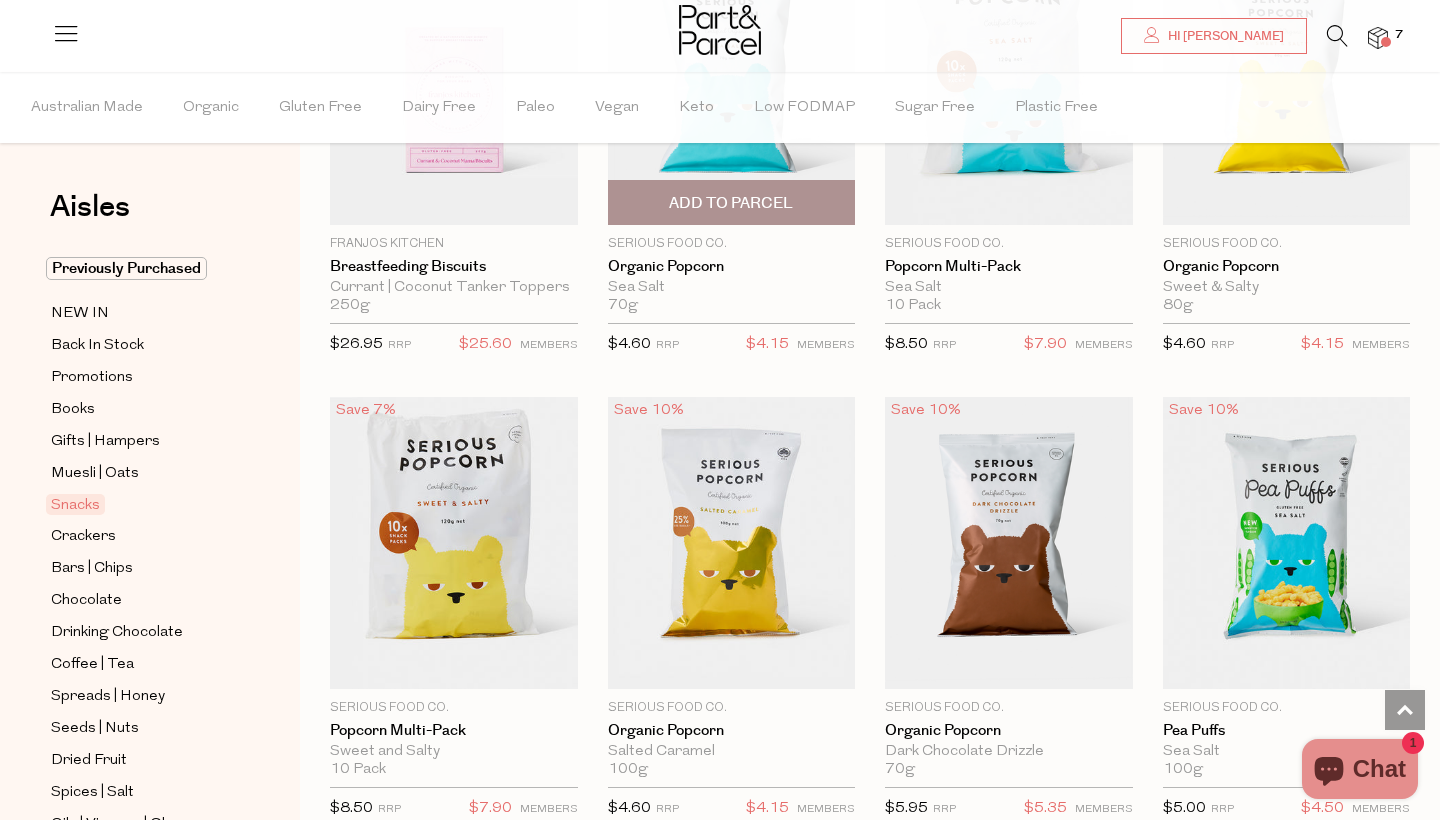scroll, scrollTop: 4970, scrollLeft: 0, axis: vertical 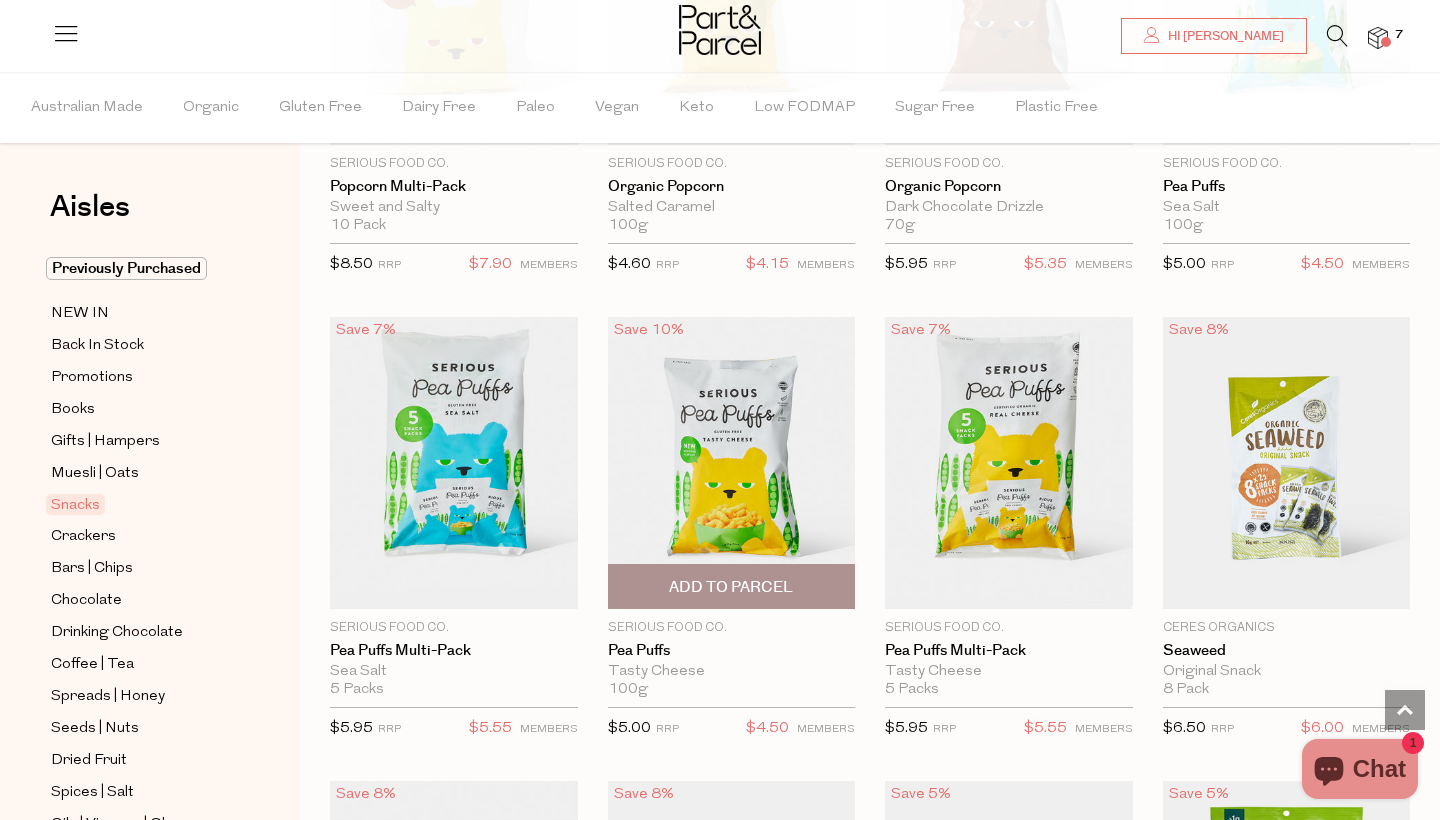 click on "Add To Parcel" at bounding box center (731, 587) 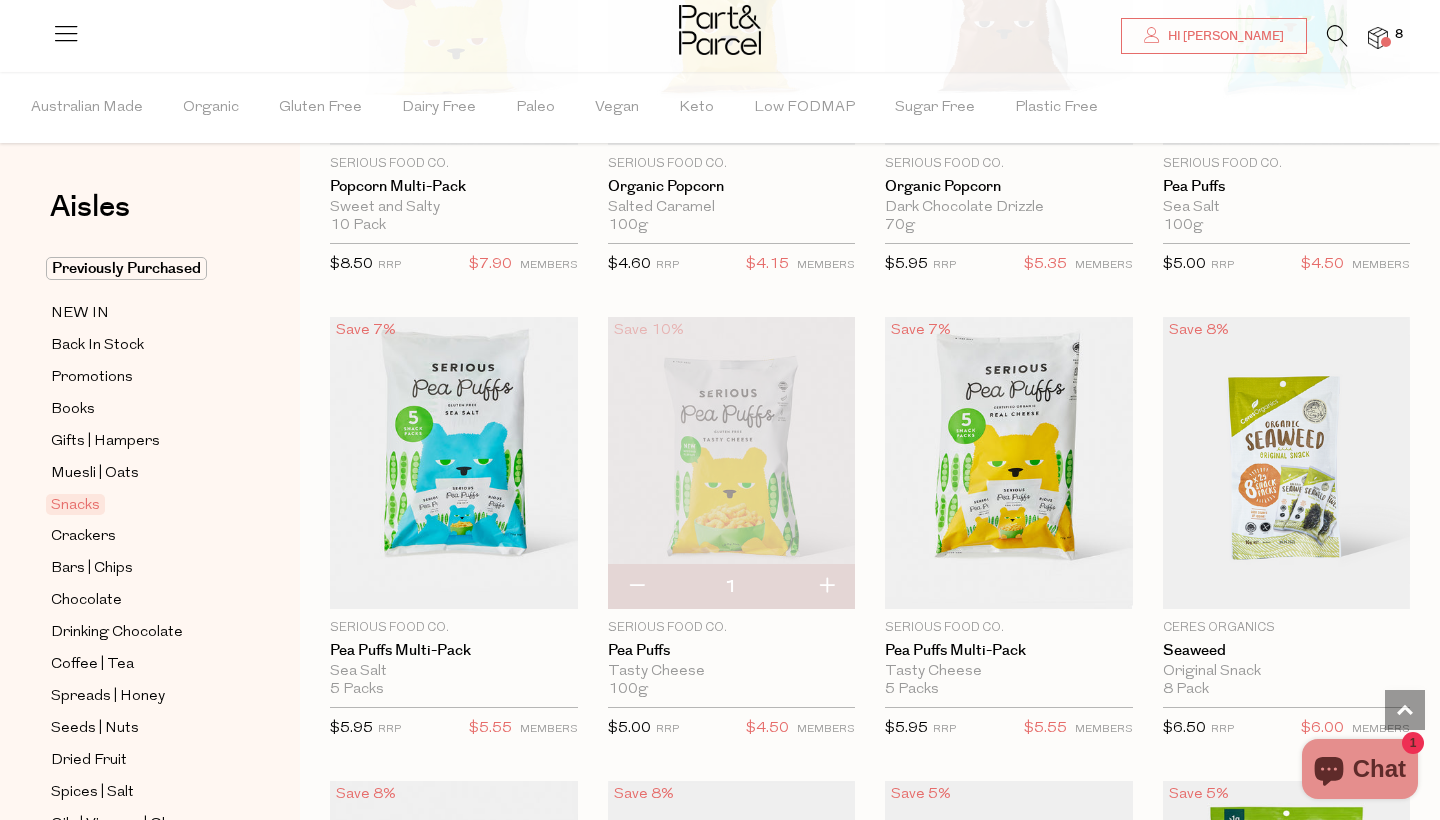 click at bounding box center (826, 587) 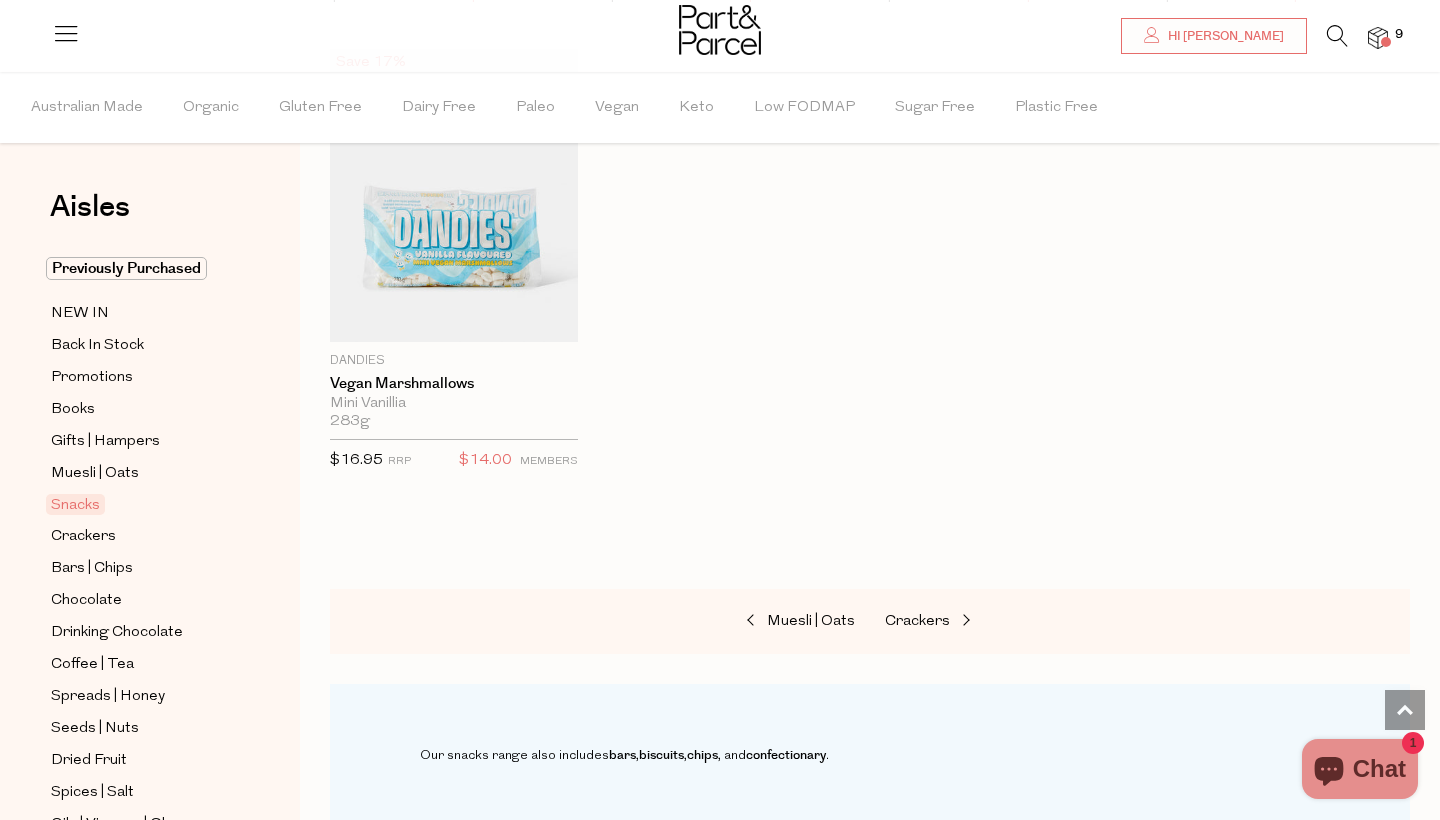 scroll, scrollTop: 8101, scrollLeft: 0, axis: vertical 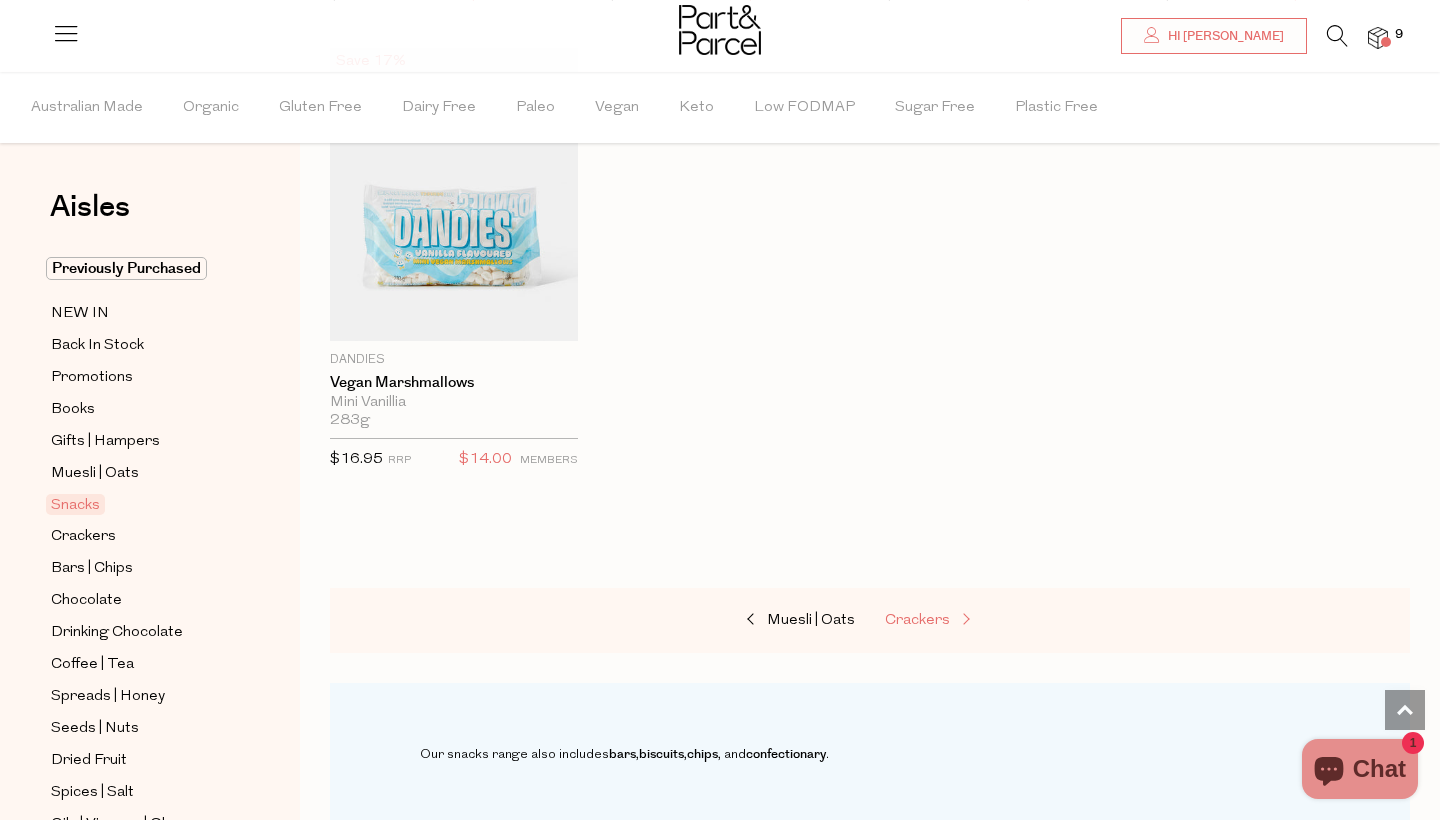 click on "Crackers" at bounding box center [917, 620] 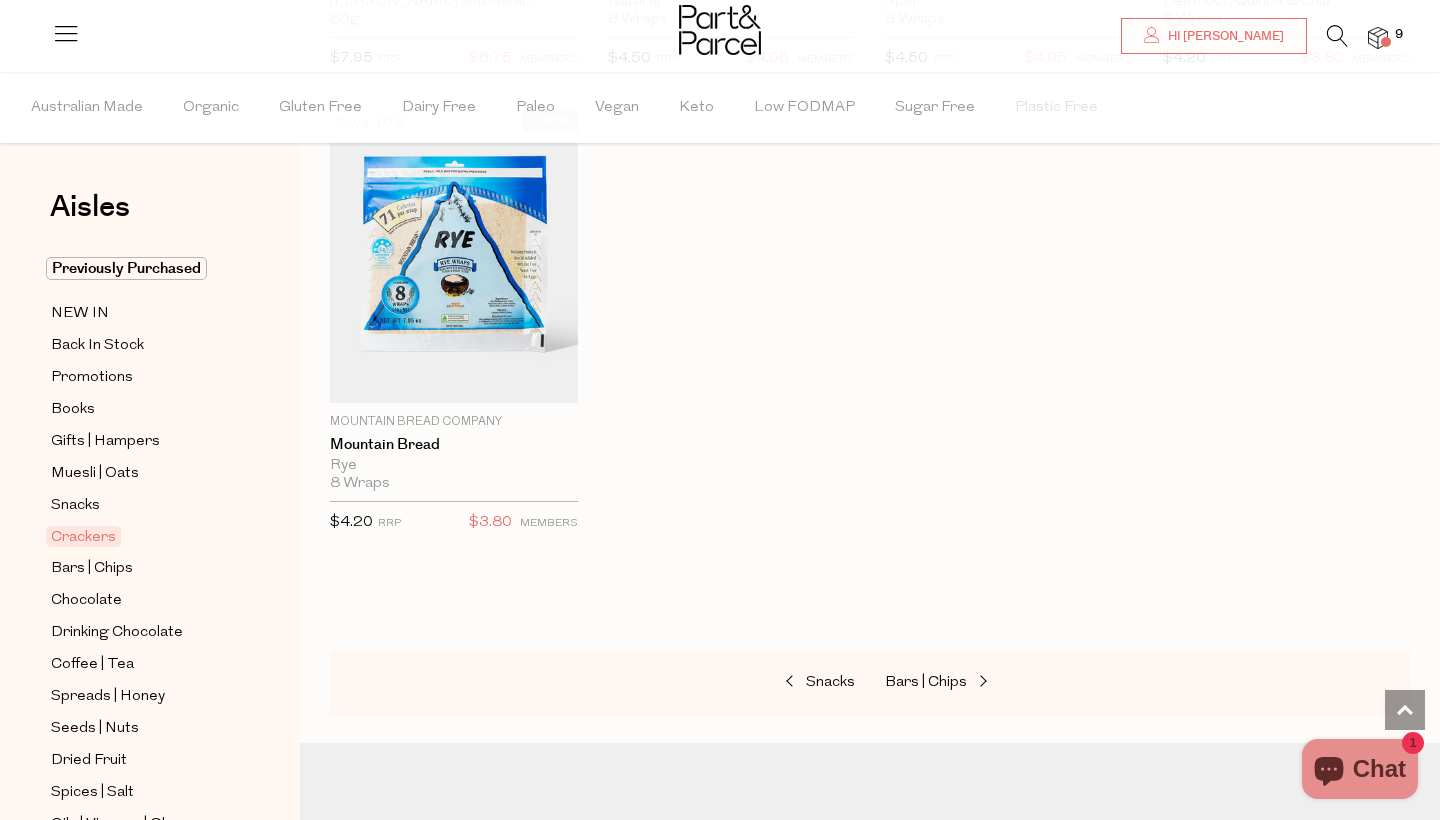 scroll, scrollTop: 4347, scrollLeft: 0, axis: vertical 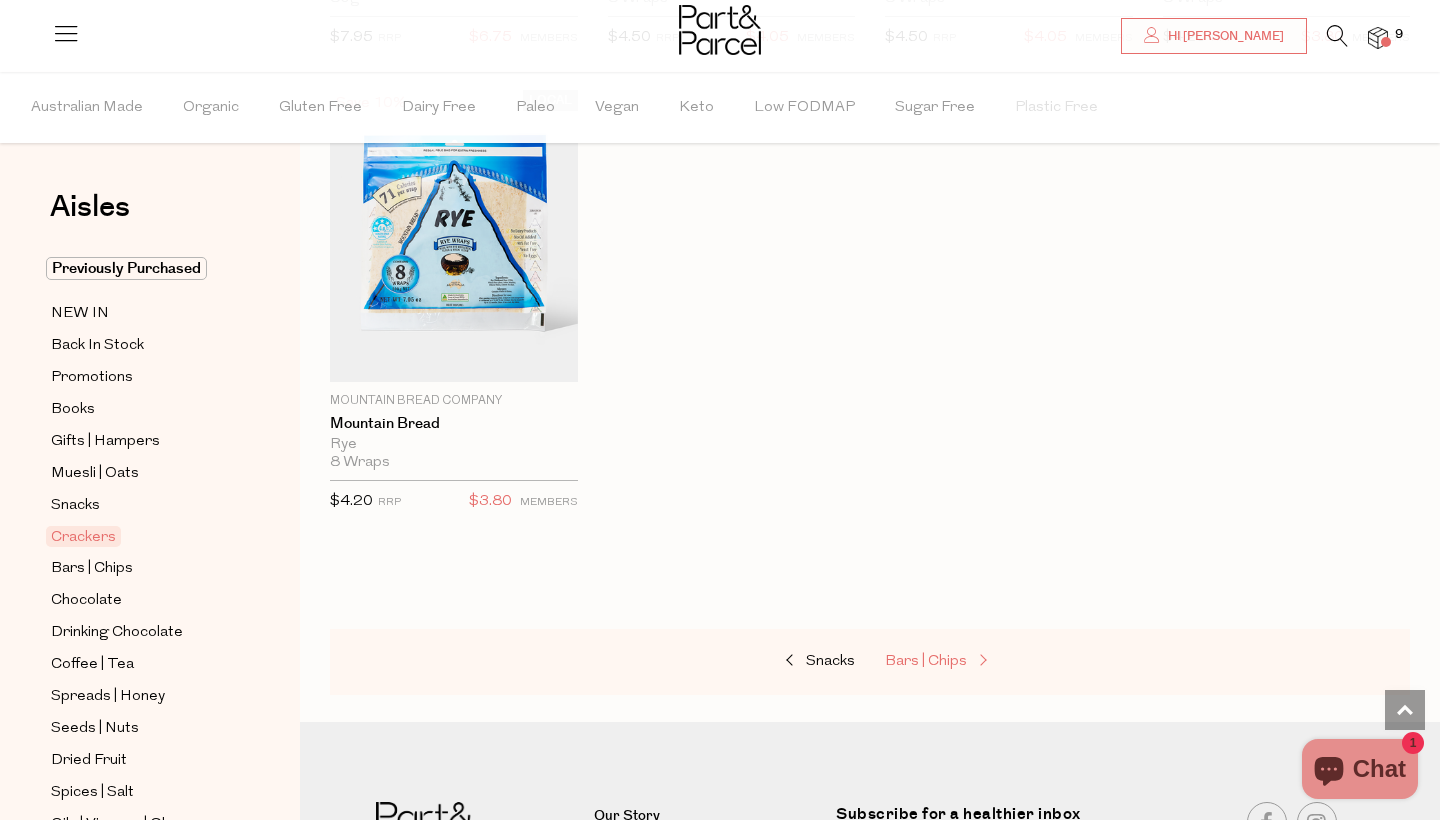 click on "Bars | Chips" at bounding box center (985, 662) 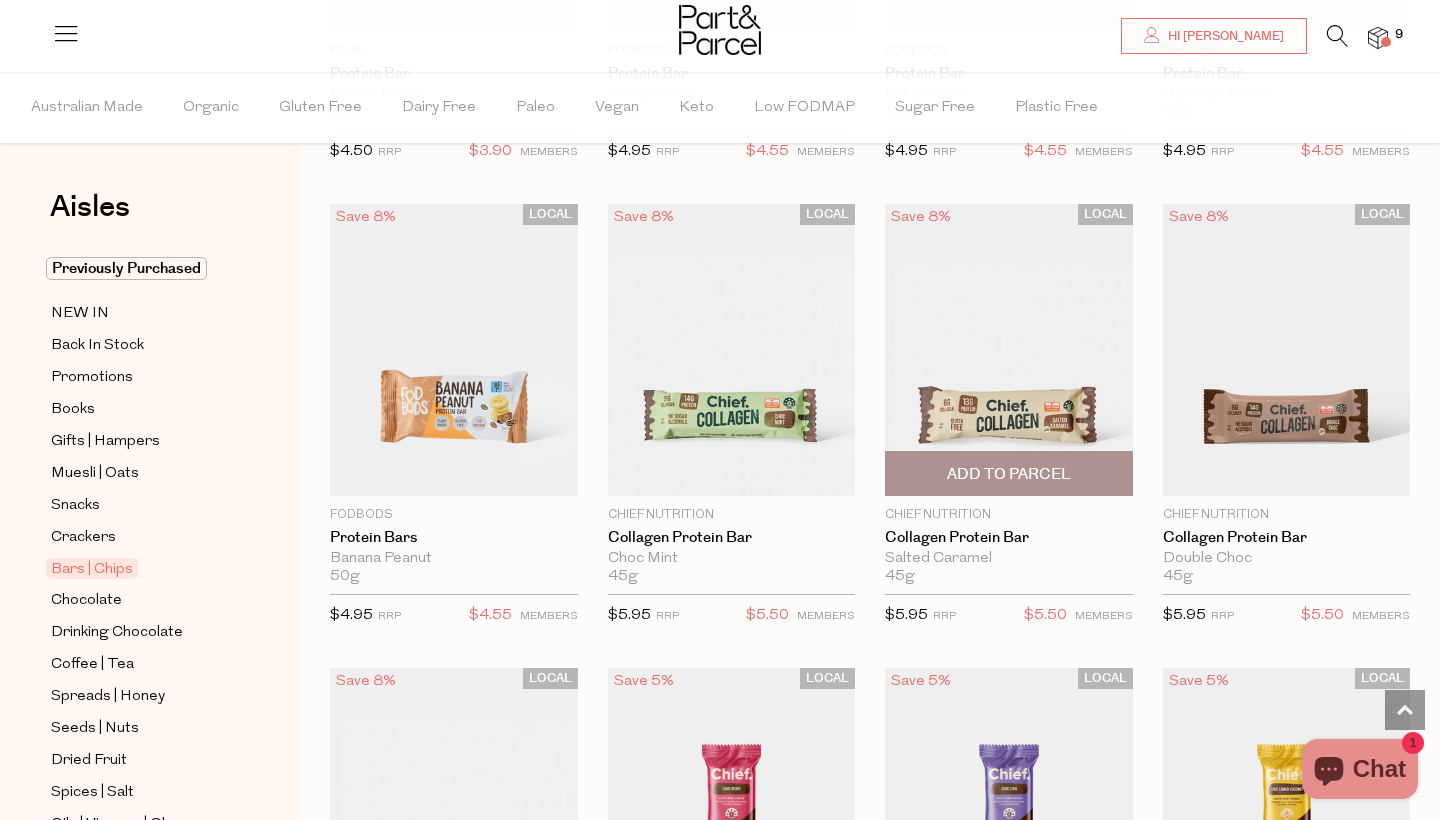 scroll, scrollTop: 1450, scrollLeft: 0, axis: vertical 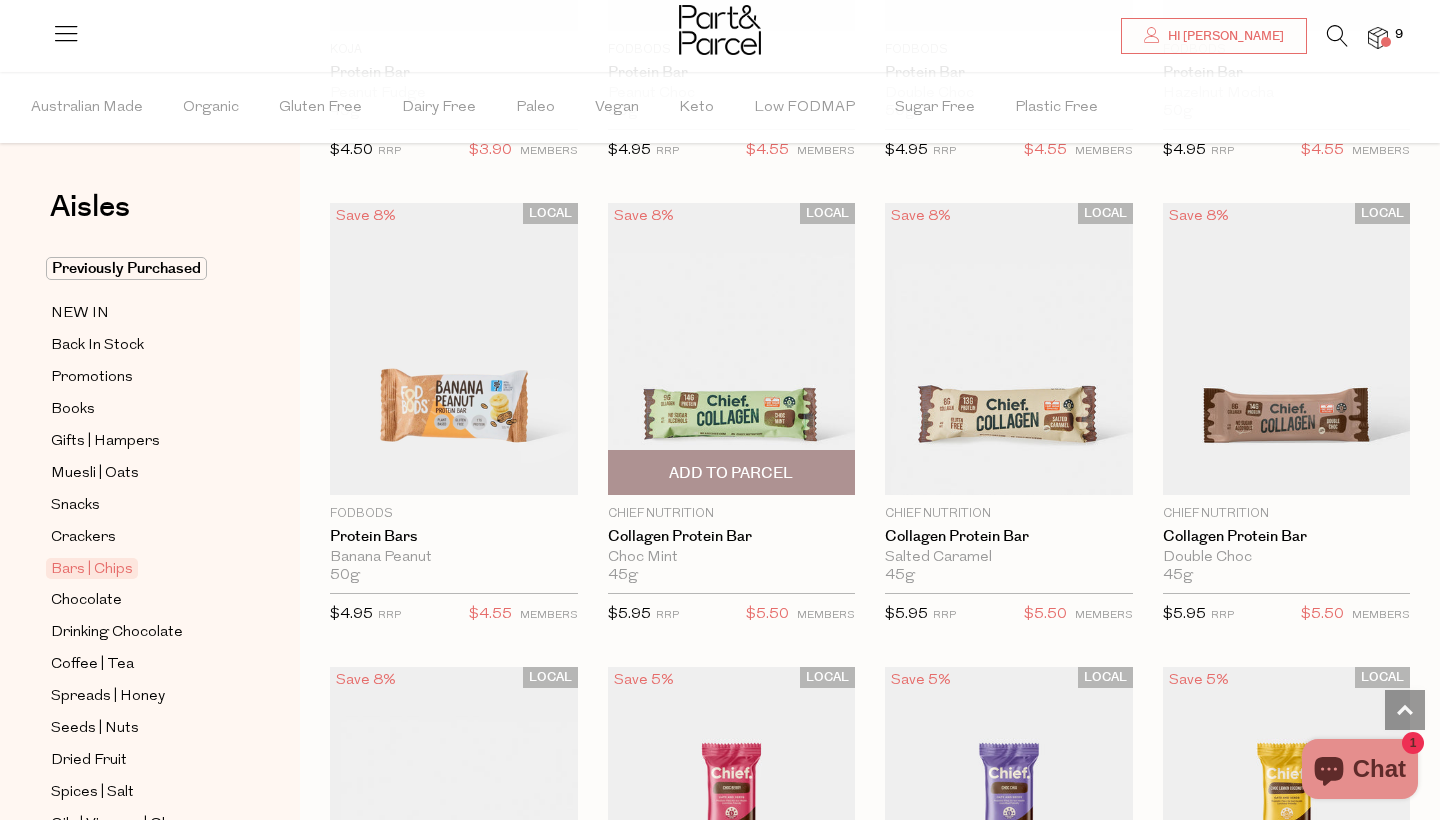 click on "Add To Parcel" at bounding box center (731, 473) 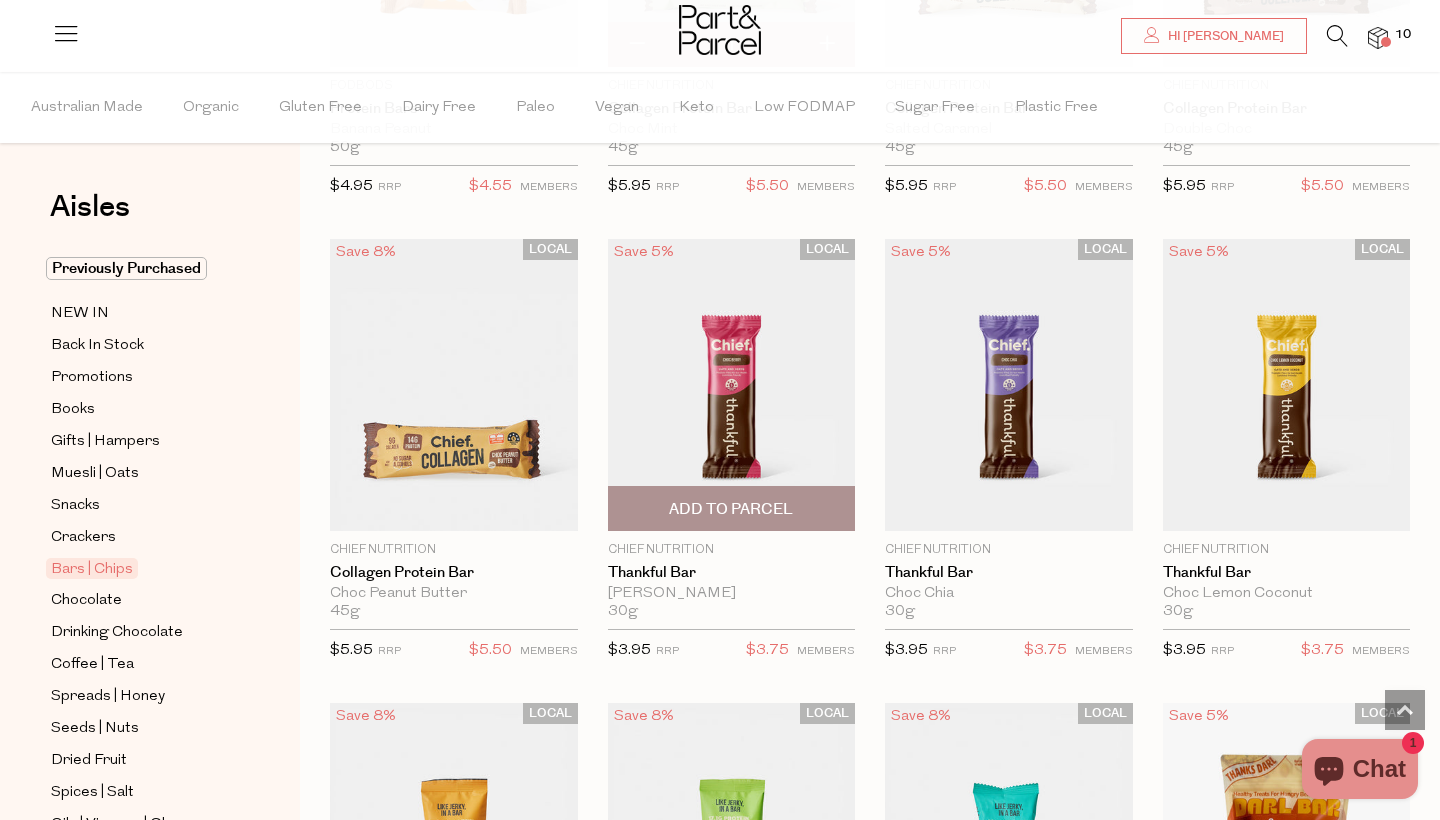 scroll, scrollTop: 1879, scrollLeft: 0, axis: vertical 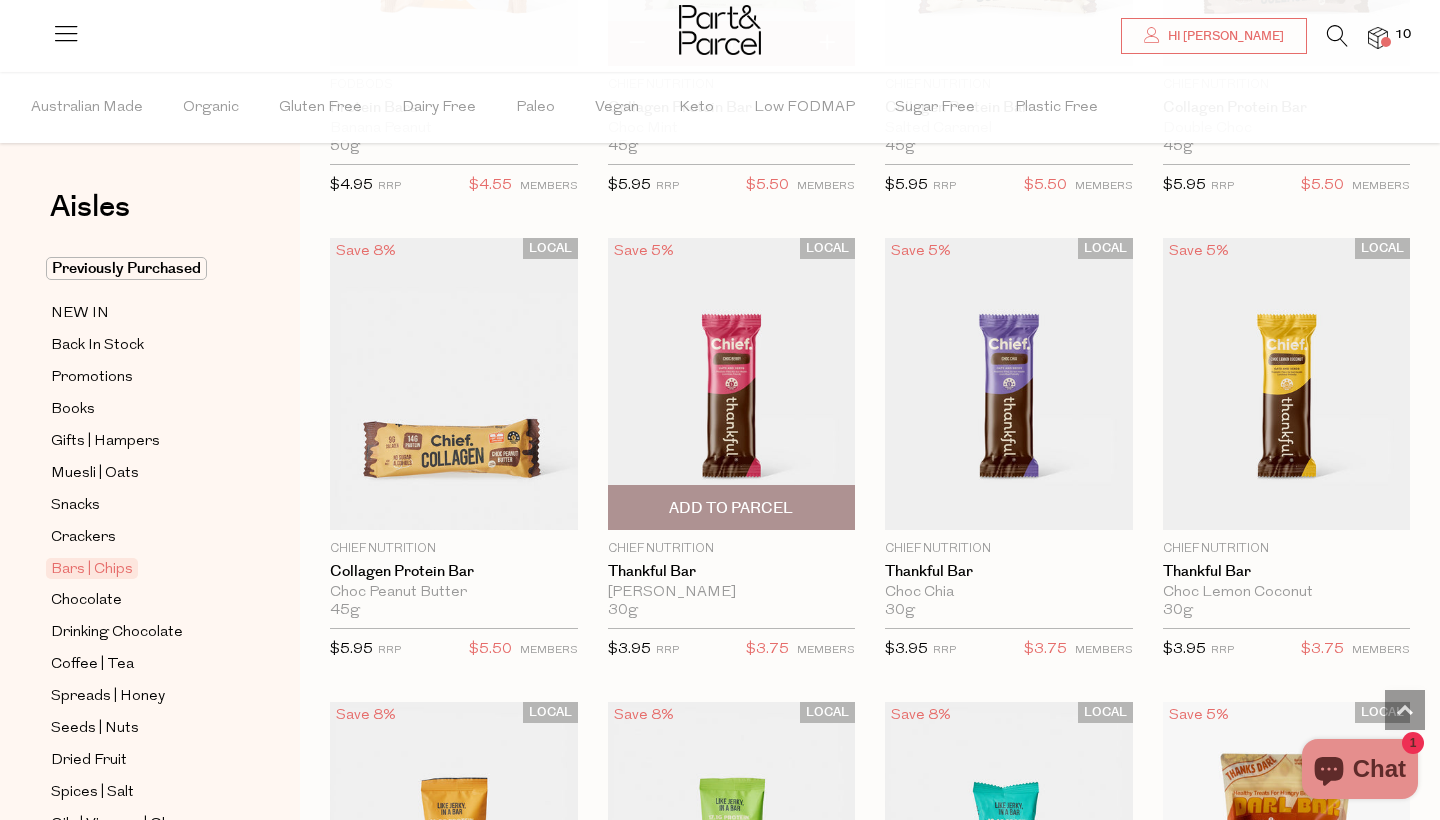 click on "Add To Parcel" at bounding box center (731, 508) 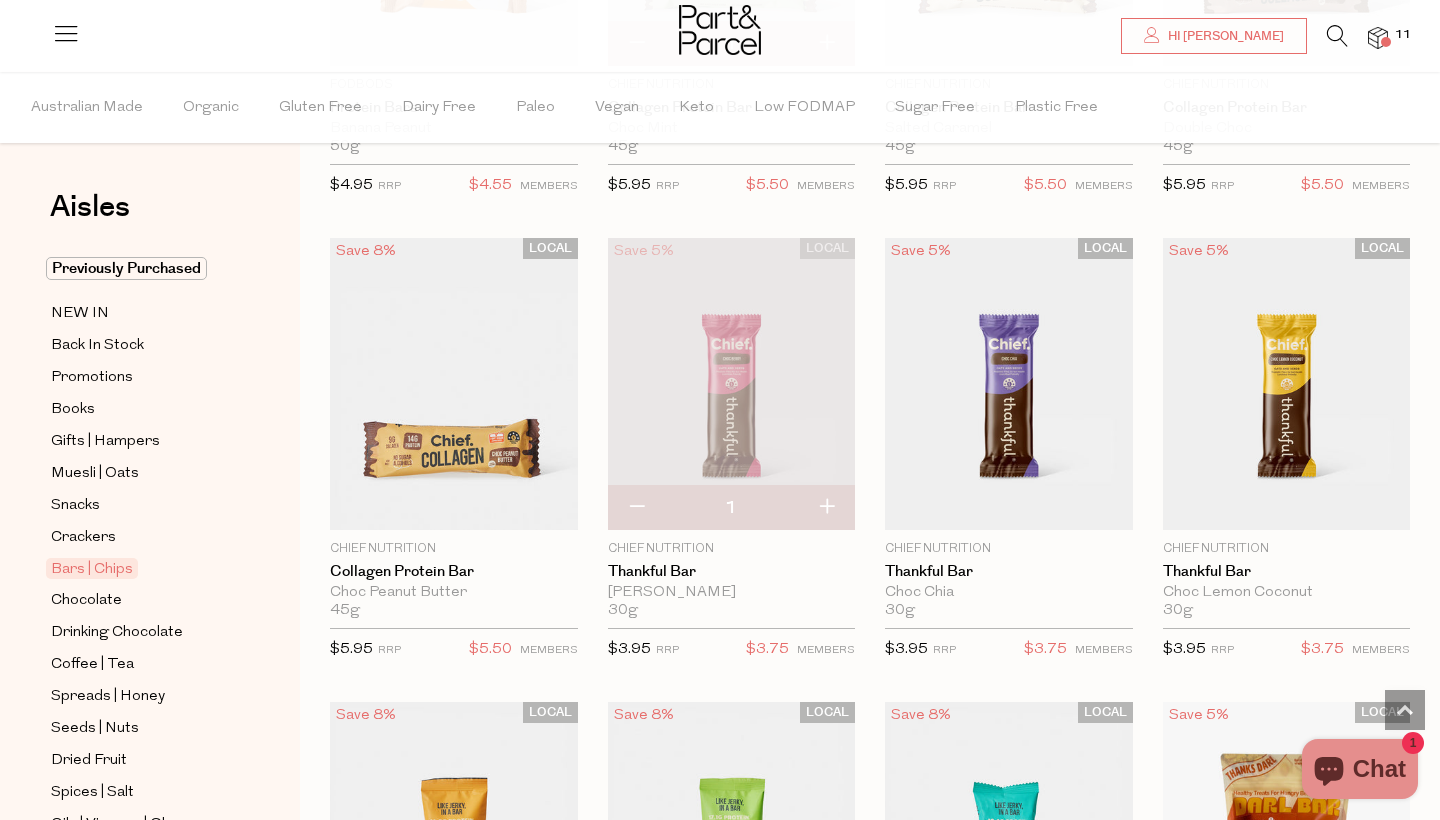 click at bounding box center [826, 508] 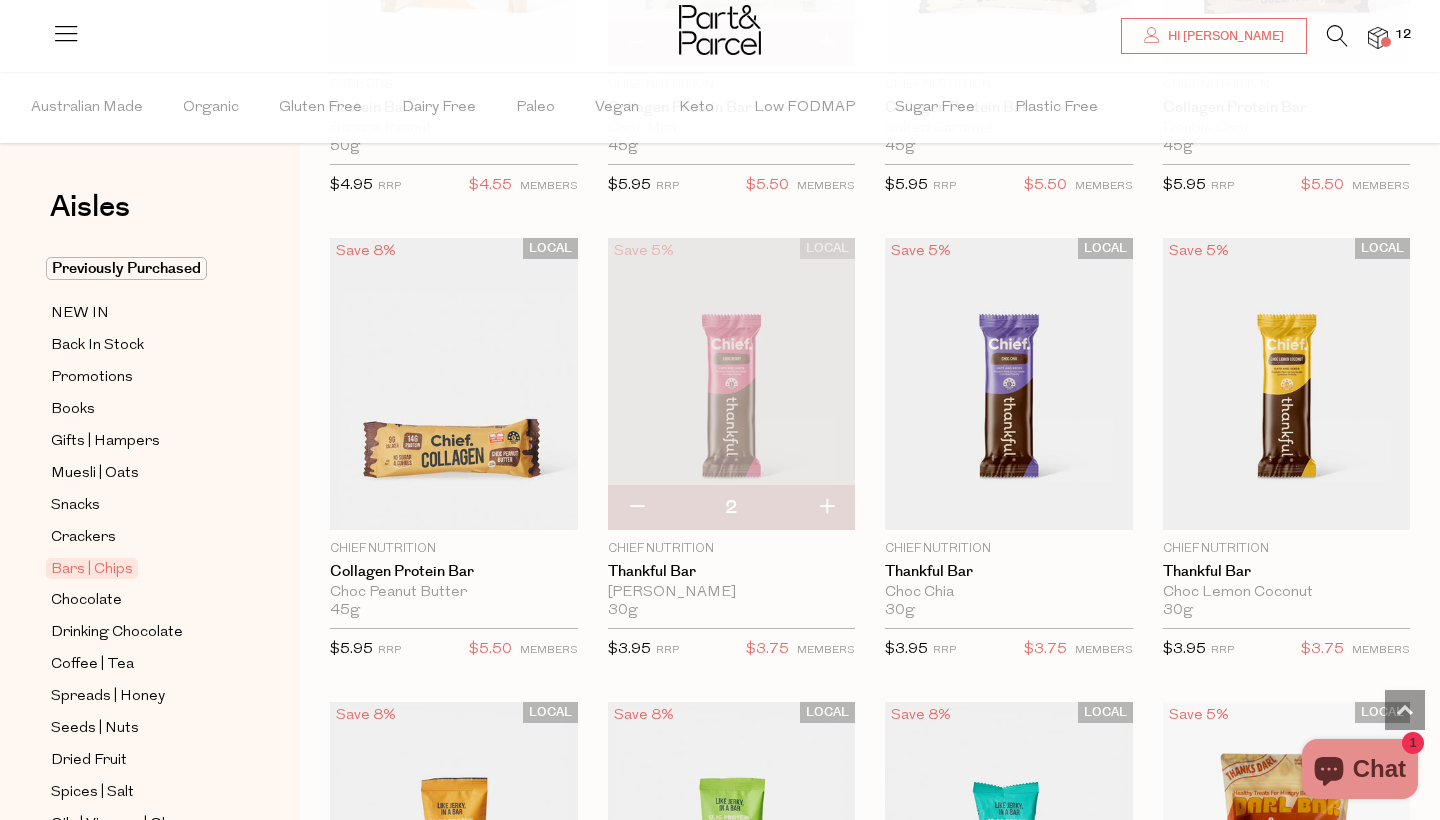 click at bounding box center [826, 508] 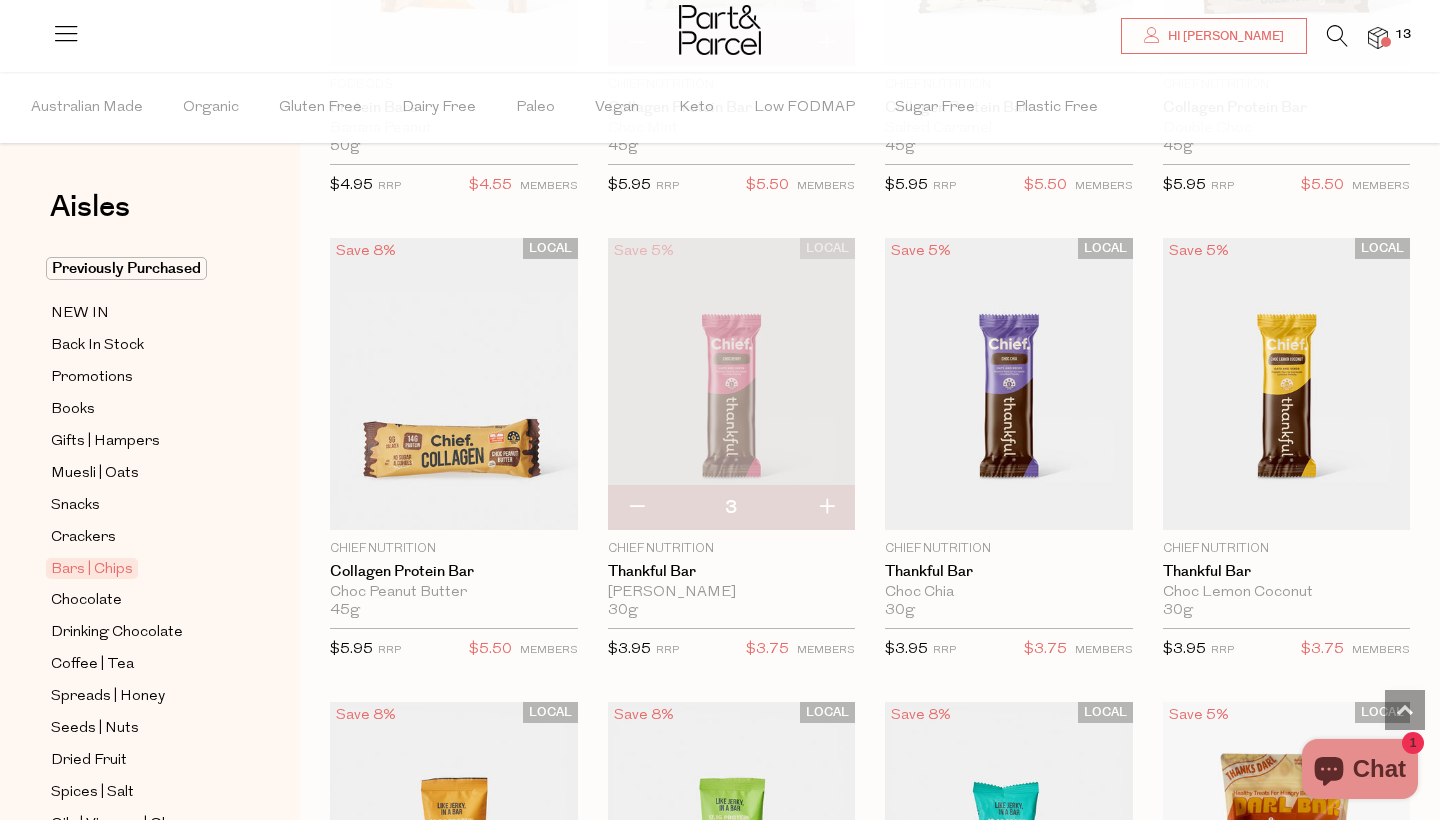 click at bounding box center (826, 508) 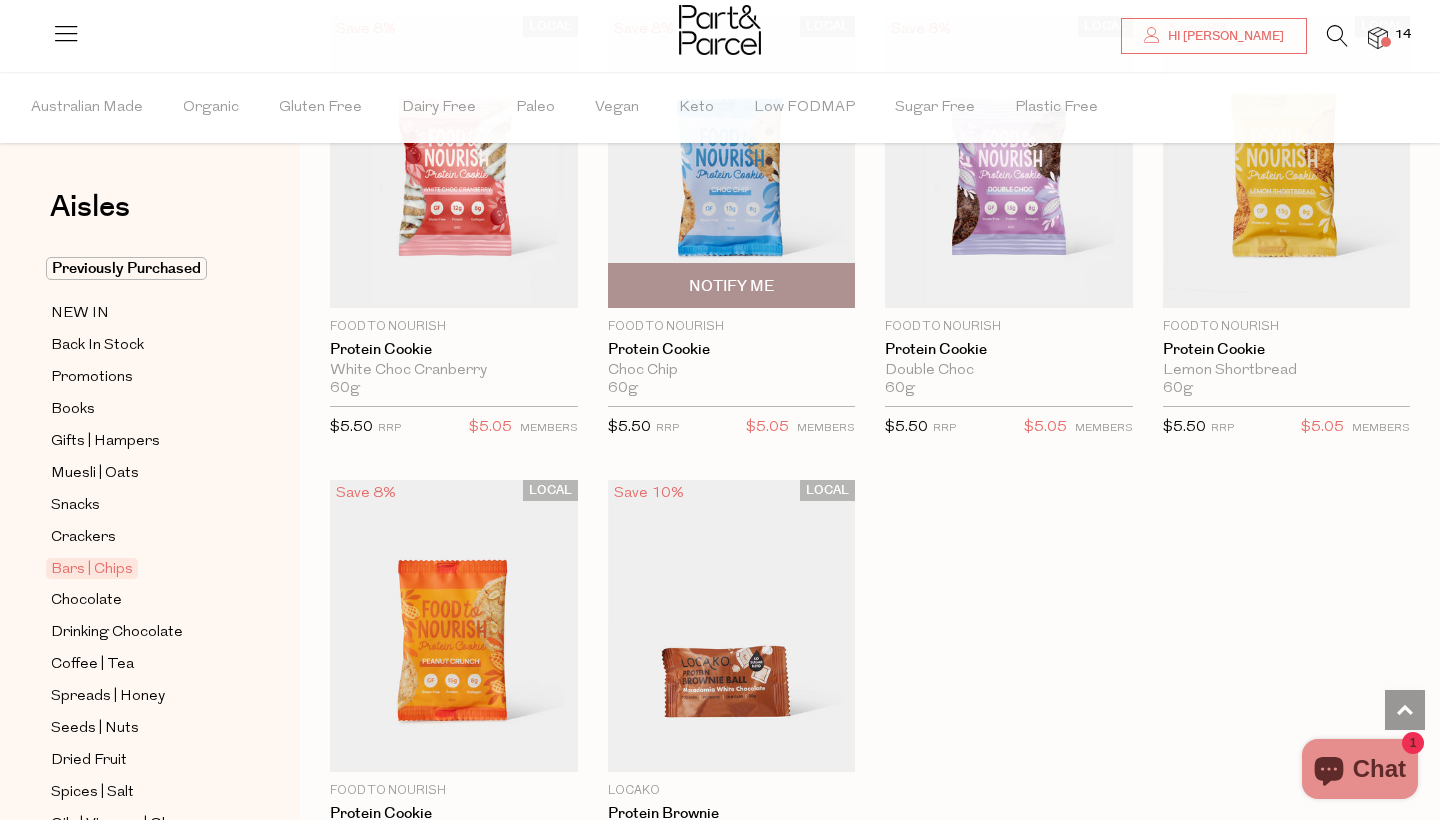 scroll, scrollTop: 5398, scrollLeft: 0, axis: vertical 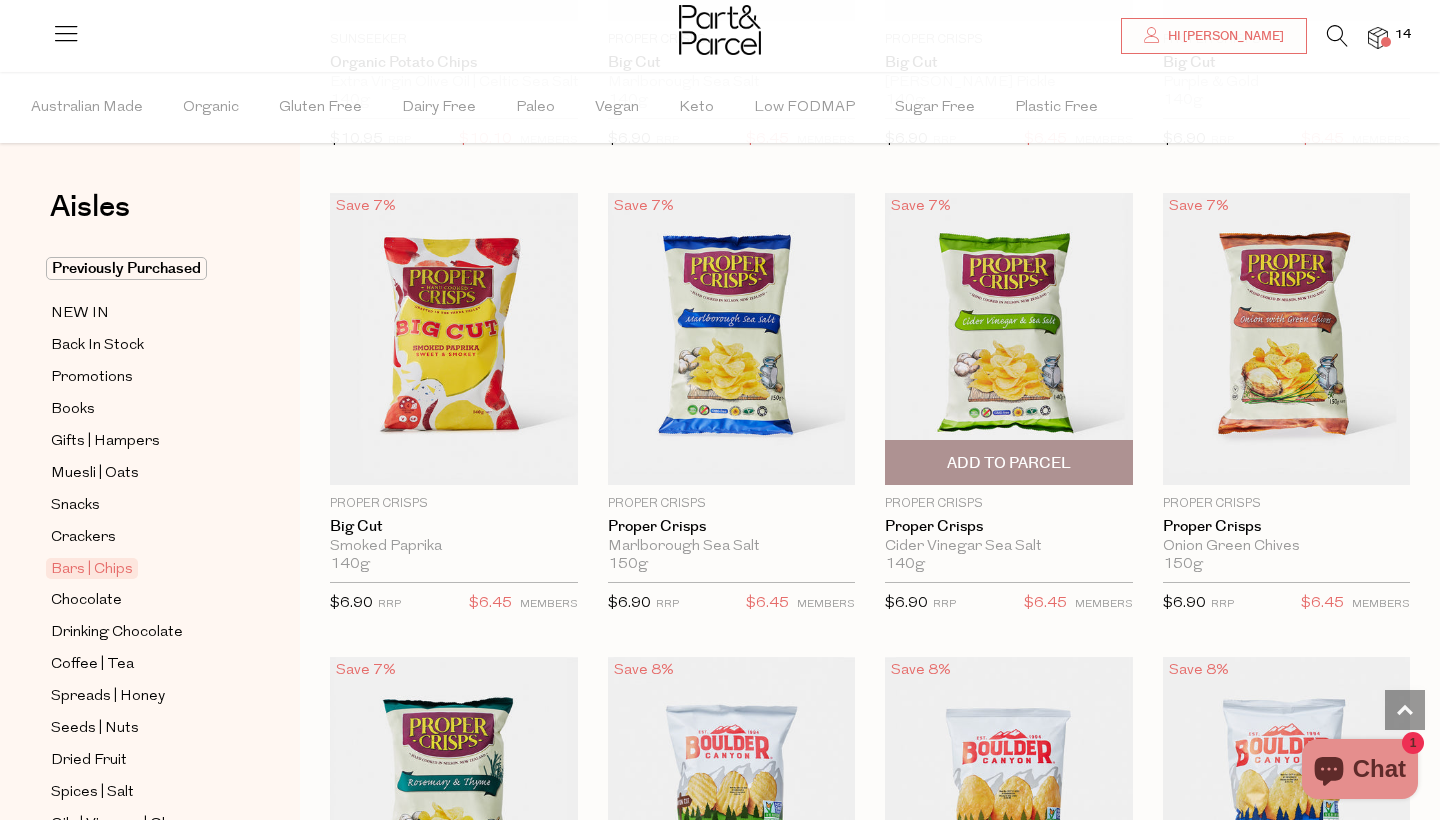 click on "Add To Parcel" at bounding box center (1009, 463) 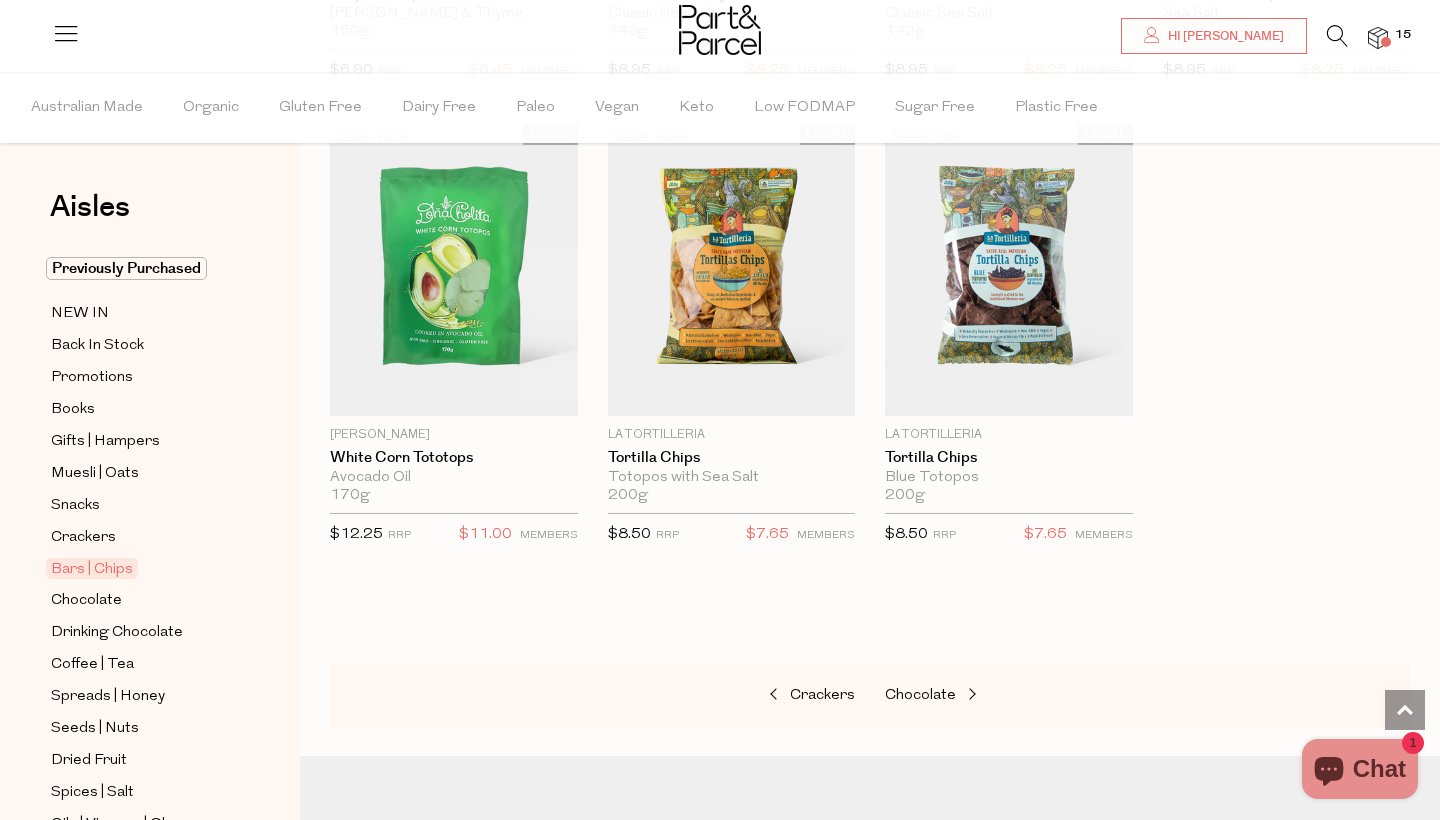 scroll, scrollTop: 8031, scrollLeft: 0, axis: vertical 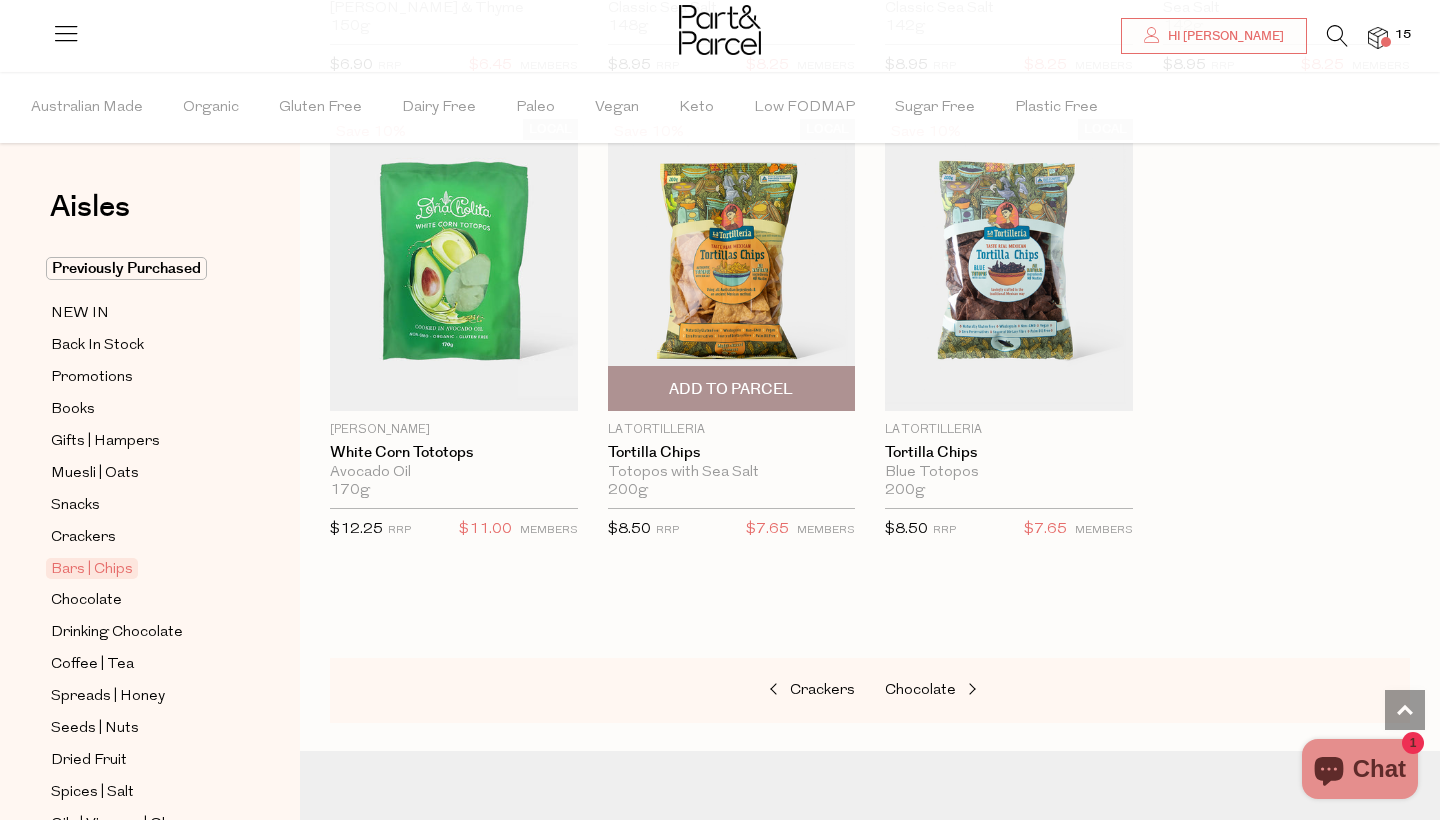 click on "Add To Parcel" at bounding box center [731, 389] 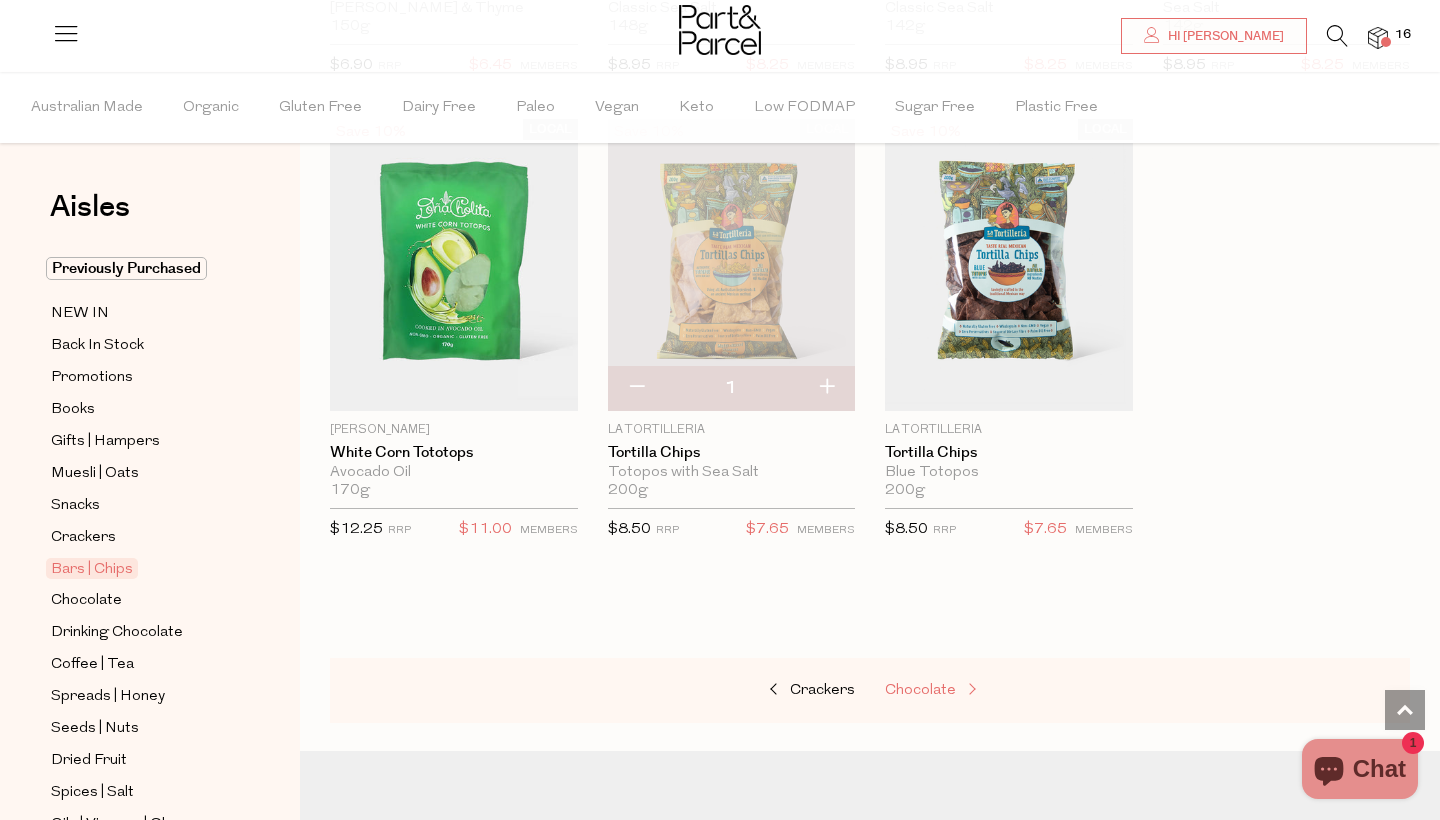click on "Chocolate" at bounding box center [920, 690] 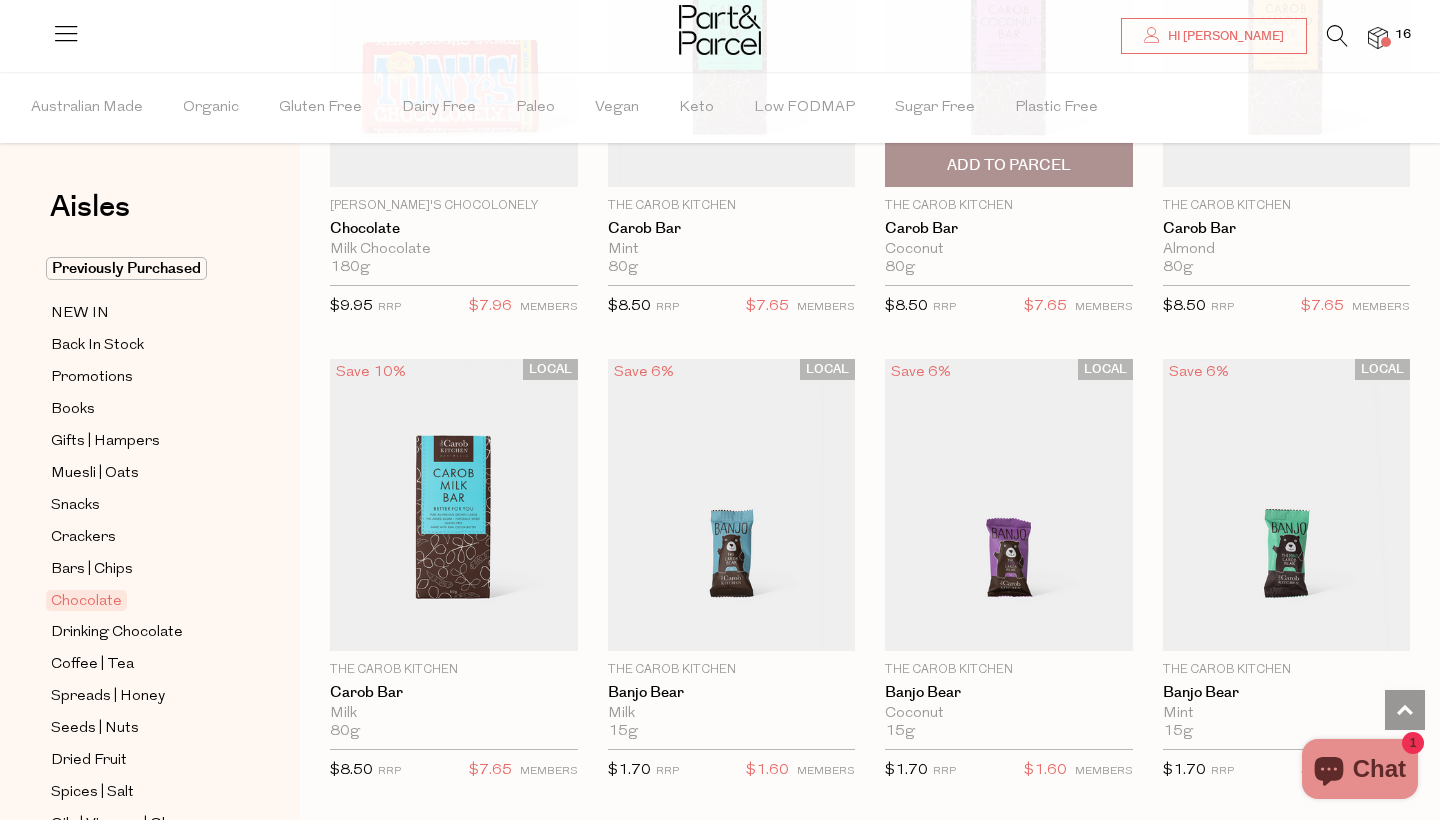 scroll, scrollTop: 5022, scrollLeft: 0, axis: vertical 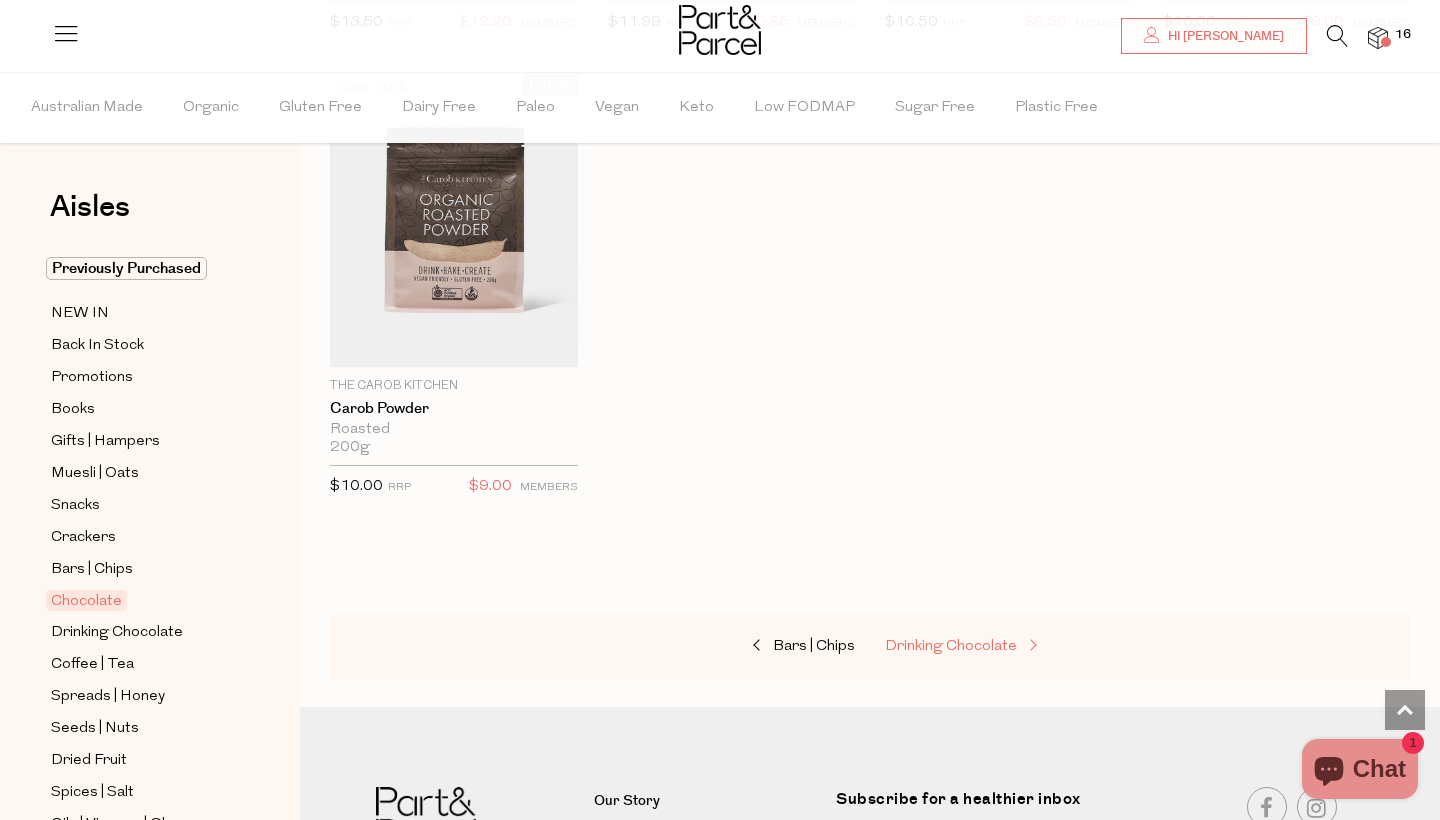 click on "Drinking Chocolate" at bounding box center (951, 646) 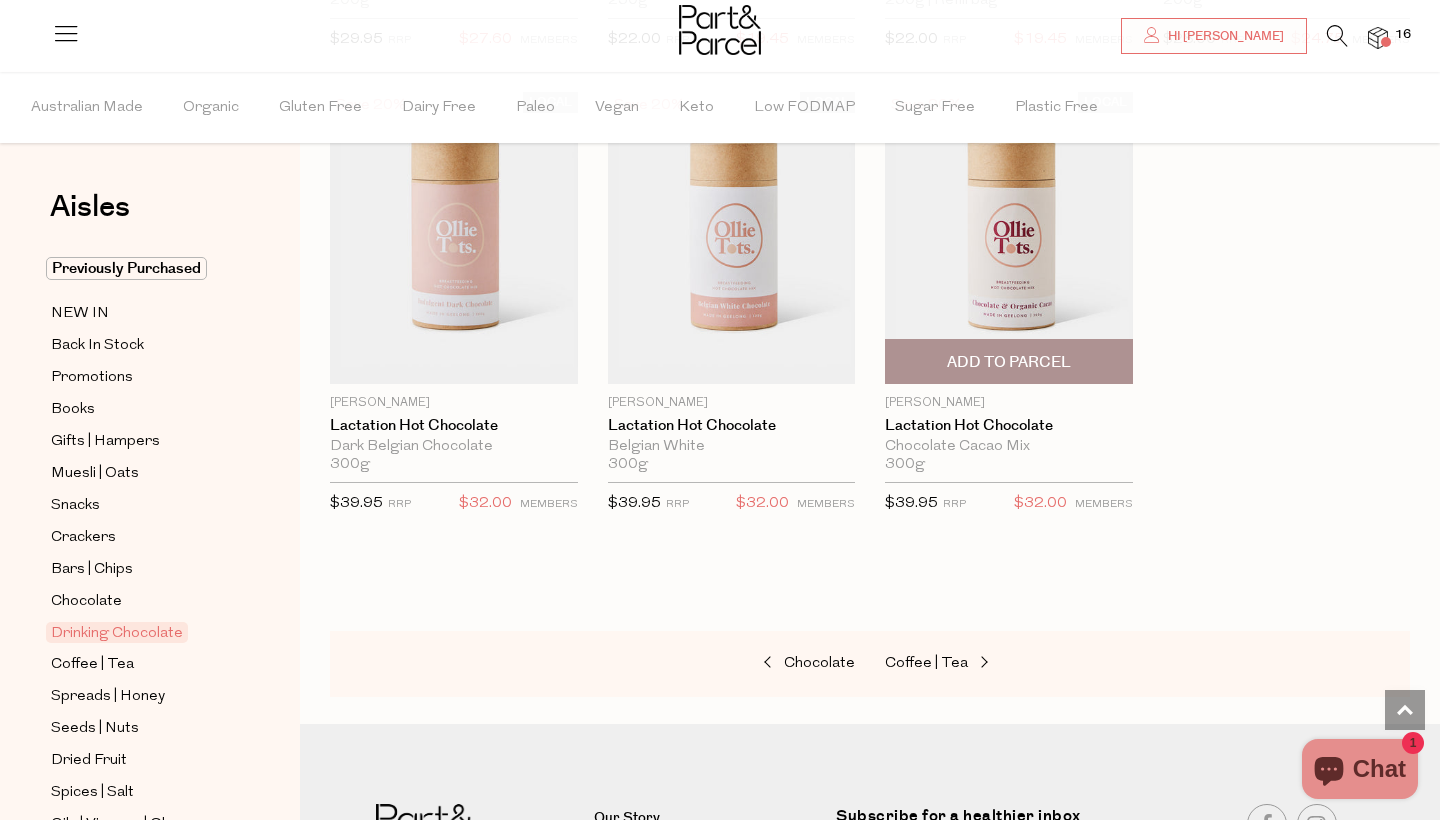 scroll, scrollTop: 2027, scrollLeft: 0, axis: vertical 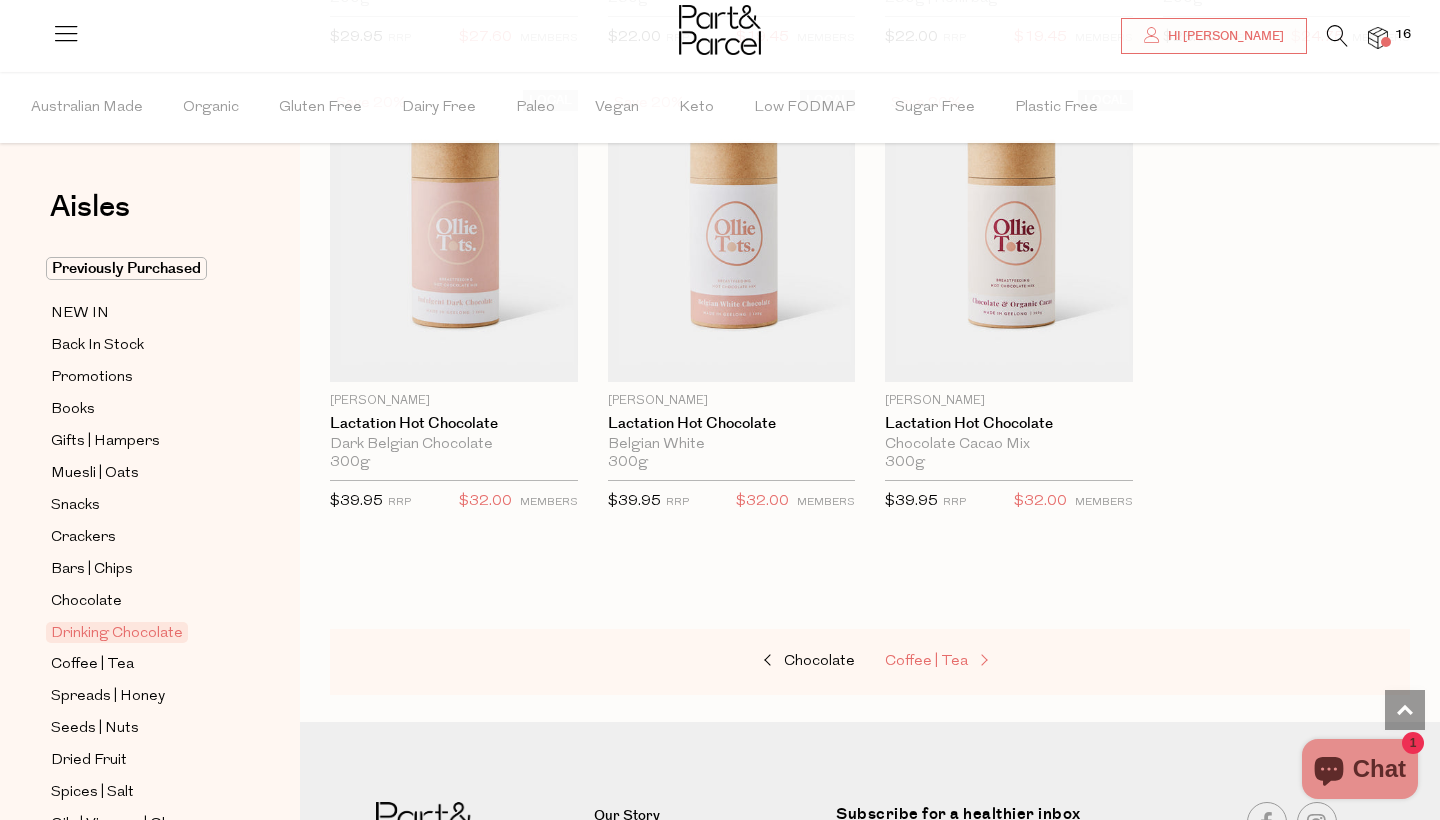 click on "Coffee | Tea" at bounding box center (985, 662) 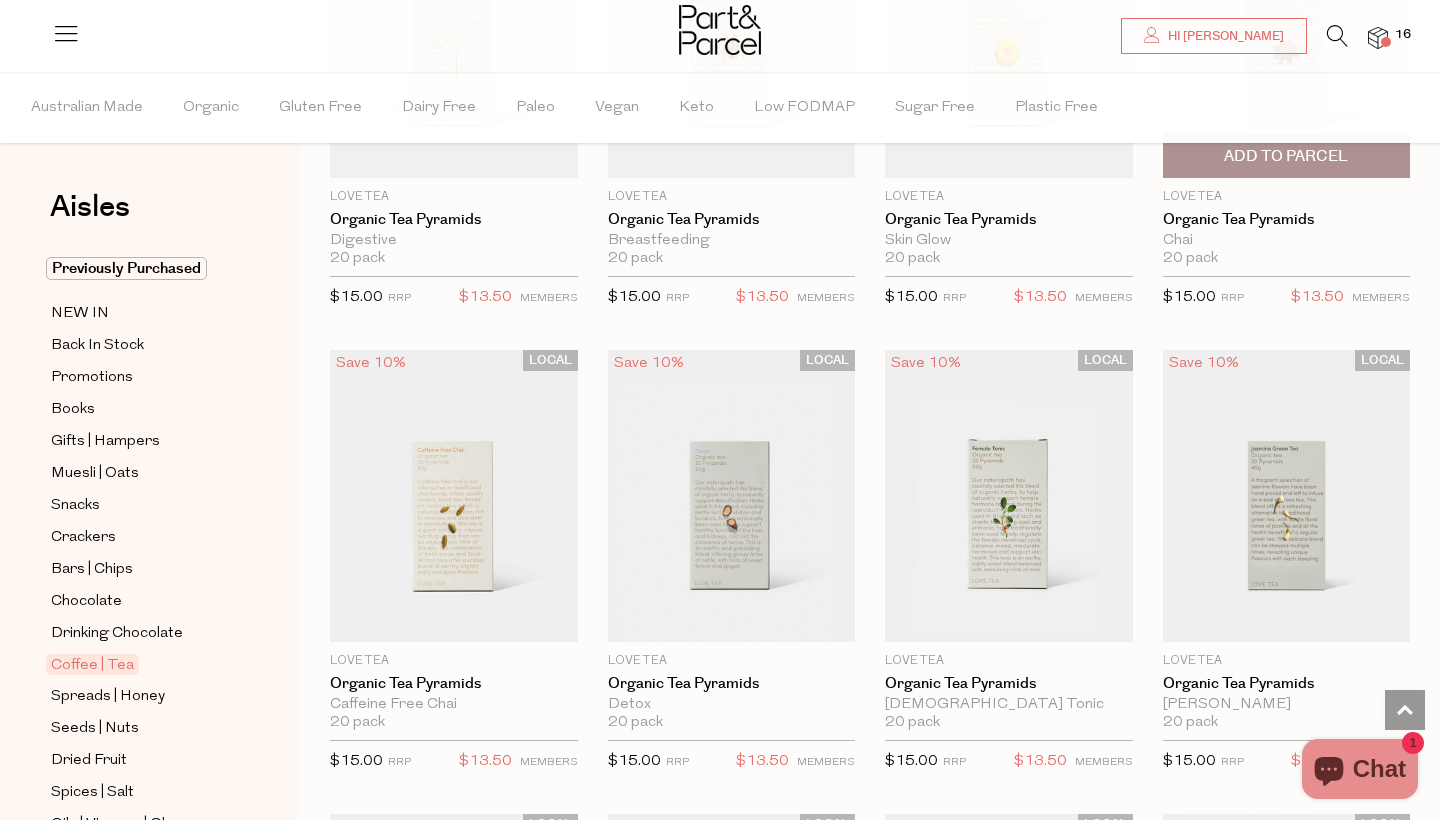 scroll, scrollTop: 3163, scrollLeft: 0, axis: vertical 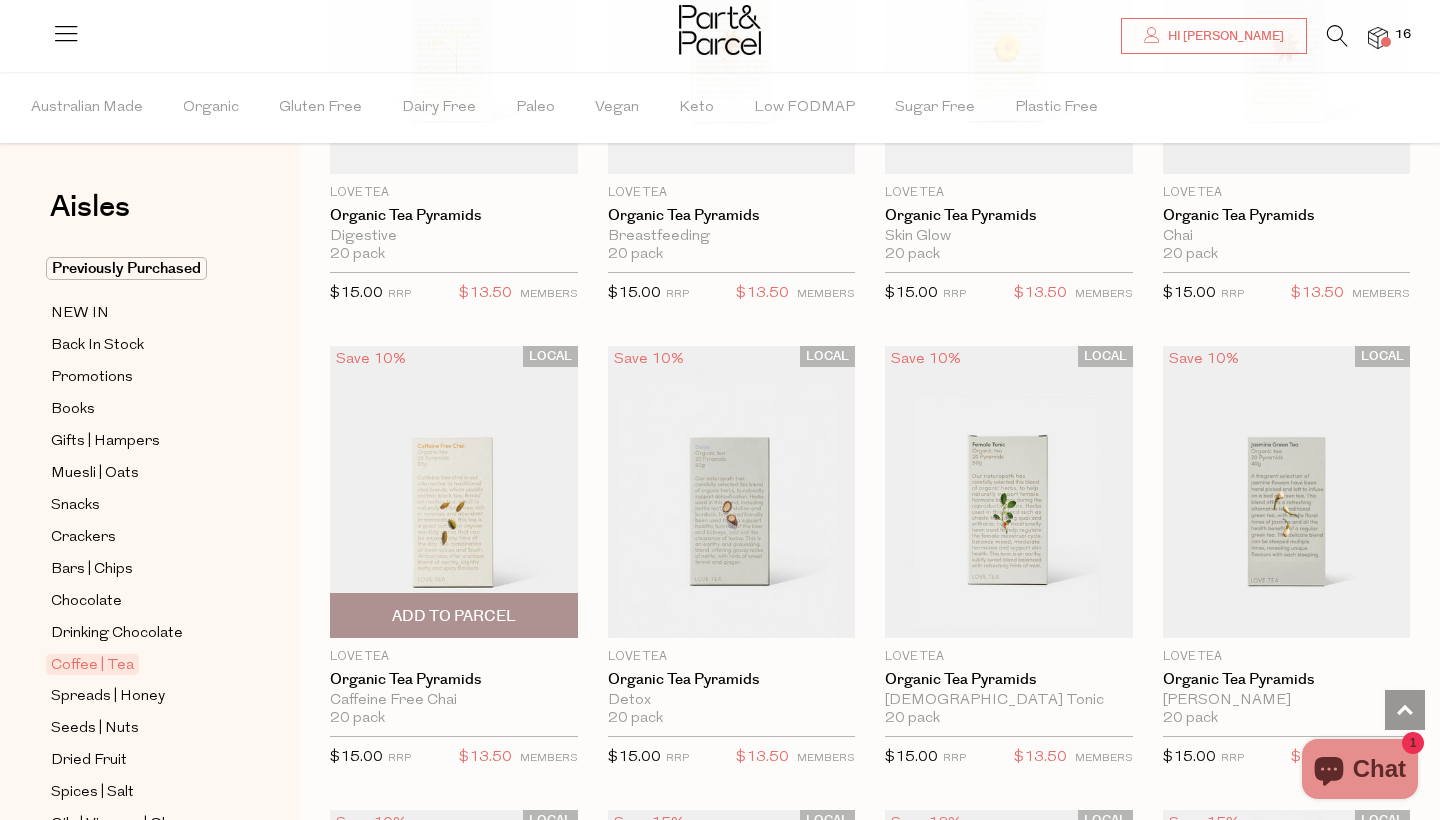 click on "Add To Parcel" at bounding box center (454, 615) 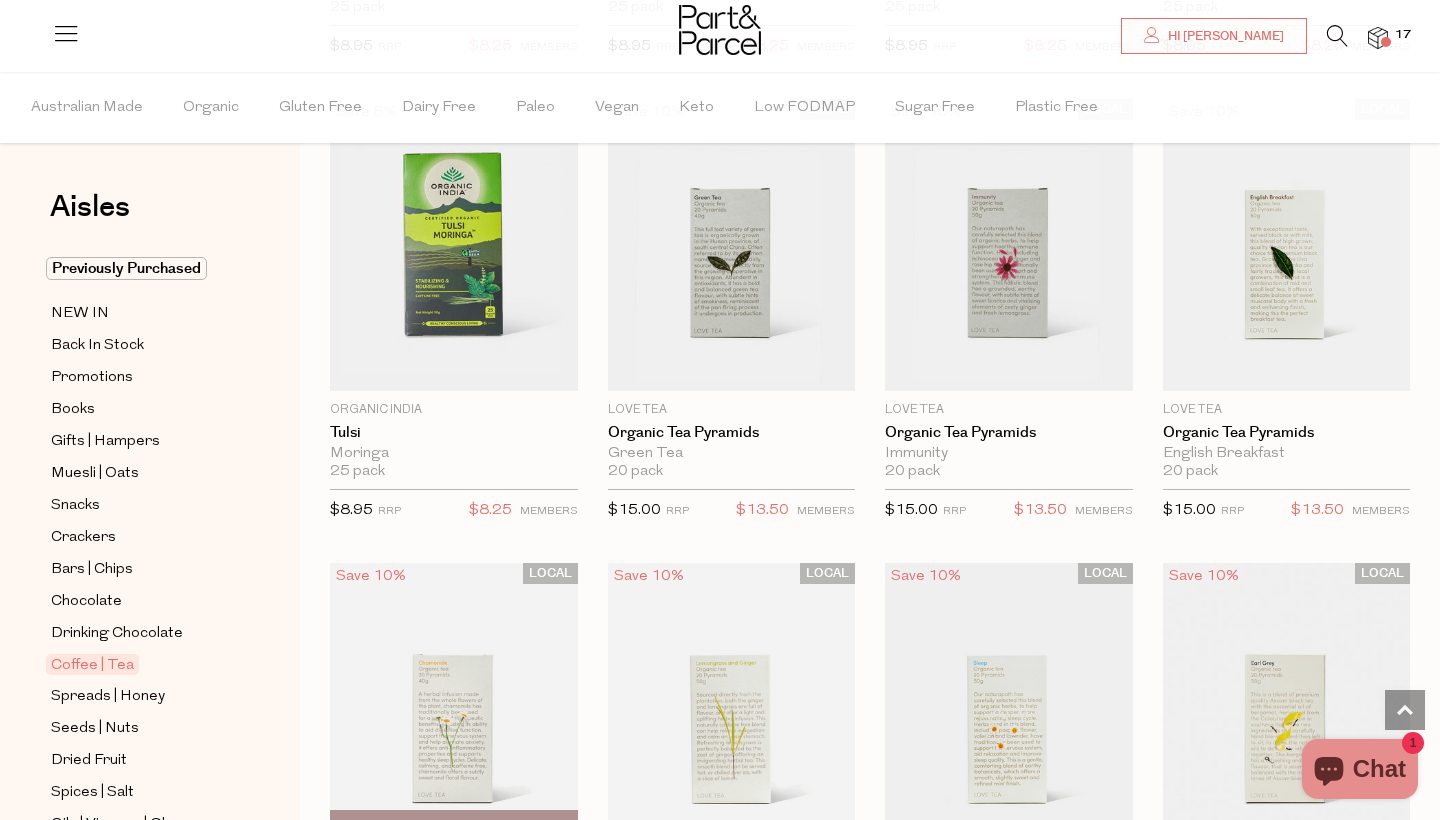 scroll, scrollTop: 1553, scrollLeft: 0, axis: vertical 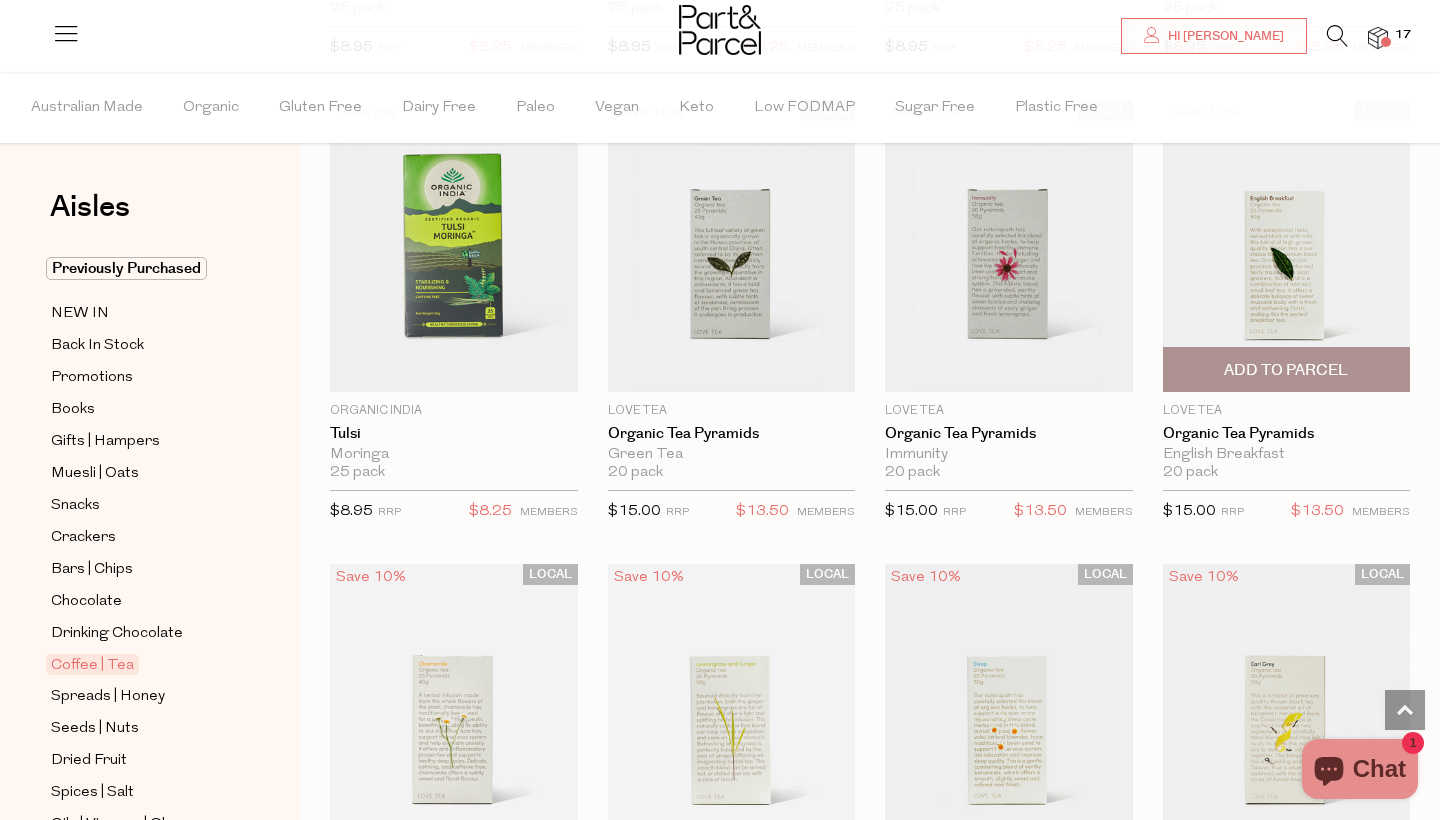 click on "Add To Parcel" at bounding box center (1286, 370) 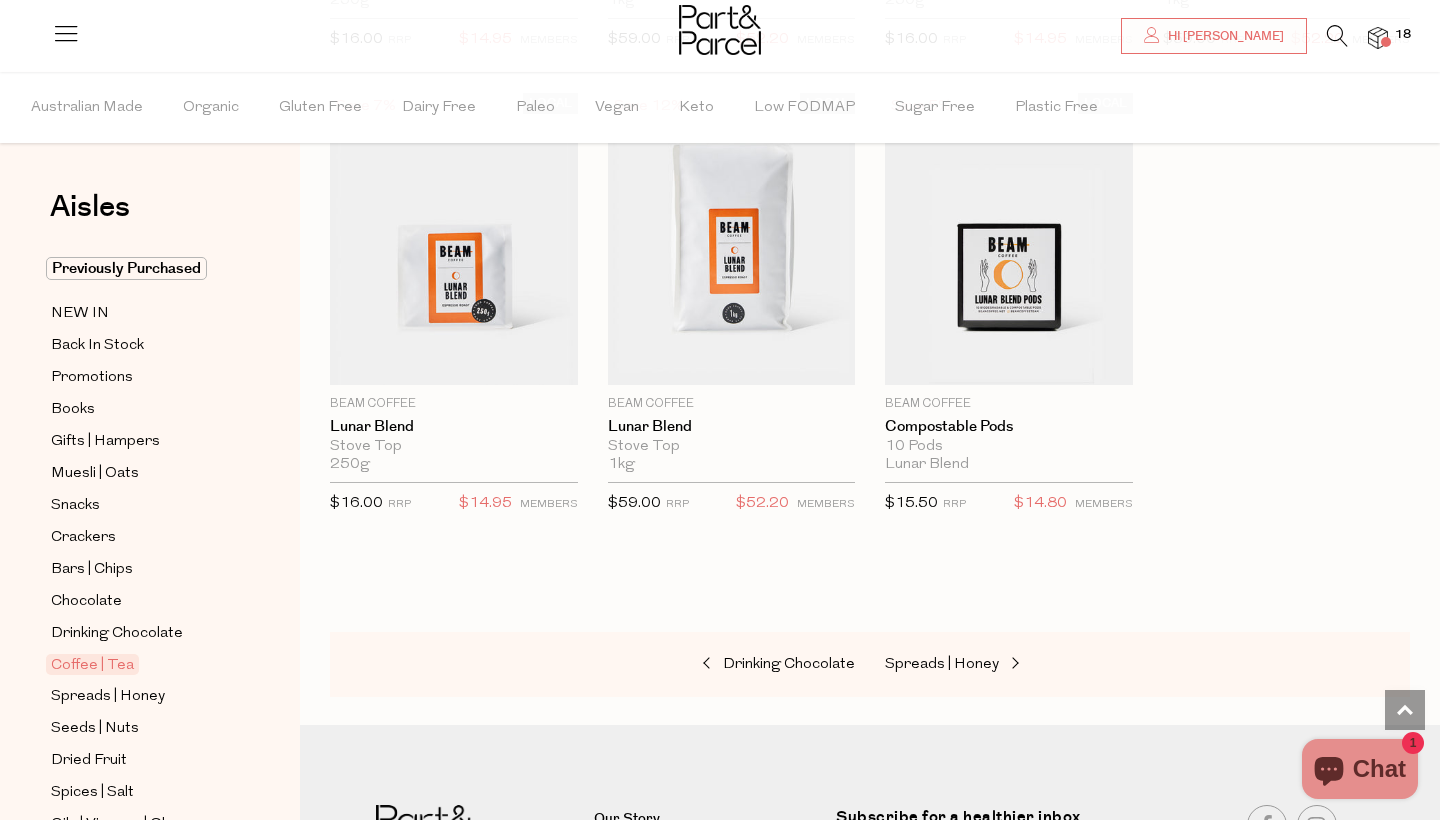 scroll, scrollTop: 9932, scrollLeft: 0, axis: vertical 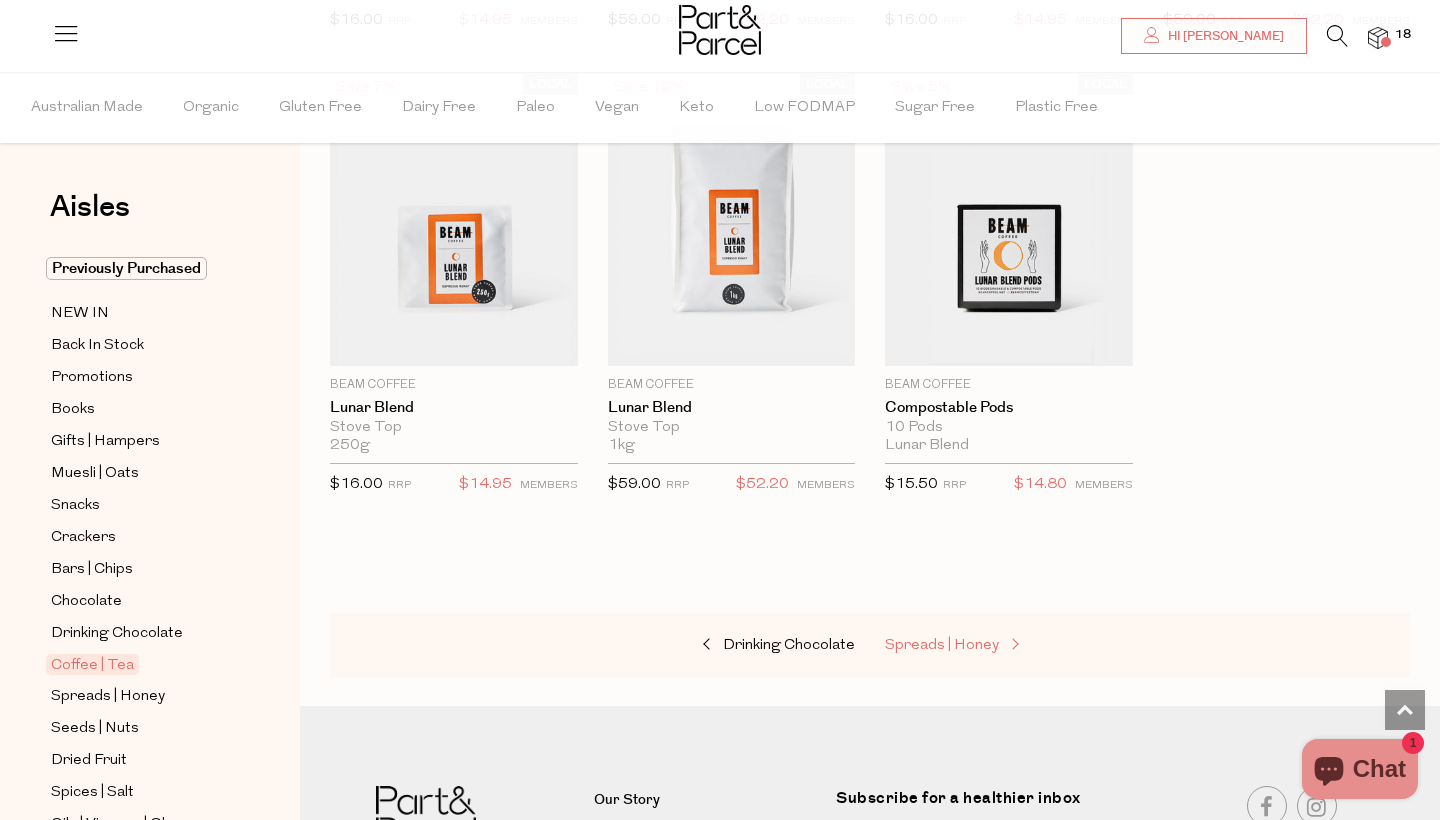 click on "Spreads | Honey" at bounding box center (942, 645) 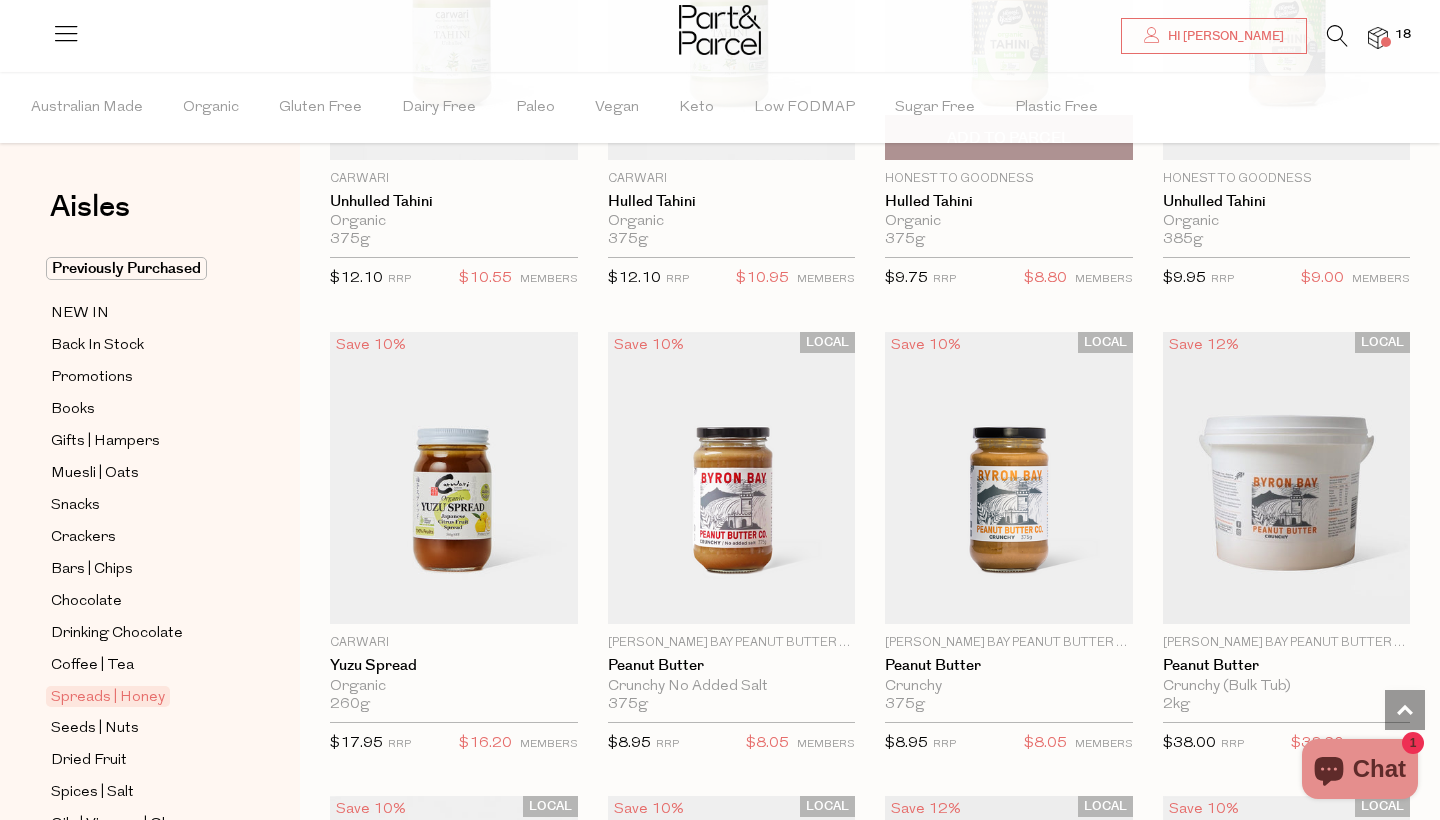 scroll, scrollTop: 1324, scrollLeft: 0, axis: vertical 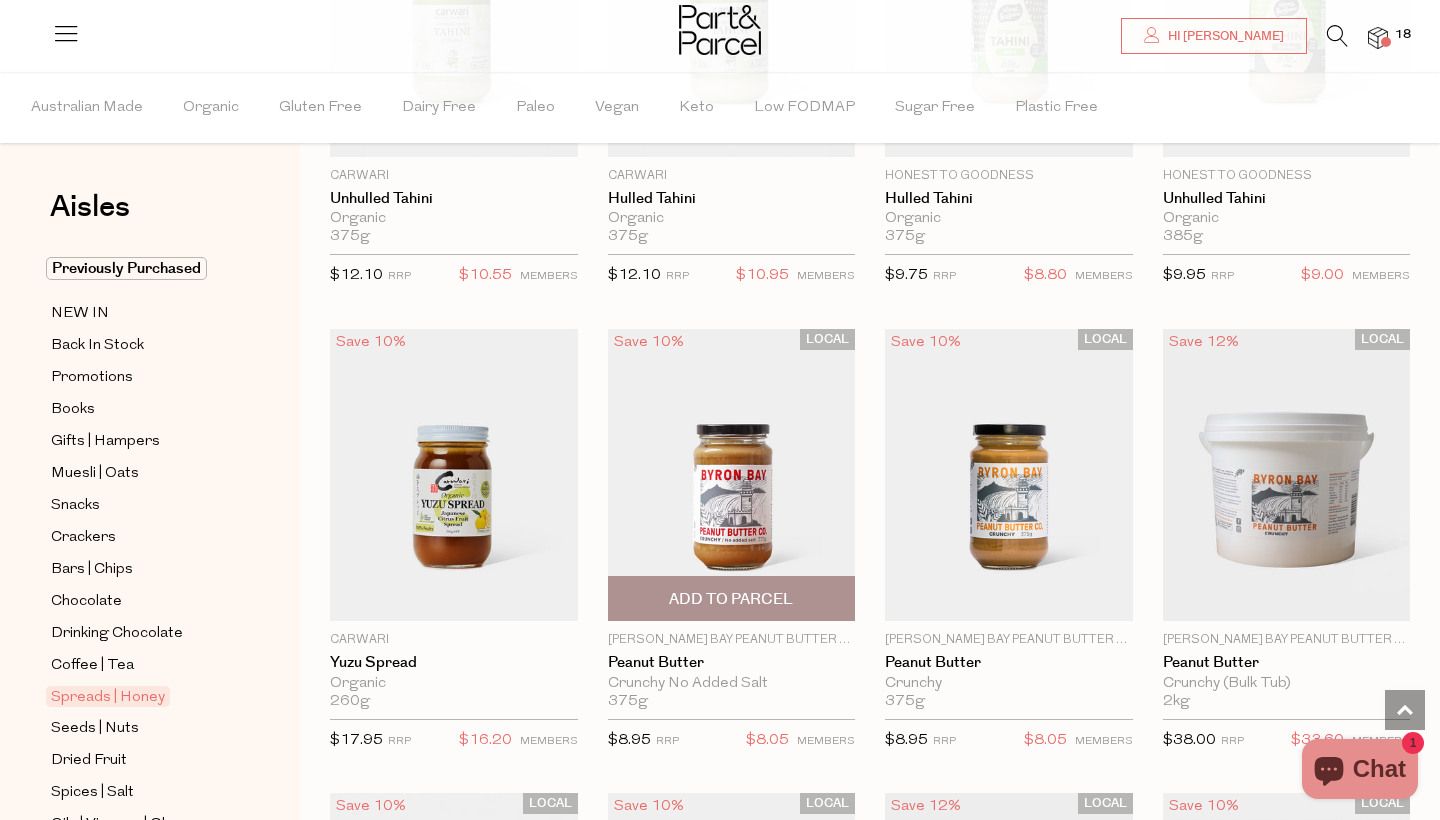 click on "Add To Parcel" at bounding box center (732, 598) 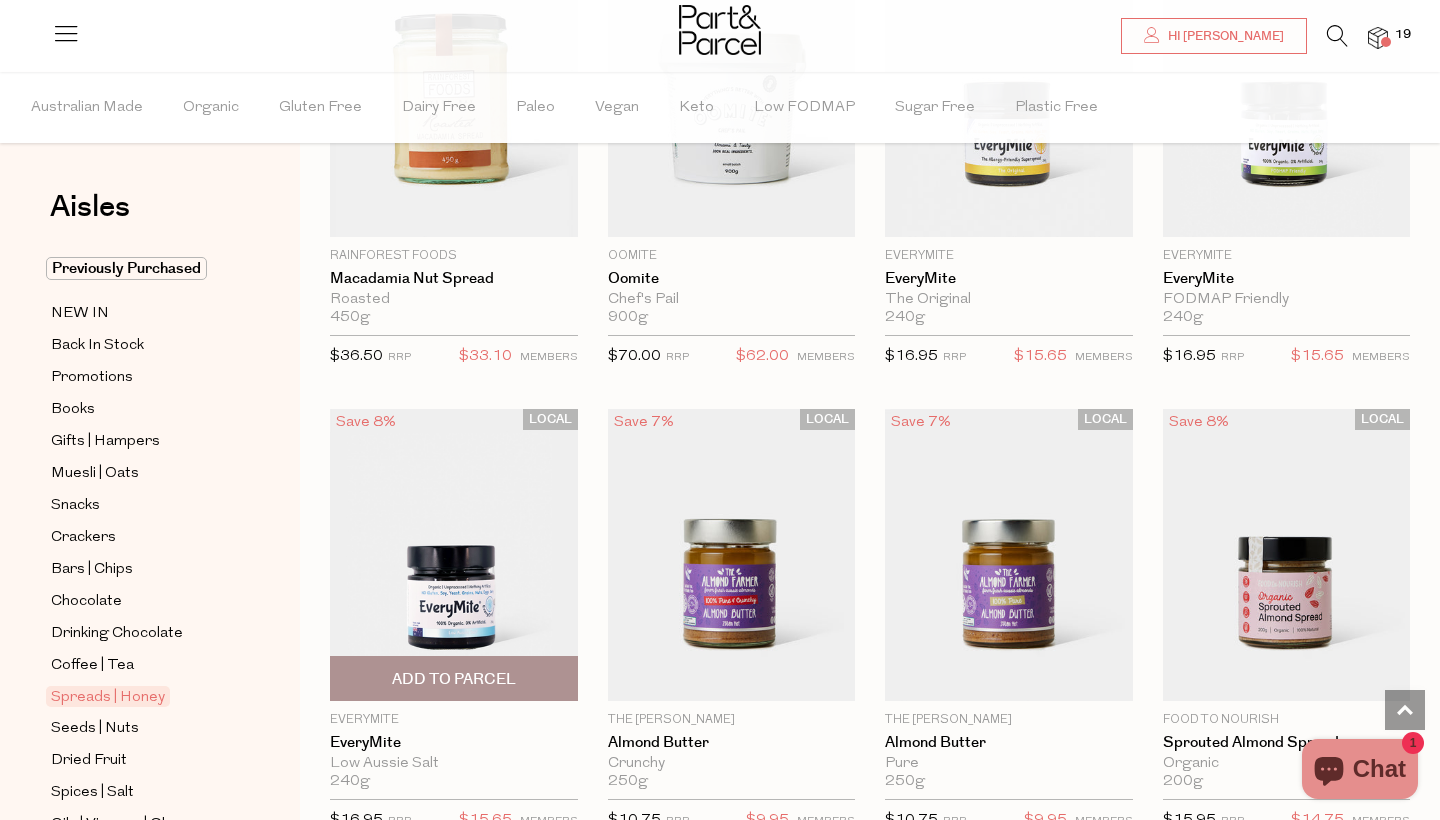 scroll, scrollTop: 3570, scrollLeft: 0, axis: vertical 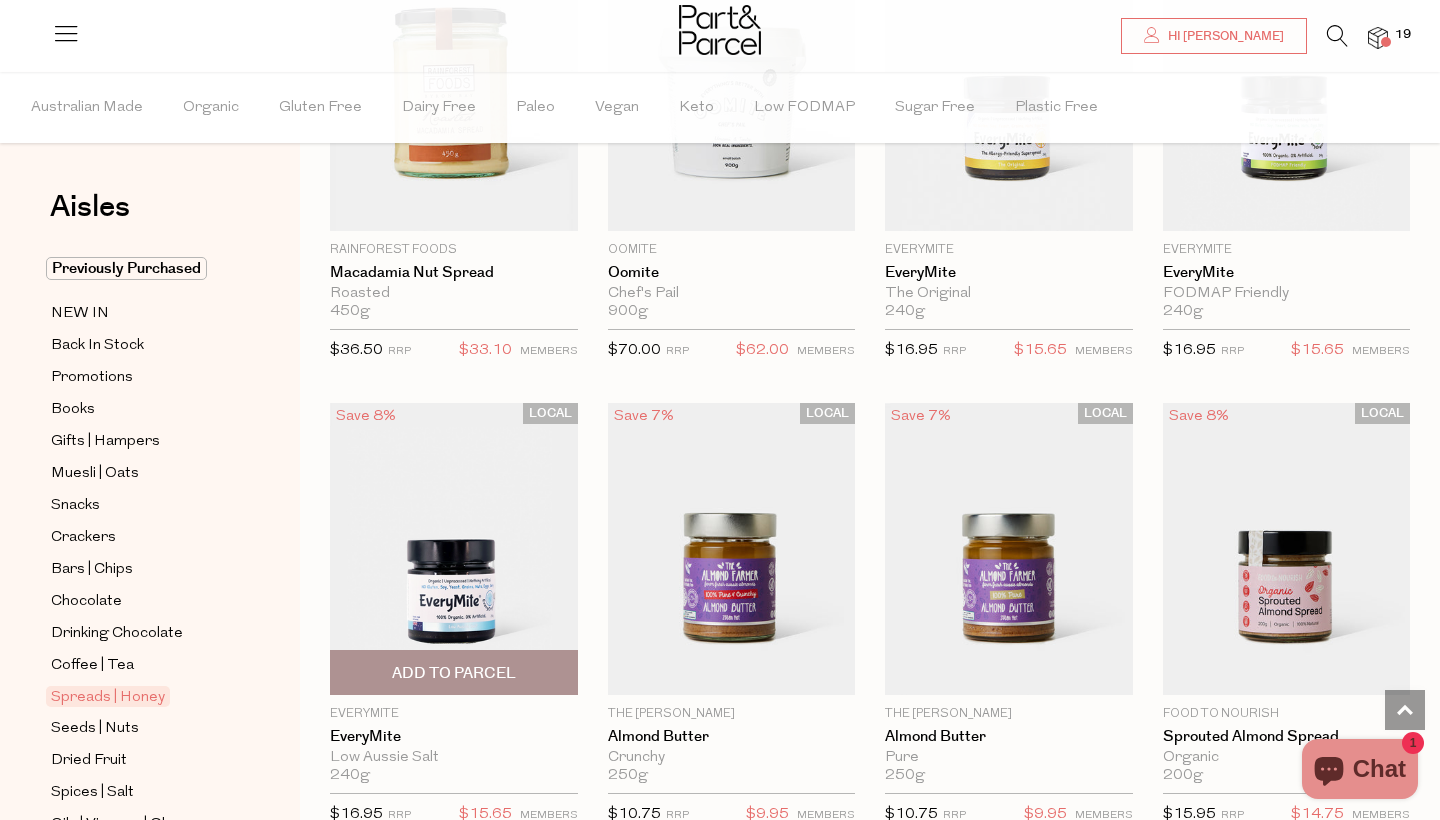click at bounding box center (454, 549) 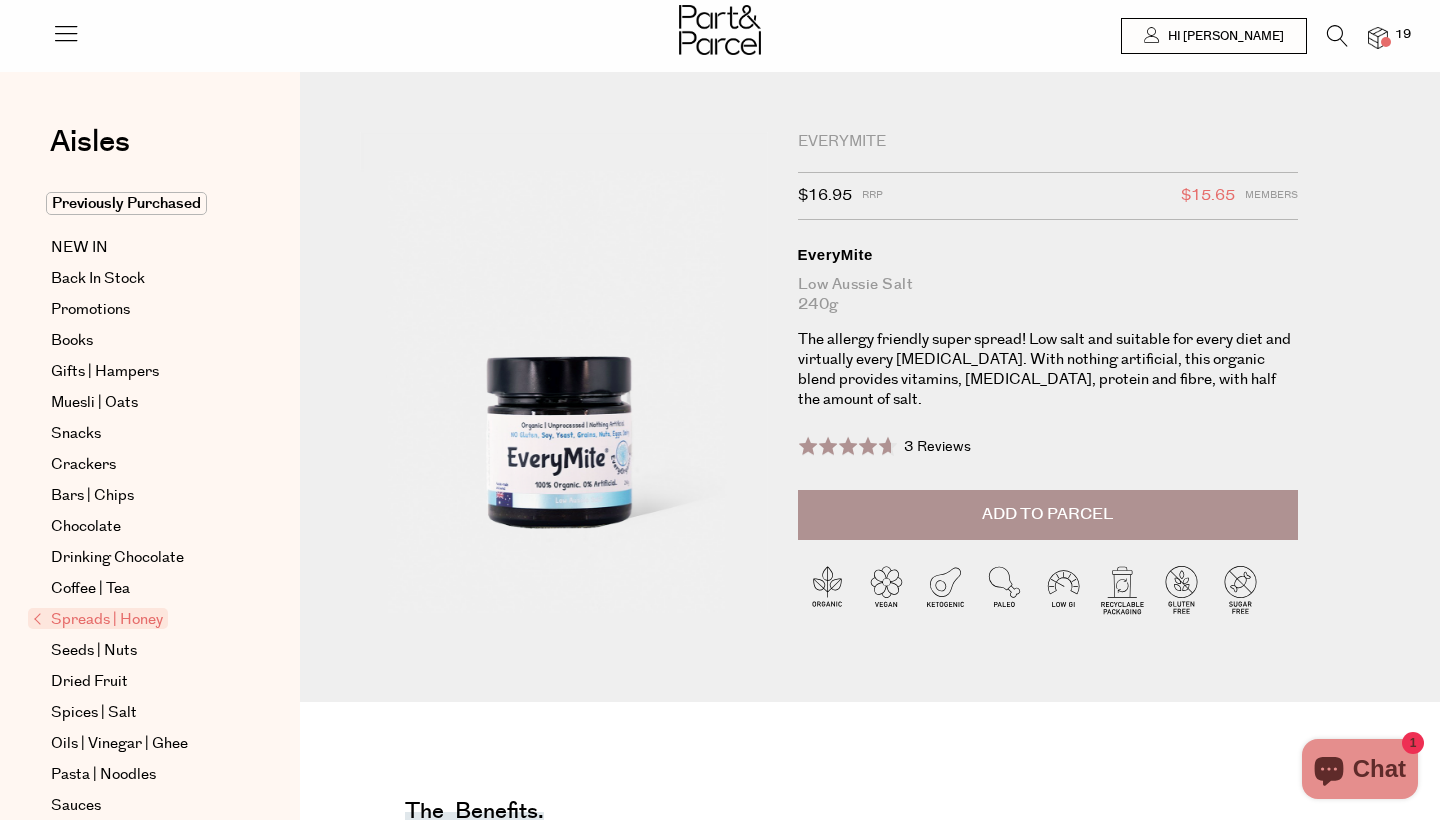scroll, scrollTop: 0, scrollLeft: 0, axis: both 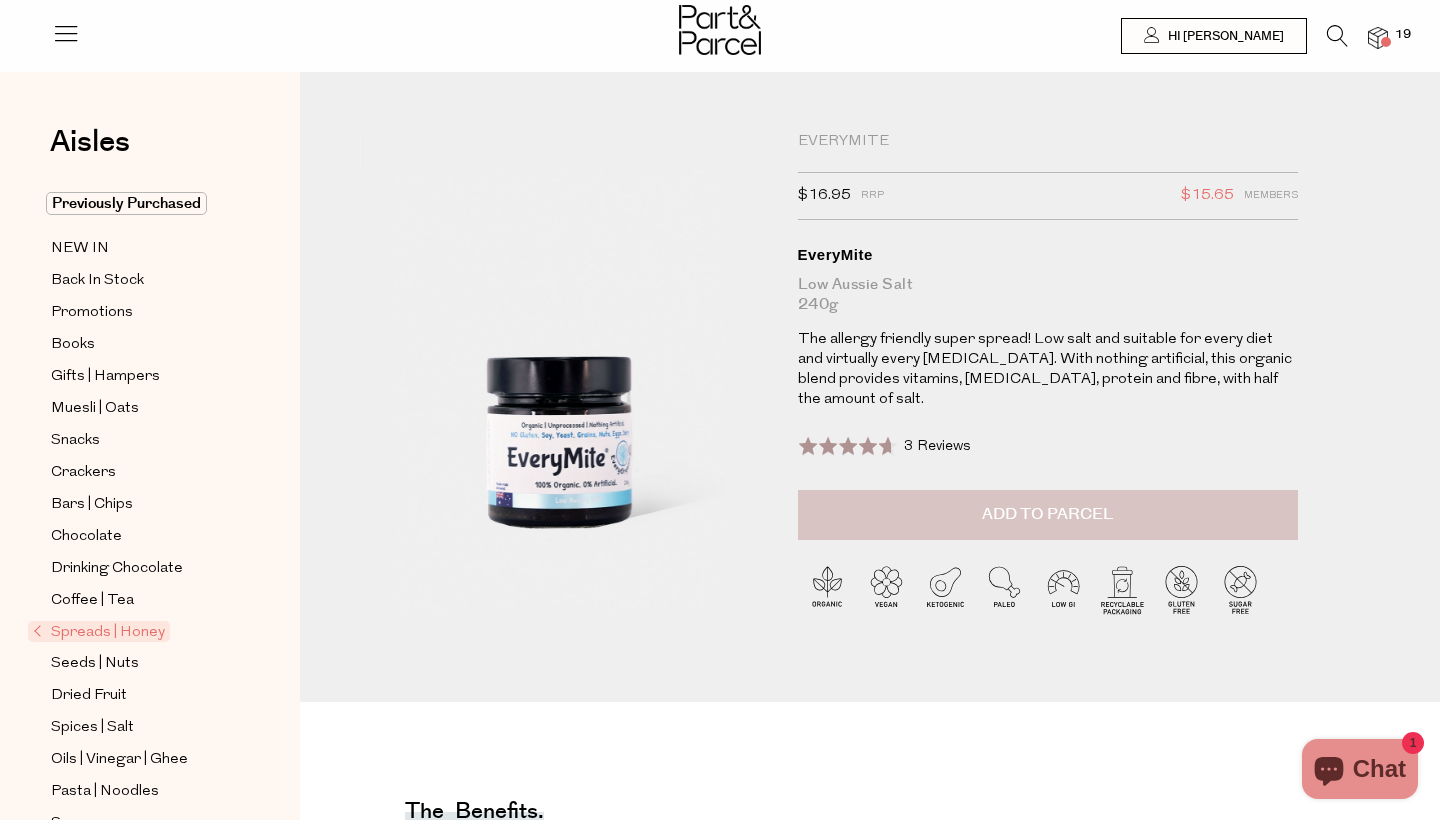 click on "Add to Parcel" at bounding box center [1047, 514] 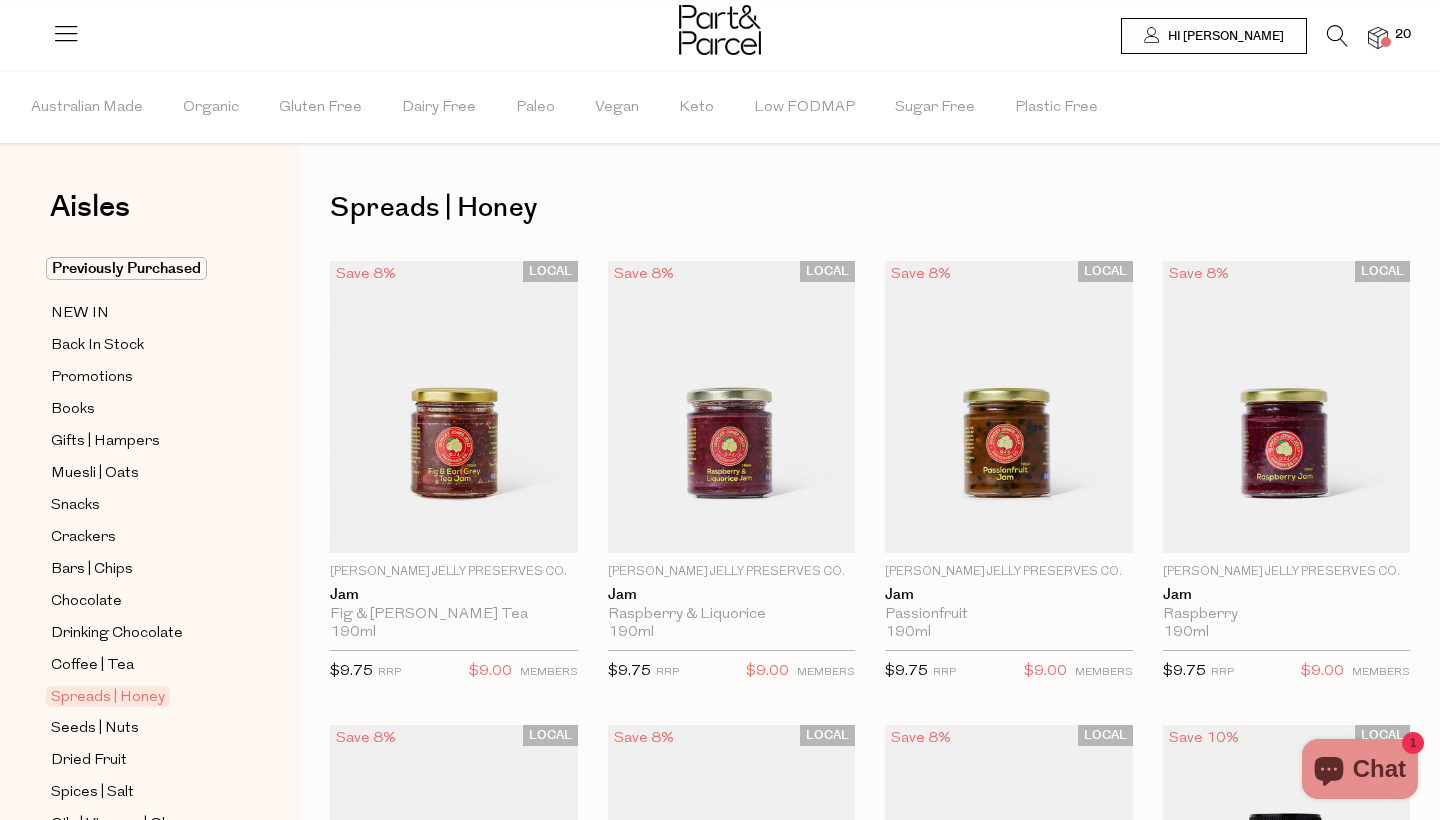 scroll, scrollTop: 0, scrollLeft: 0, axis: both 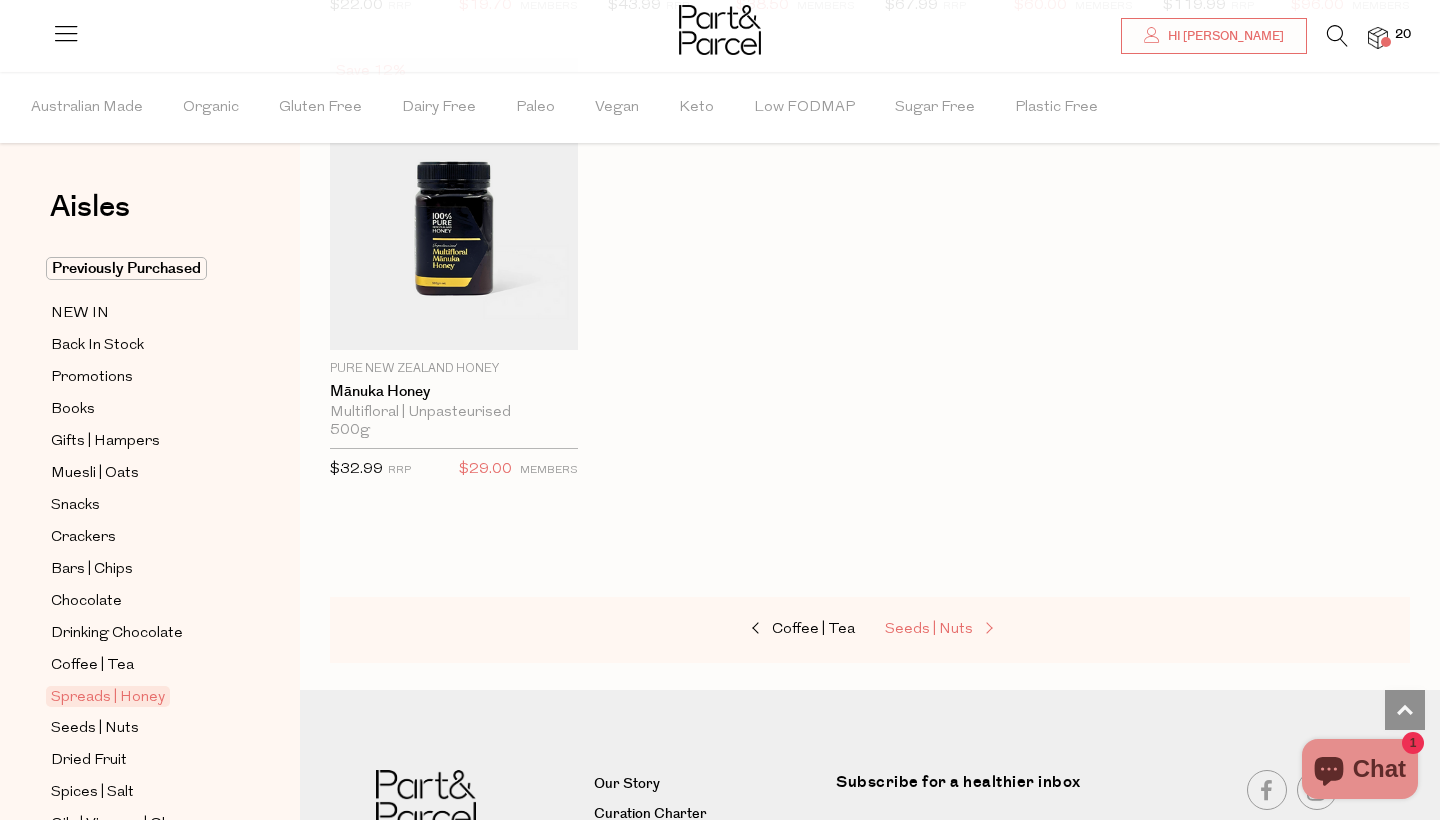 click on "Seeds | Nuts" at bounding box center (985, 630) 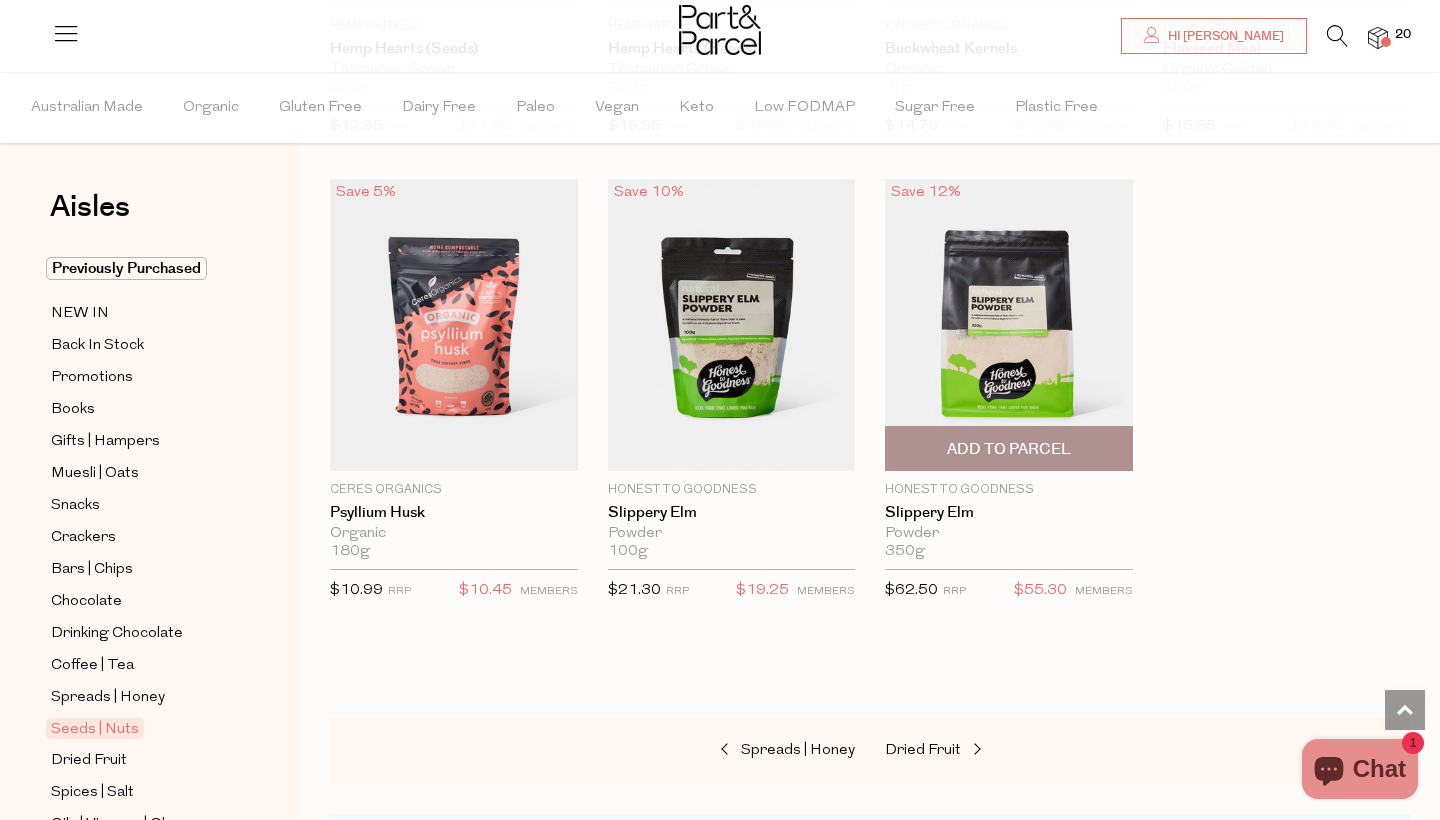 scroll, scrollTop: 5231, scrollLeft: 0, axis: vertical 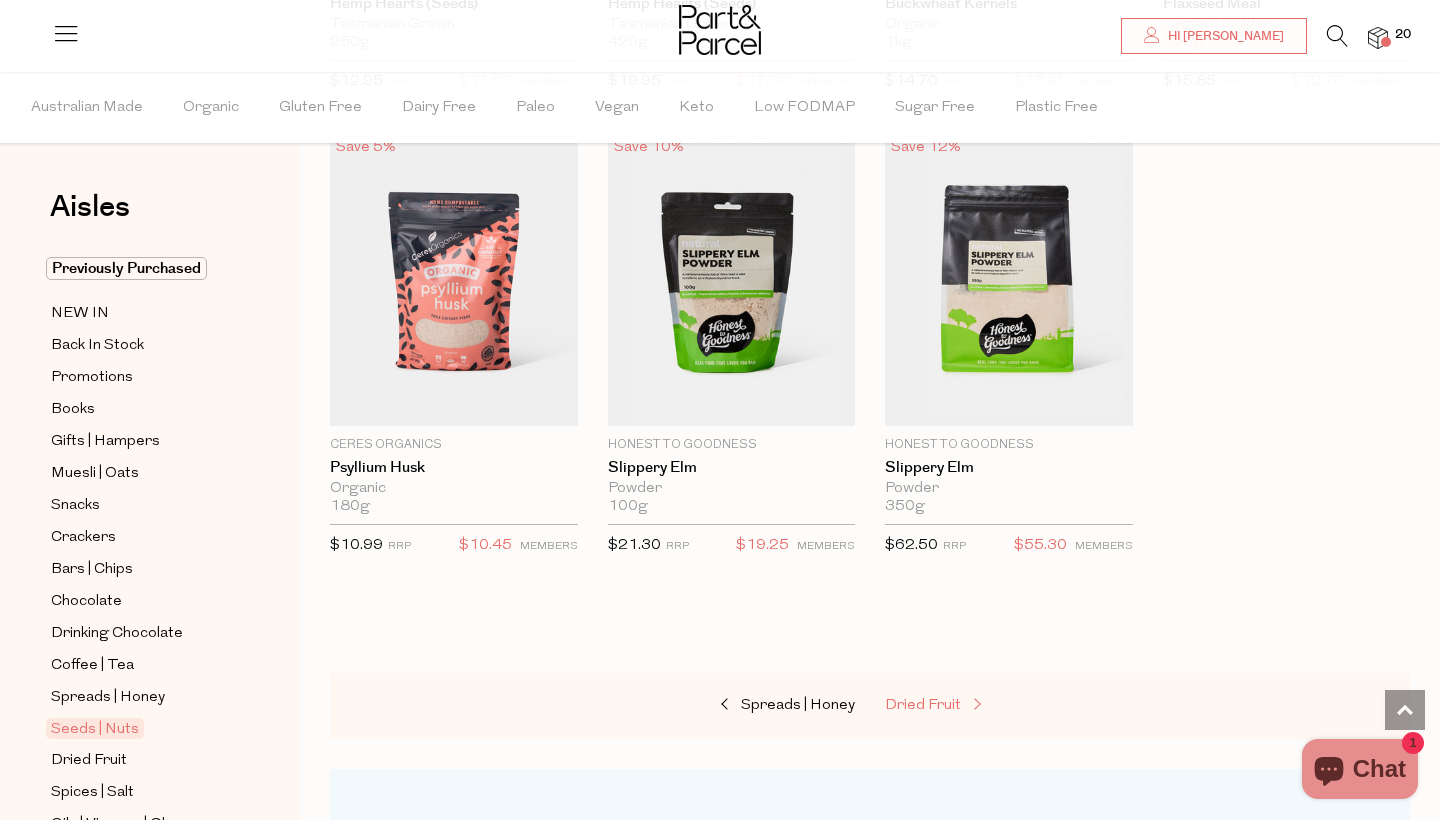 click on "Dried Fruit" at bounding box center [923, 705] 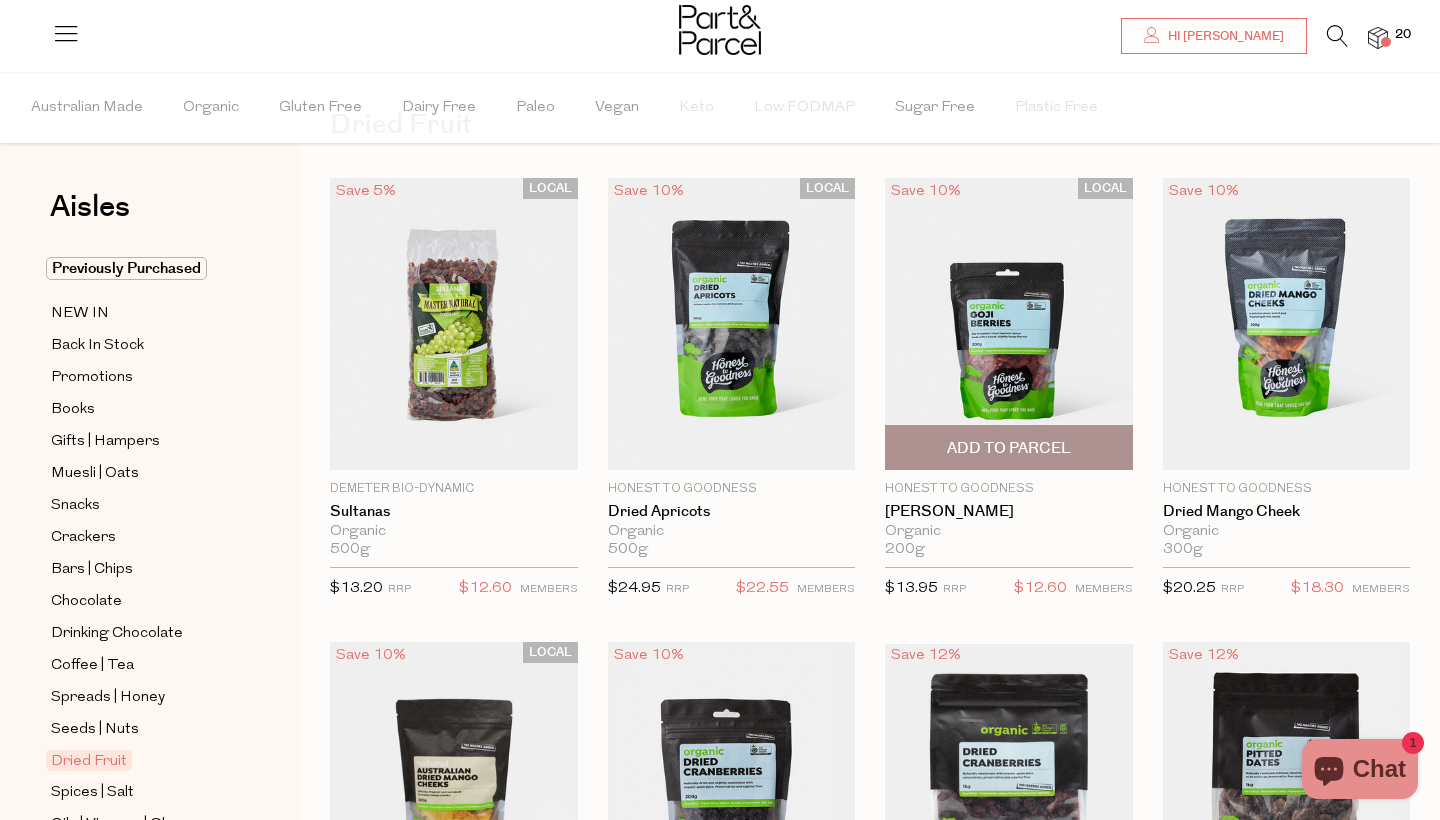 scroll, scrollTop: 83, scrollLeft: 0, axis: vertical 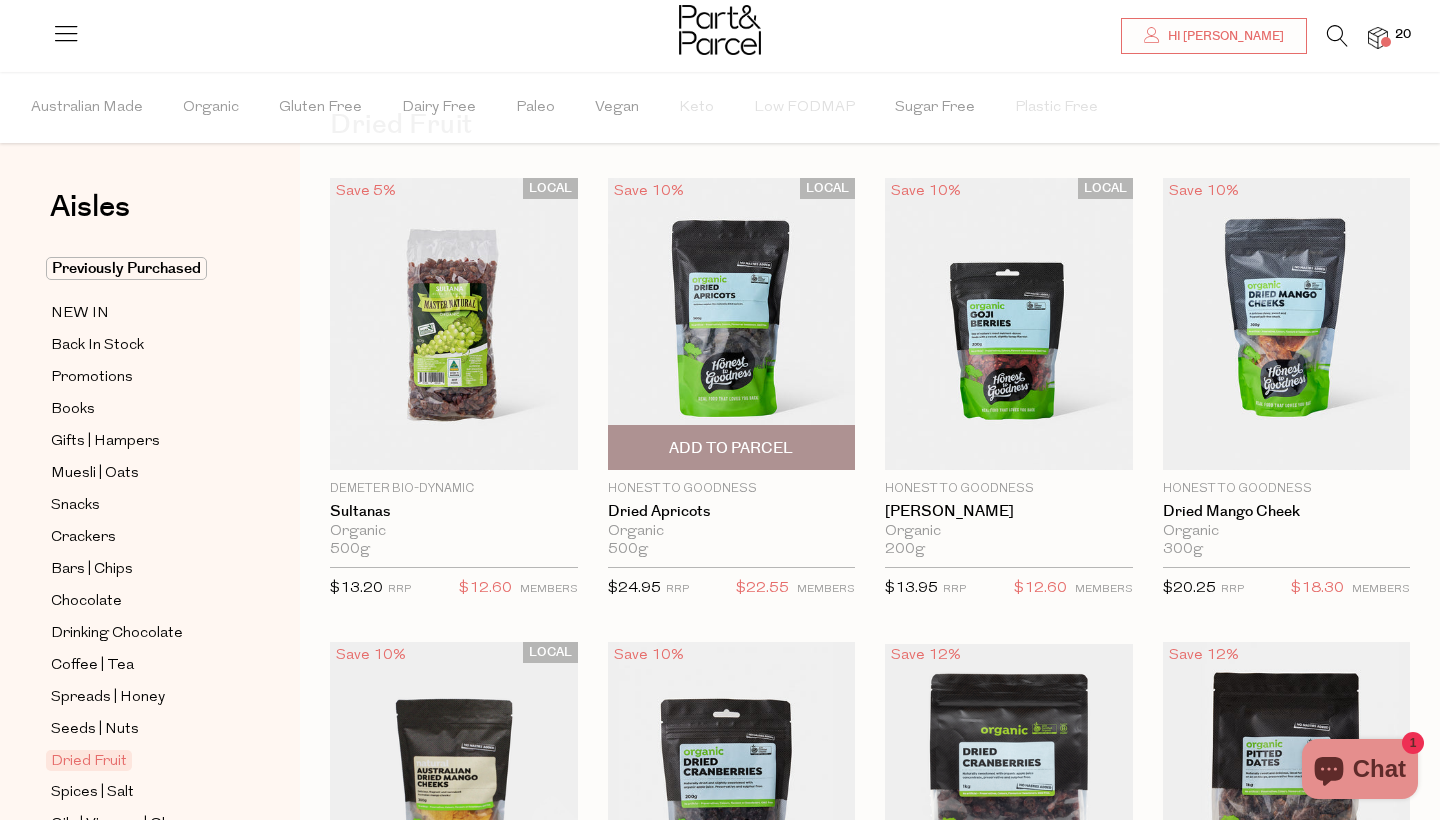 click on "Add To Parcel" at bounding box center [731, 448] 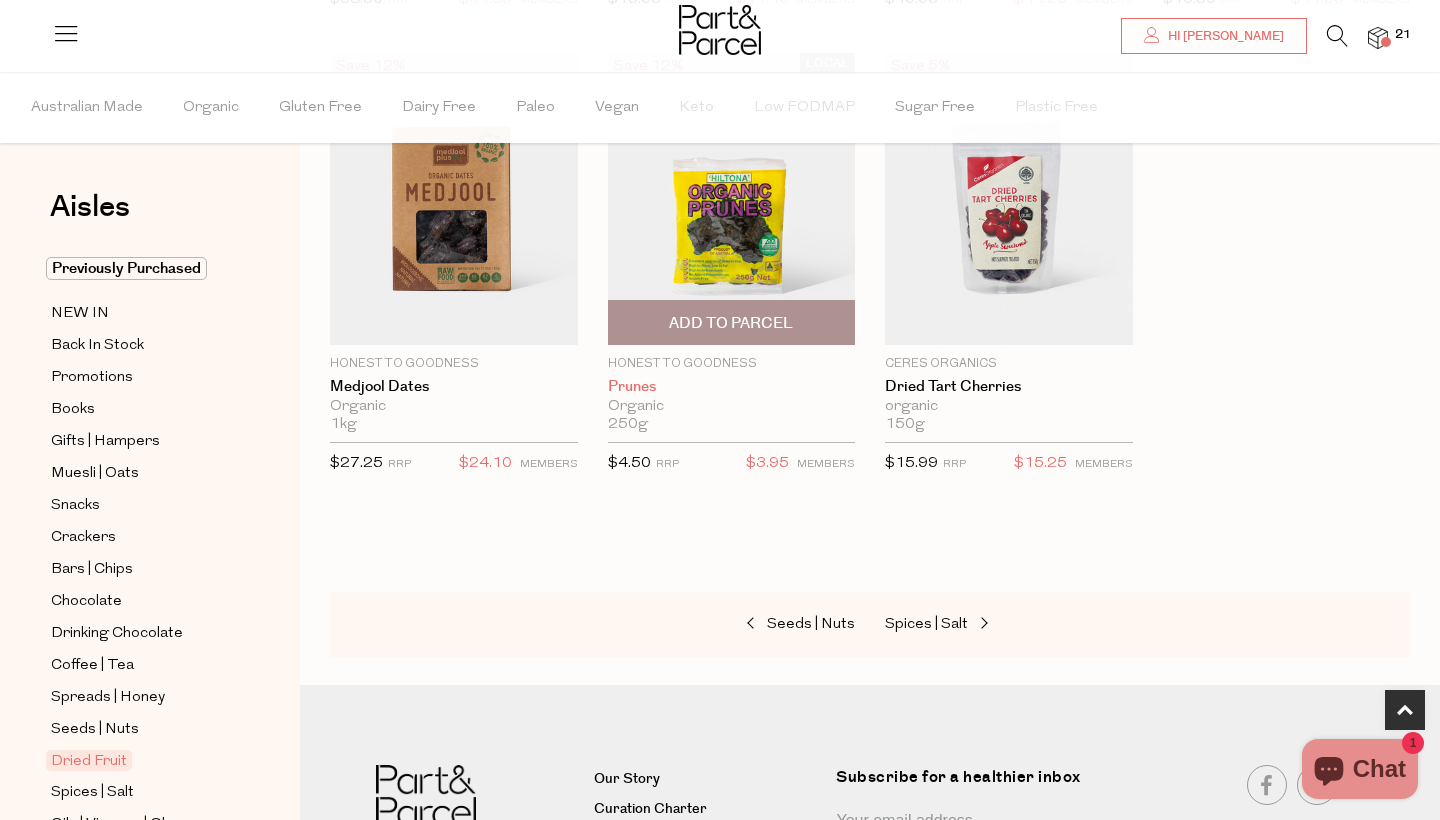 scroll, scrollTop: 1137, scrollLeft: 0, axis: vertical 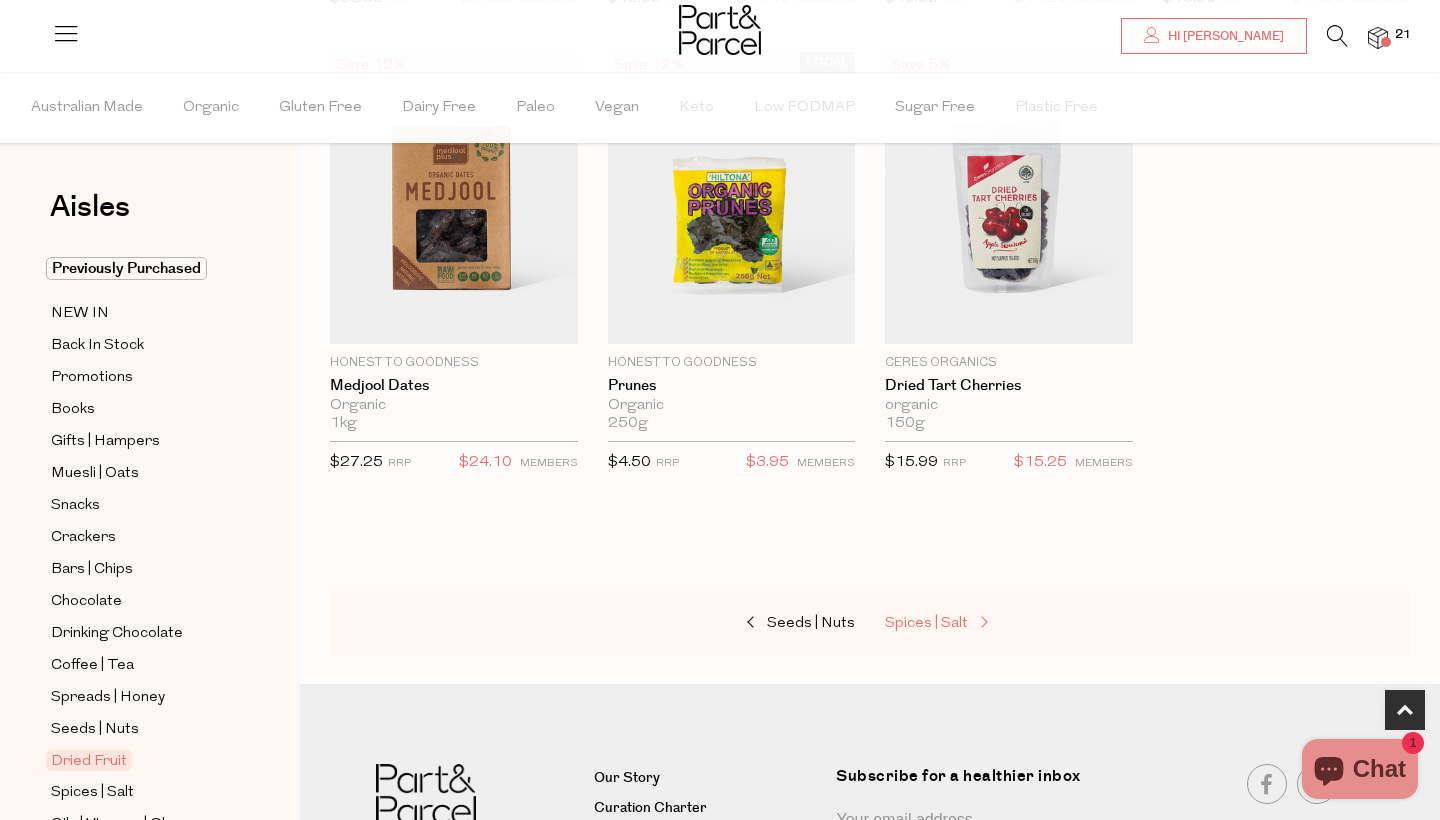 click on "Spices | Salt" at bounding box center [926, 623] 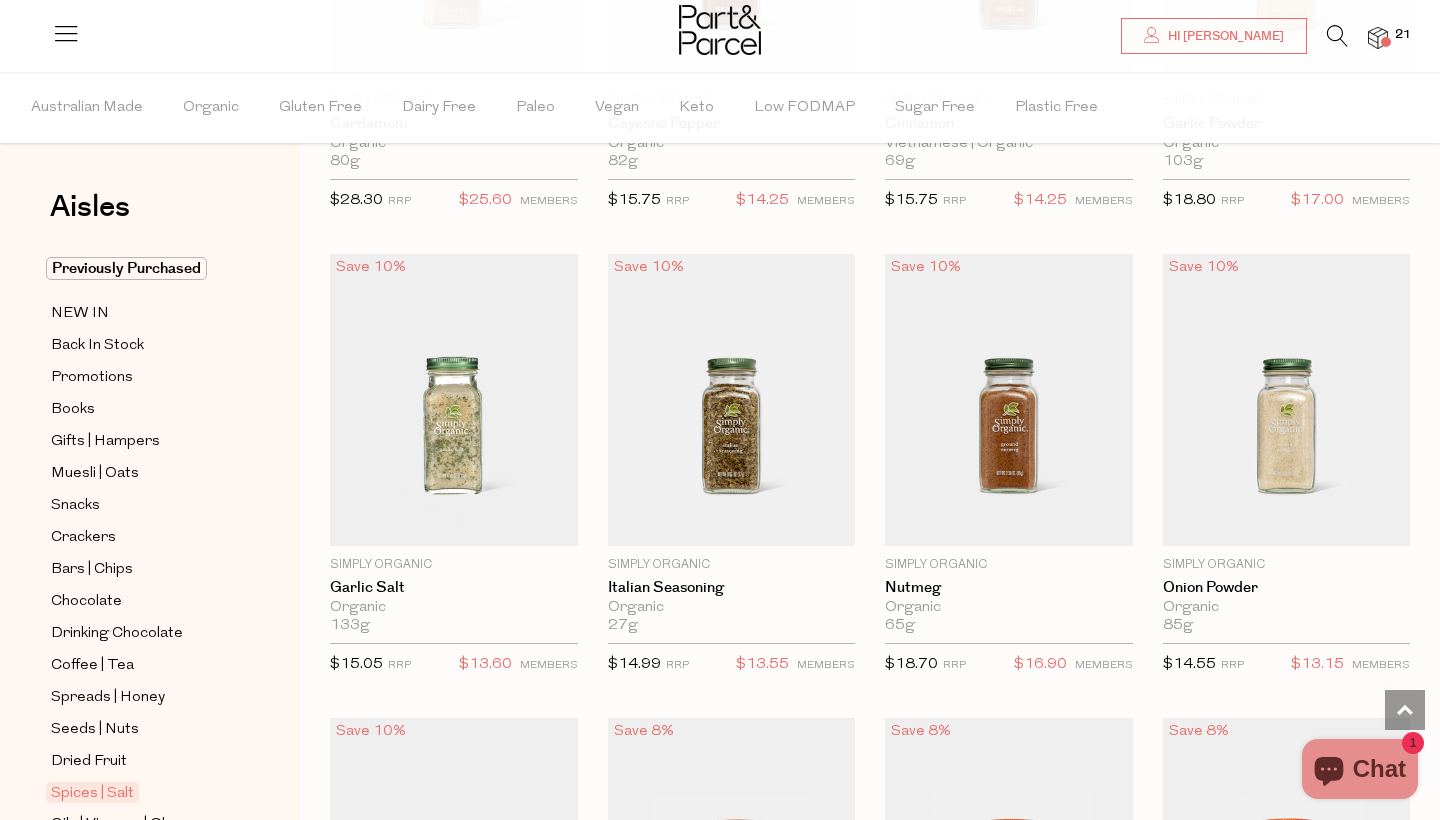 scroll, scrollTop: 2817, scrollLeft: 0, axis: vertical 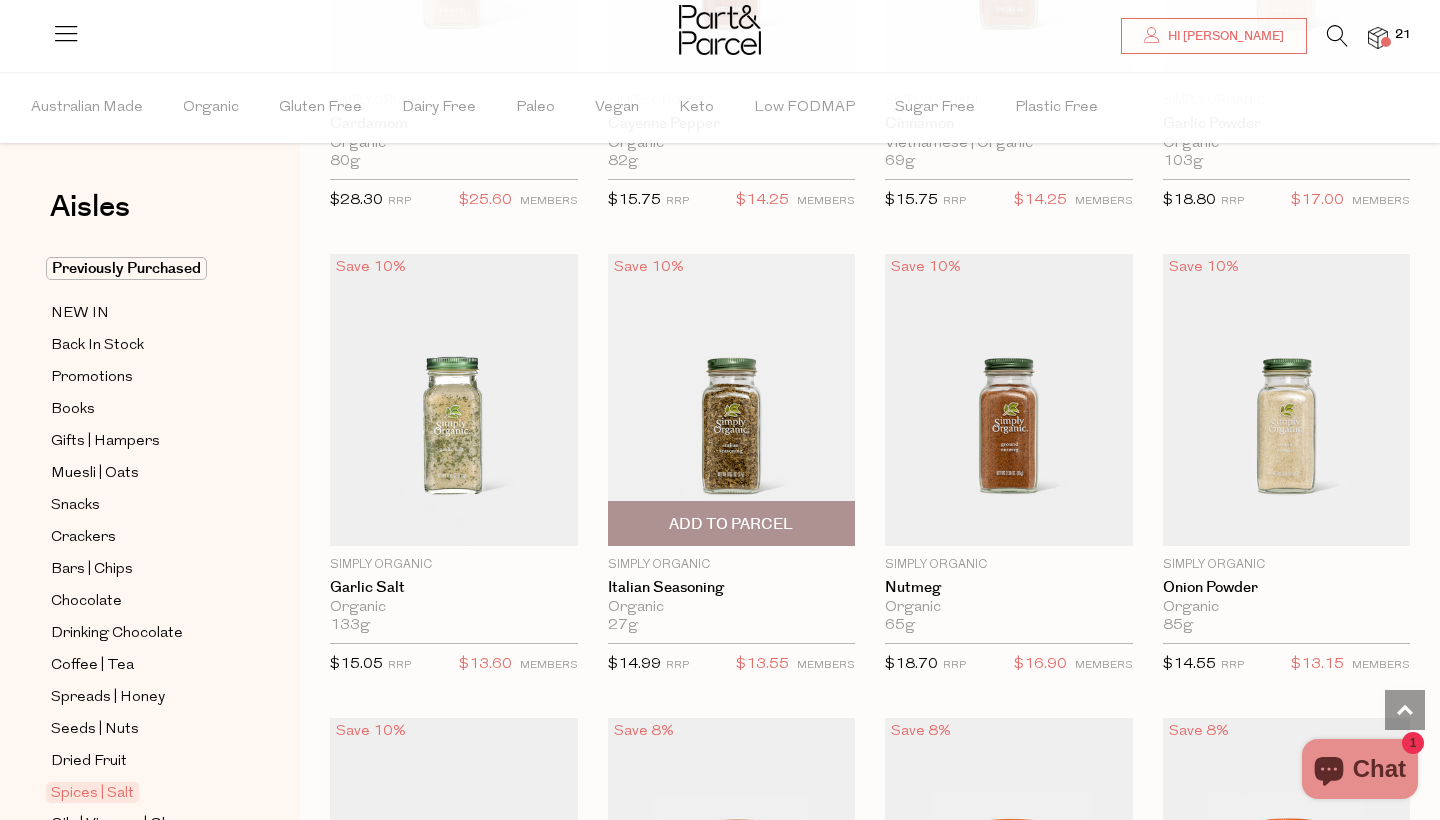 click at bounding box center (732, 400) 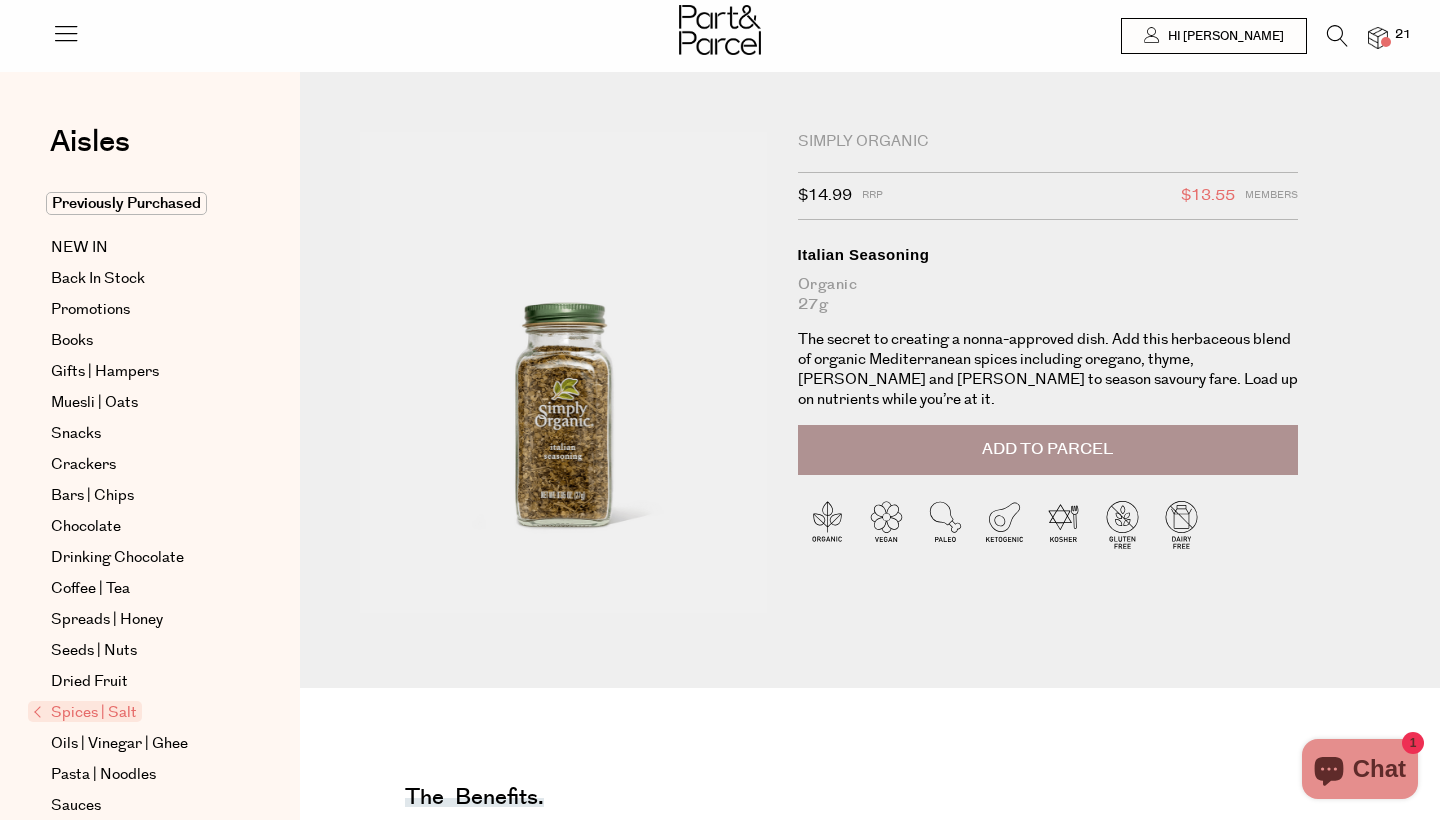 scroll, scrollTop: 0, scrollLeft: 0, axis: both 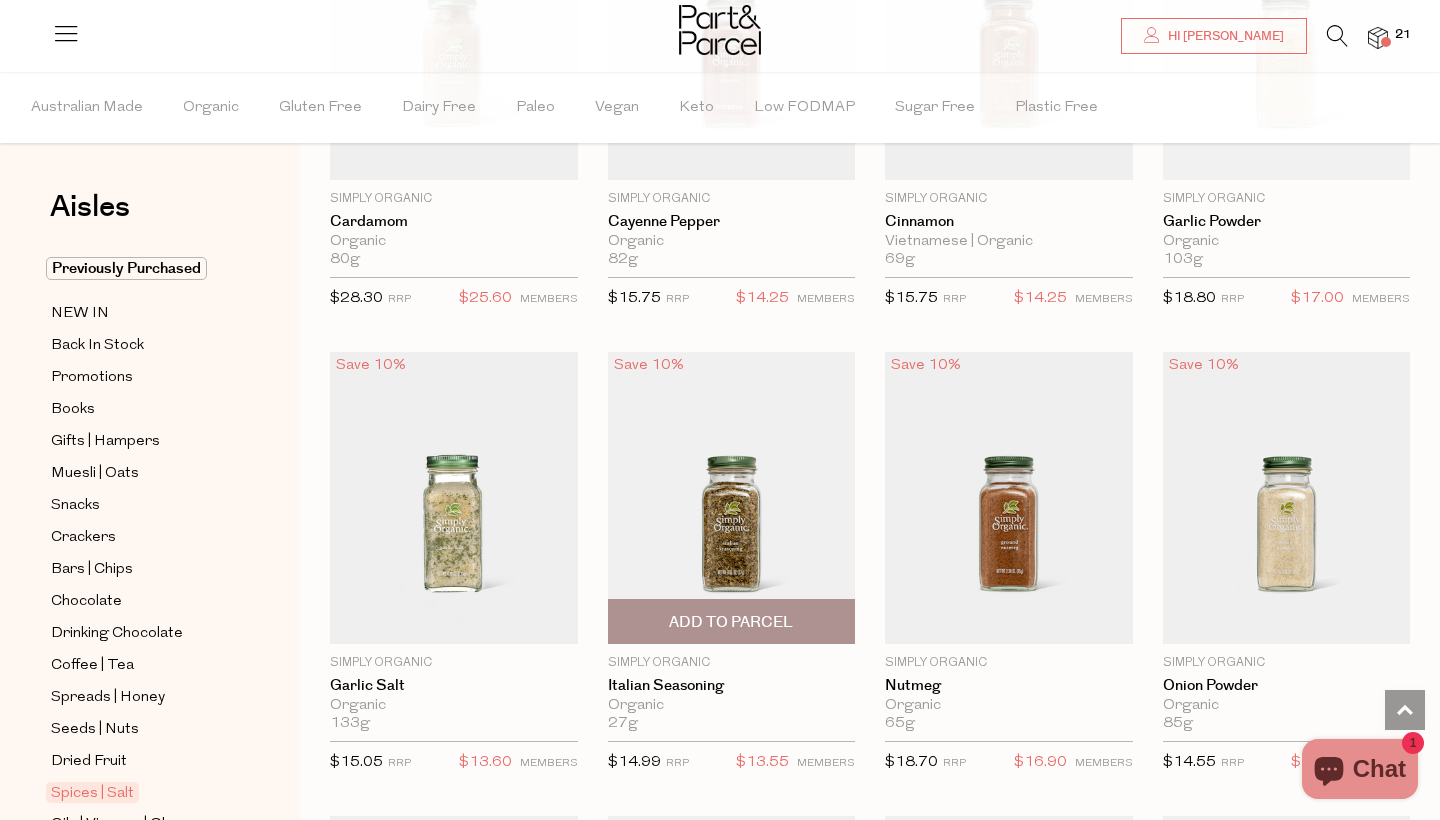click on "Add To Parcel" at bounding box center [731, 622] 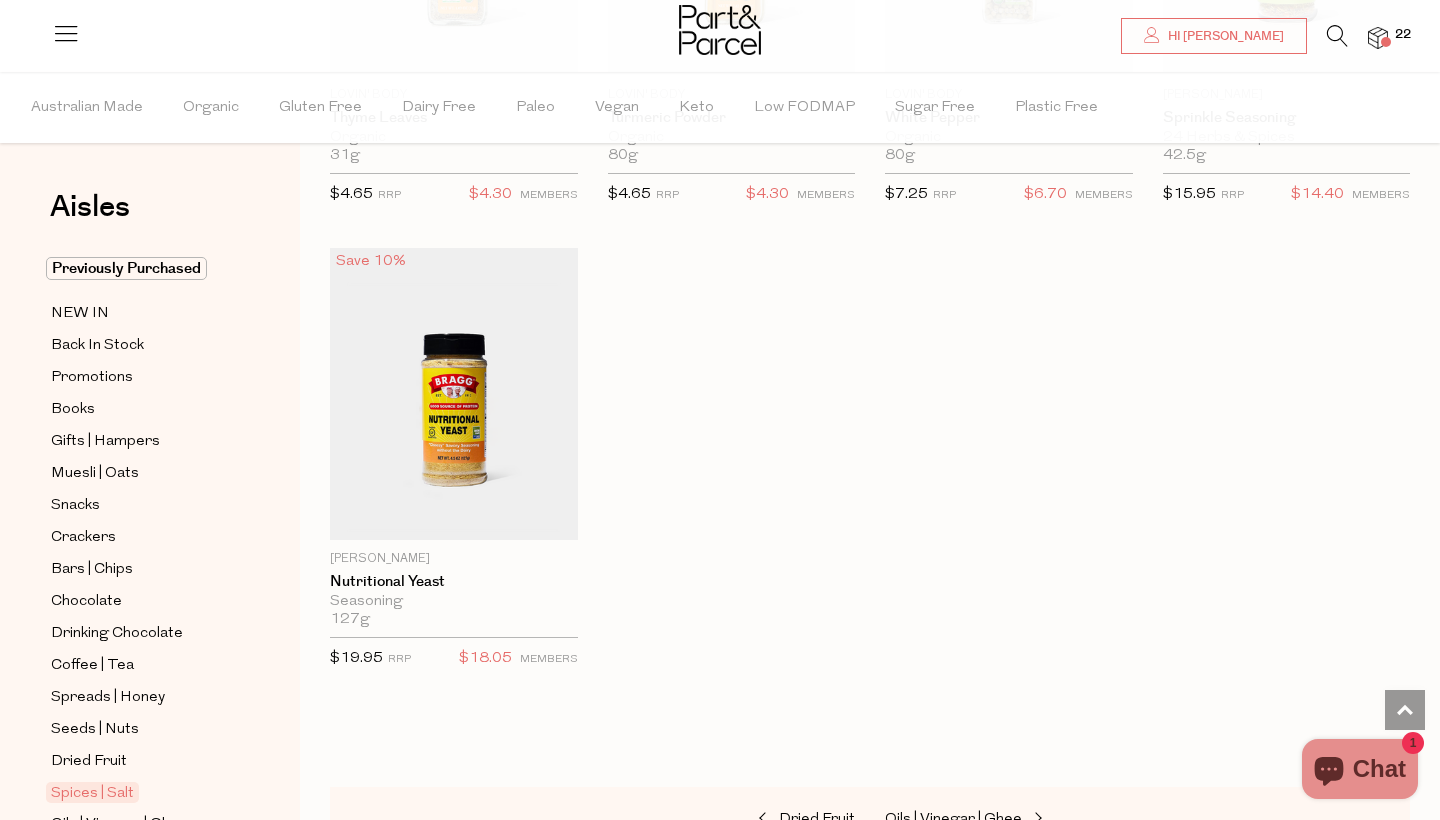 scroll, scrollTop: 6536, scrollLeft: 0, axis: vertical 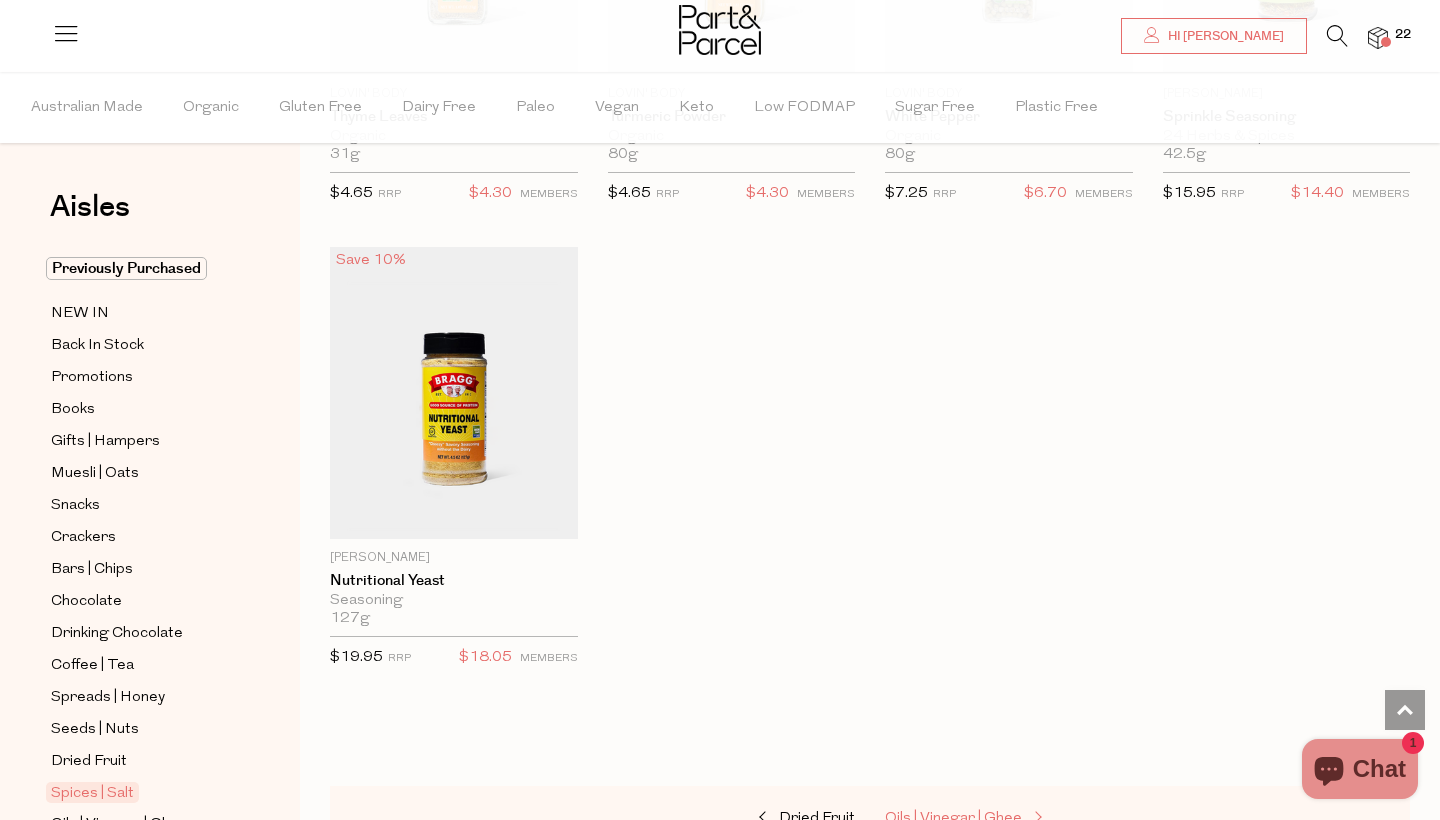 click on "Oils | Vinegar | Ghee" at bounding box center (953, 818) 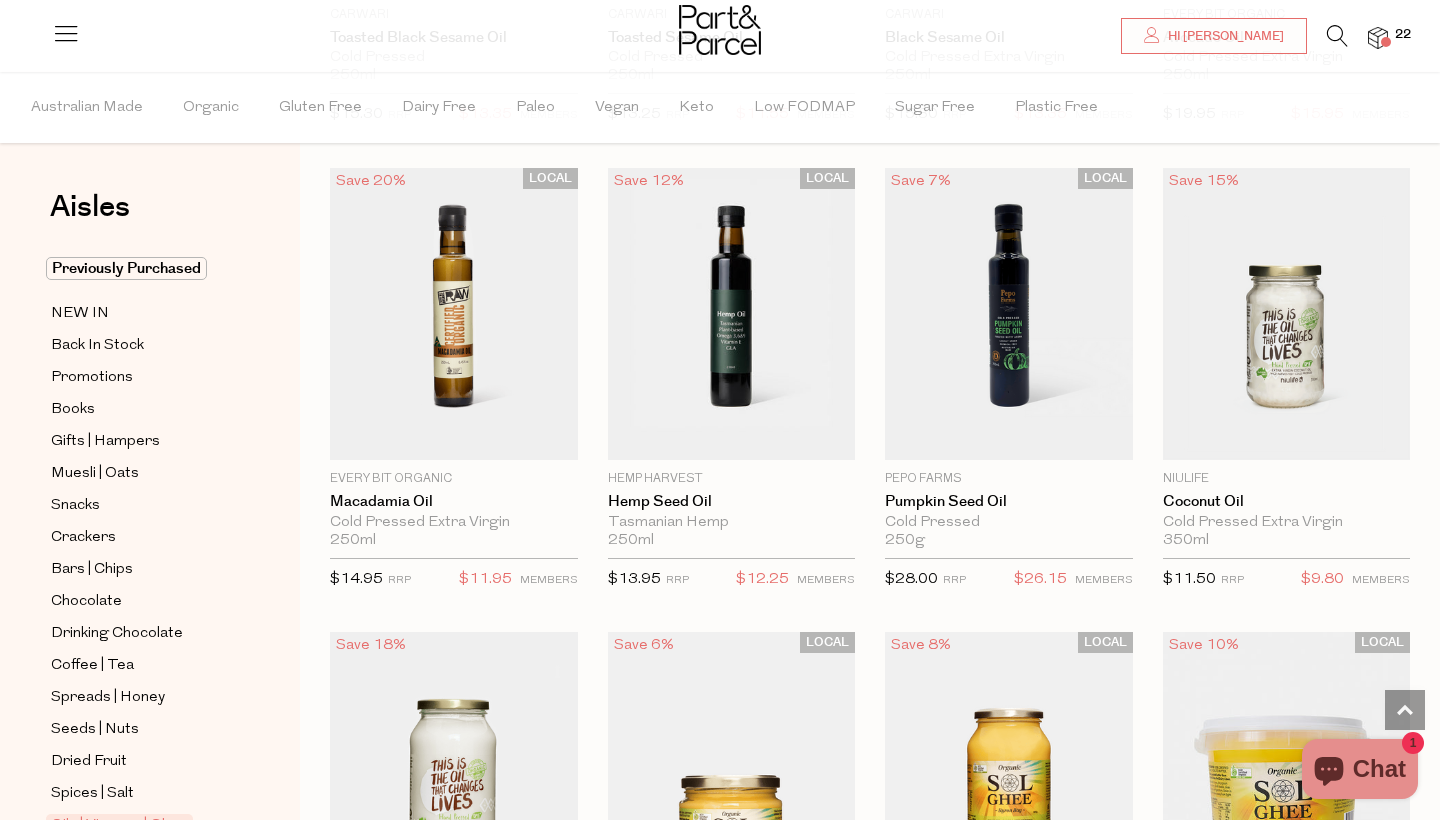 scroll, scrollTop: 1481, scrollLeft: 0, axis: vertical 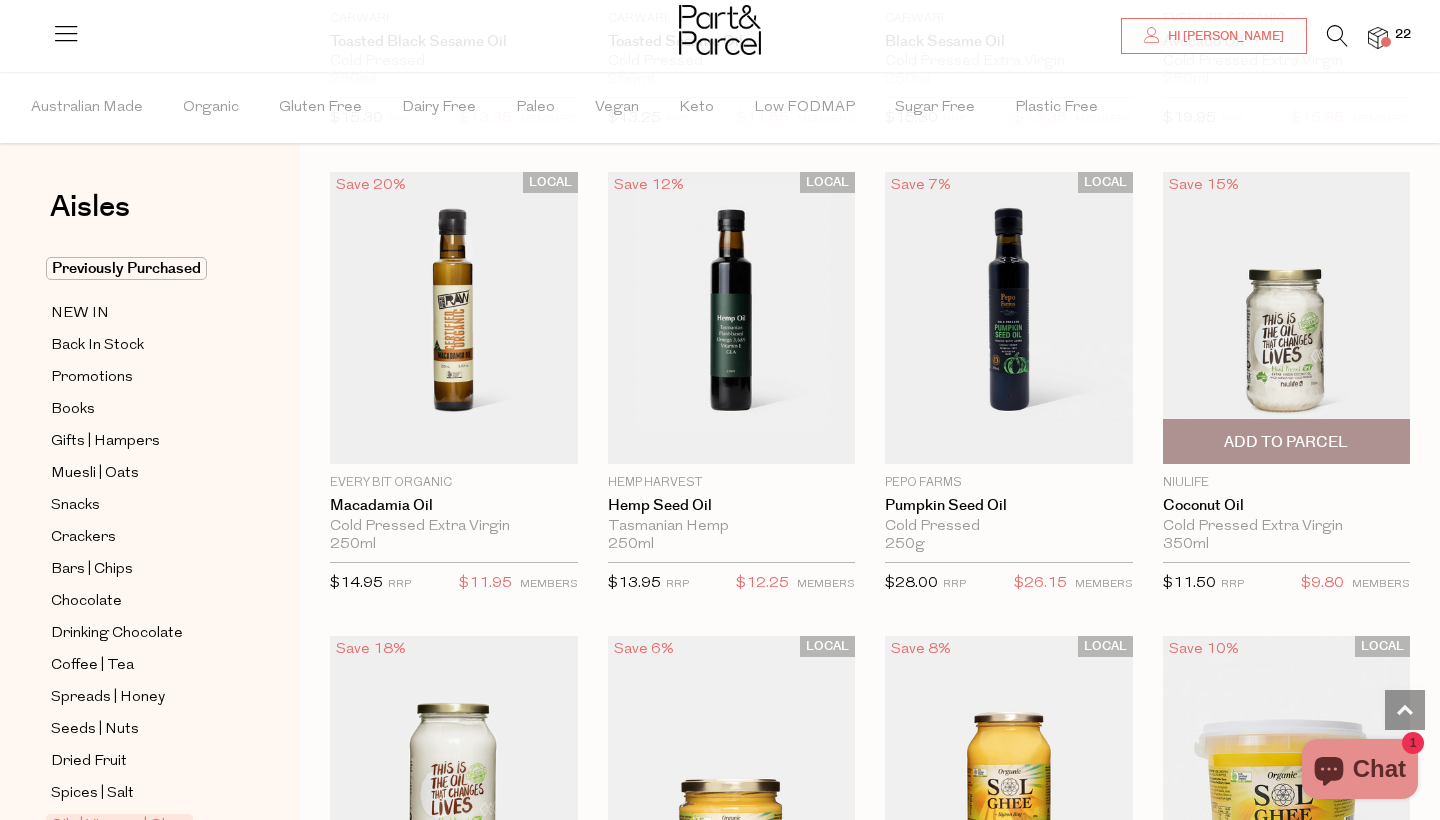 click on "Add To Parcel" at bounding box center (1286, 442) 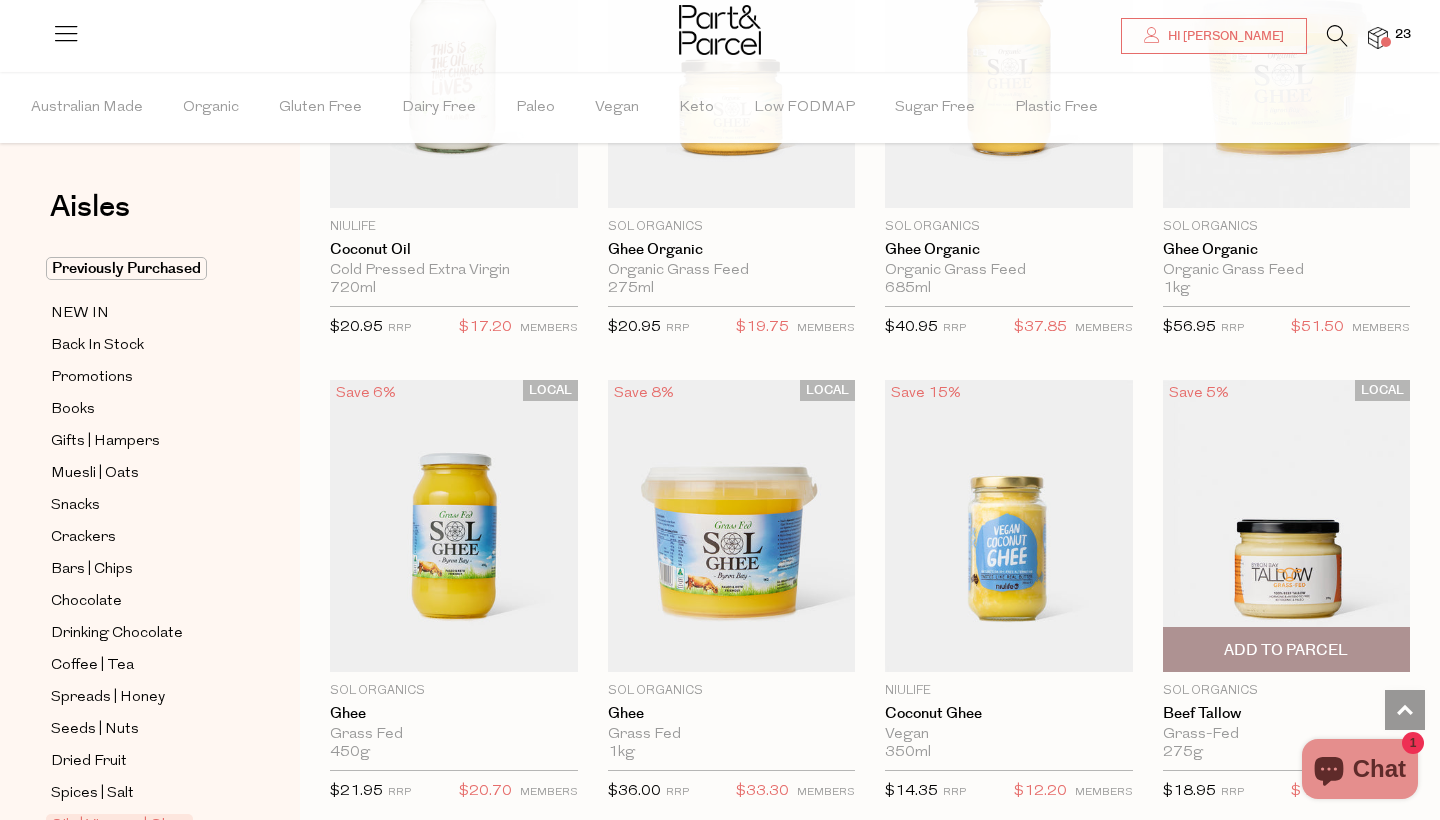 scroll, scrollTop: 2201, scrollLeft: 0, axis: vertical 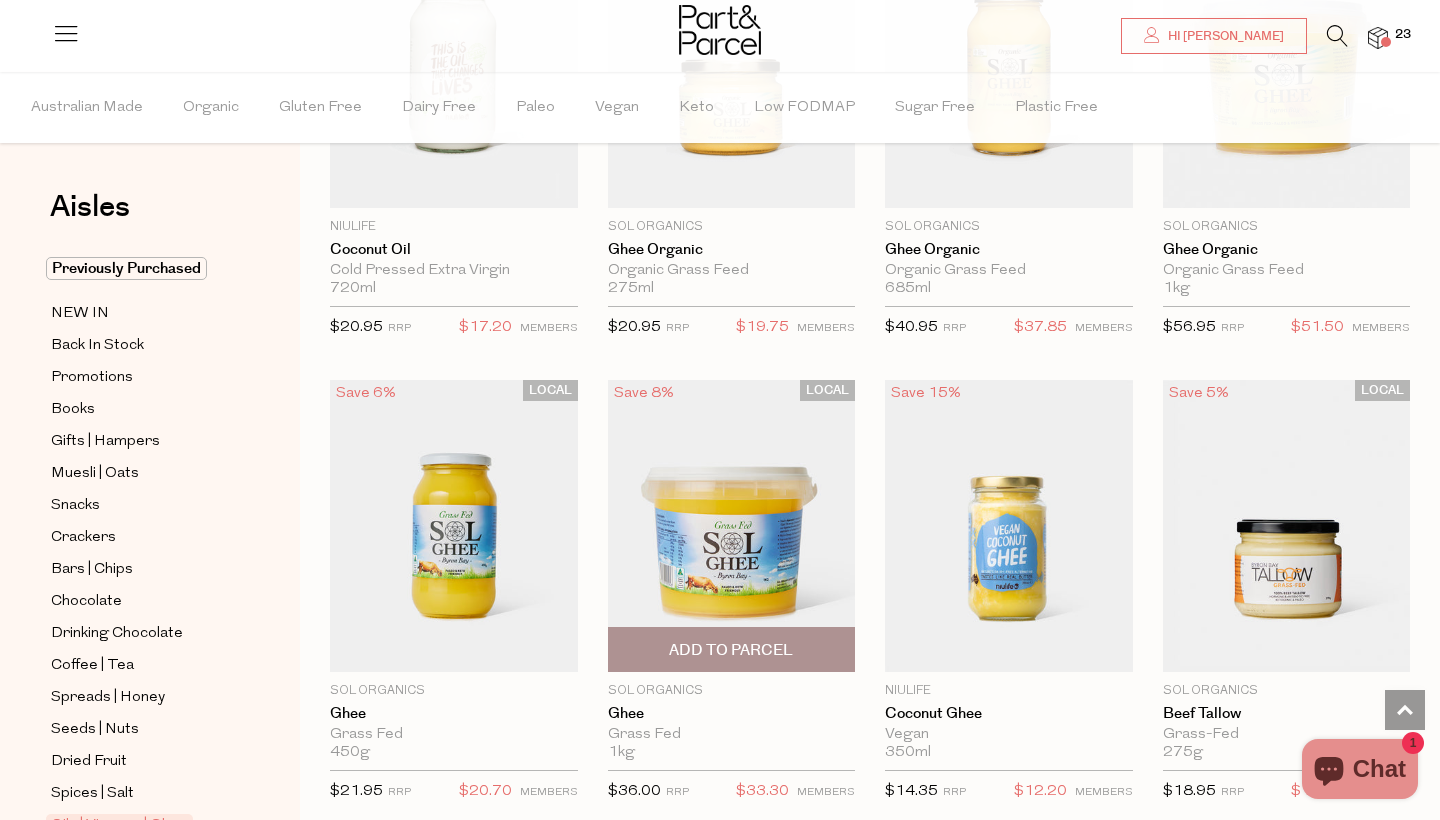 click on "Add To Parcel" at bounding box center (732, 649) 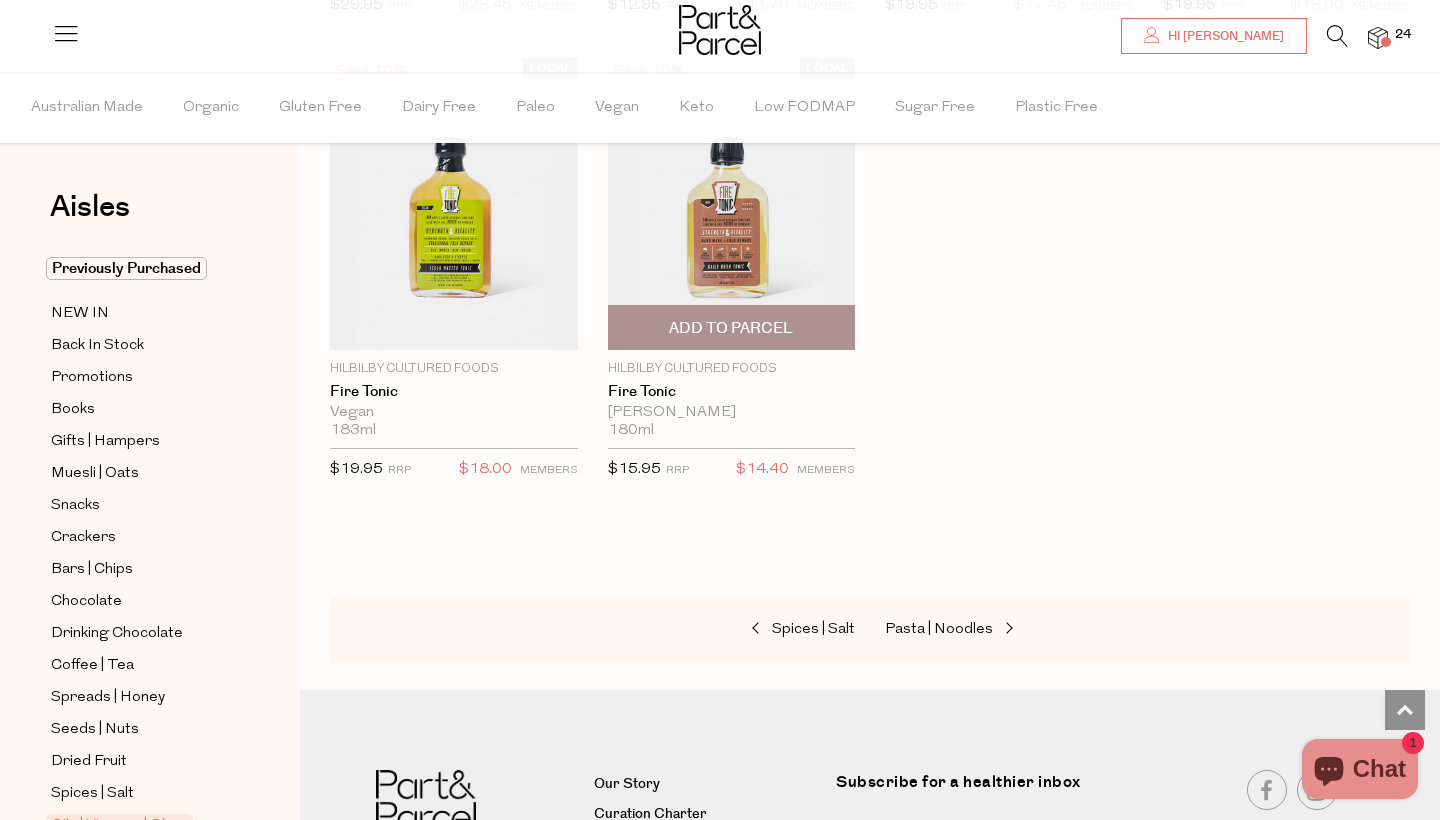 scroll, scrollTop: 5309, scrollLeft: 0, axis: vertical 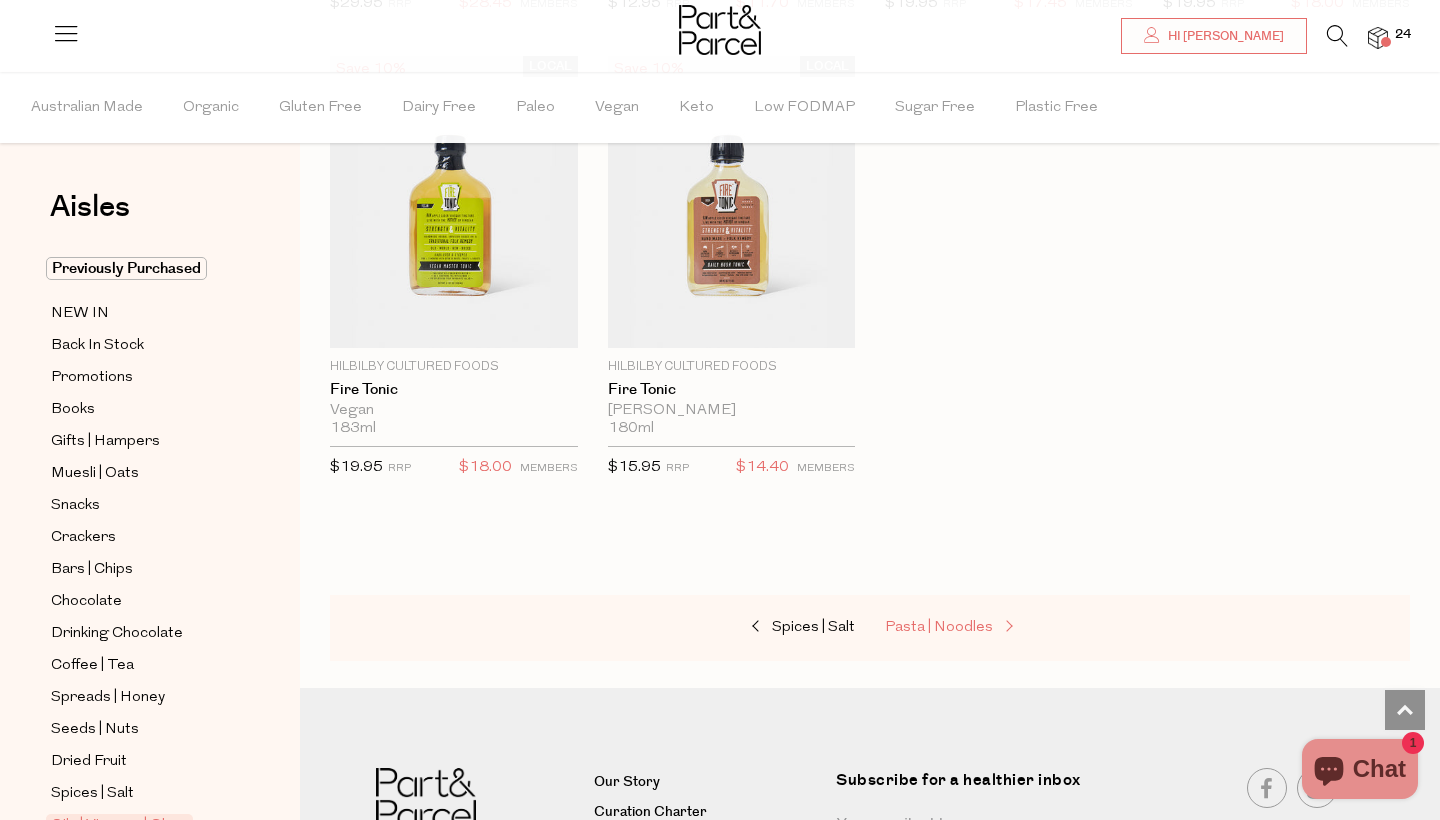 click on "Pasta | Noodles" at bounding box center [939, 627] 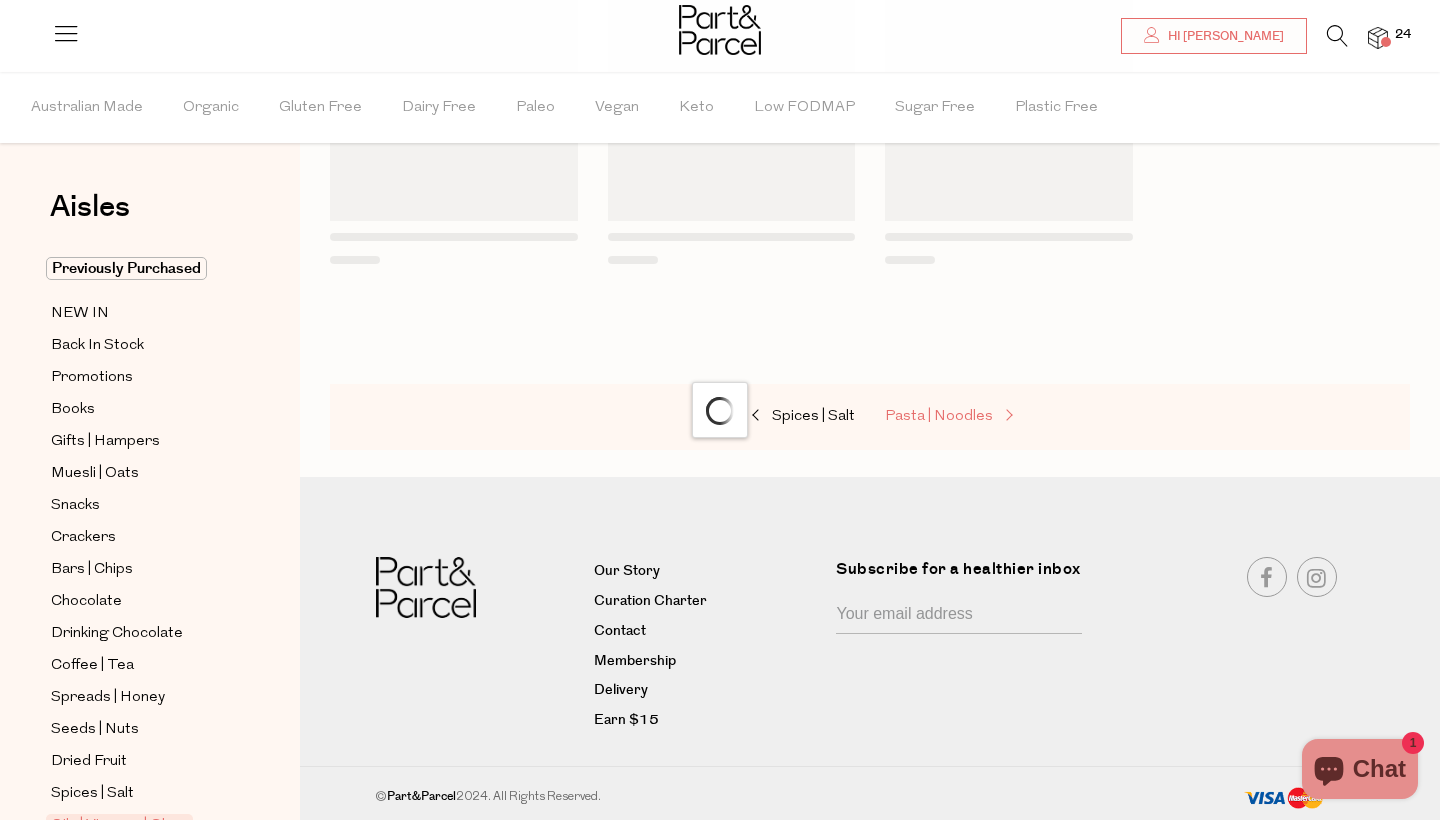 scroll, scrollTop: 0, scrollLeft: 0, axis: both 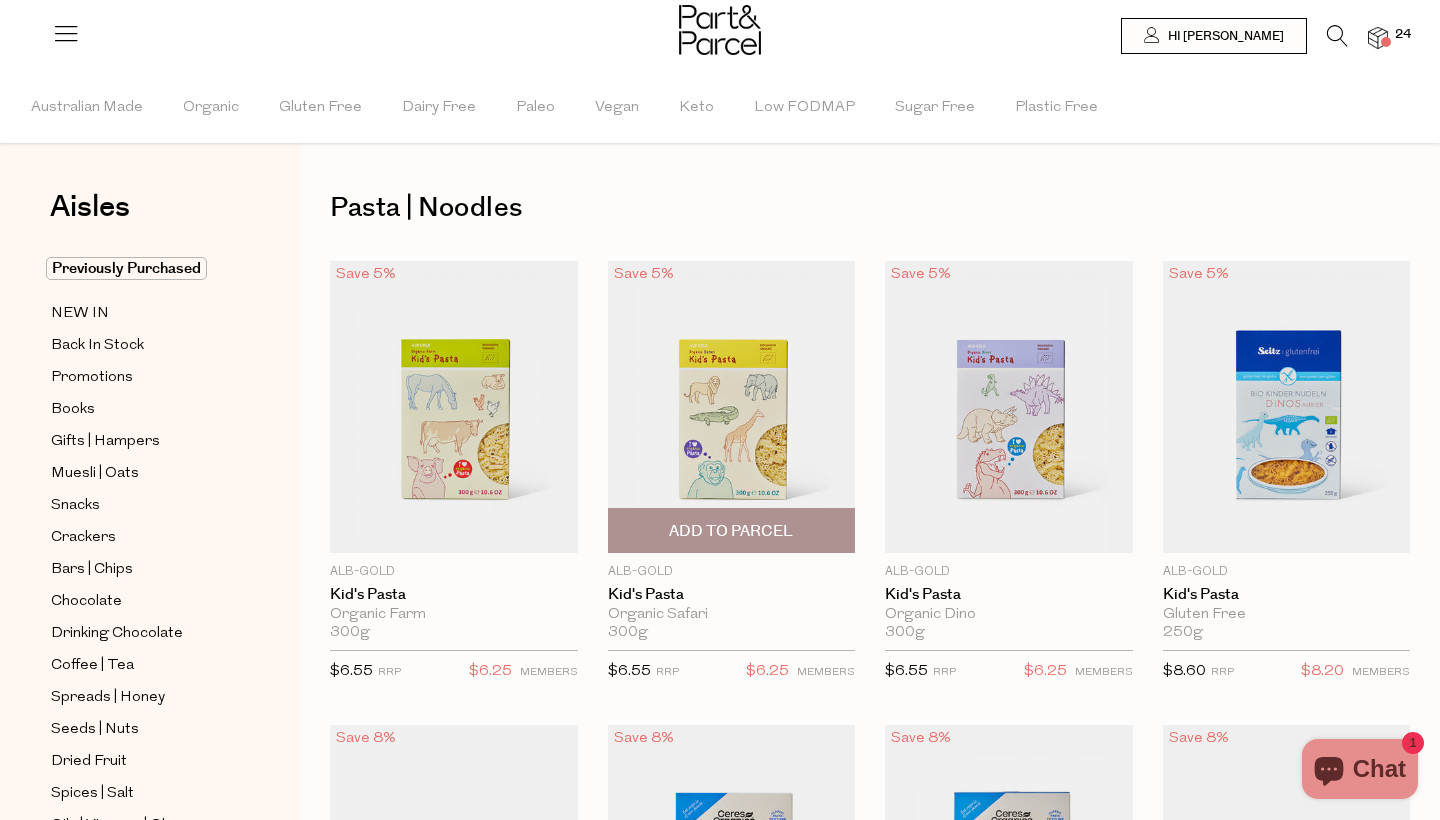 click on "Add To Parcel" at bounding box center (731, 531) 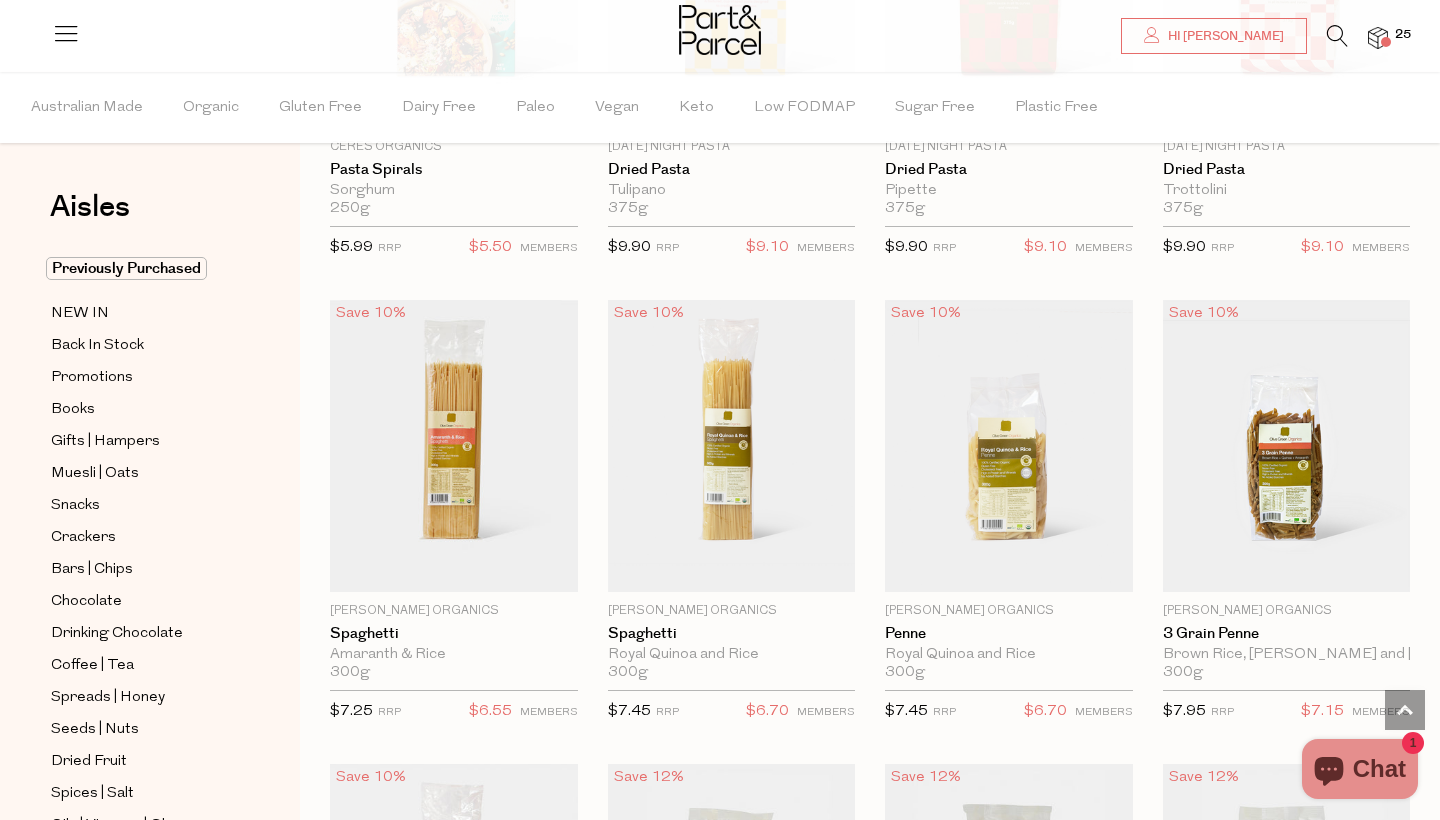 scroll, scrollTop: 1353, scrollLeft: 0, axis: vertical 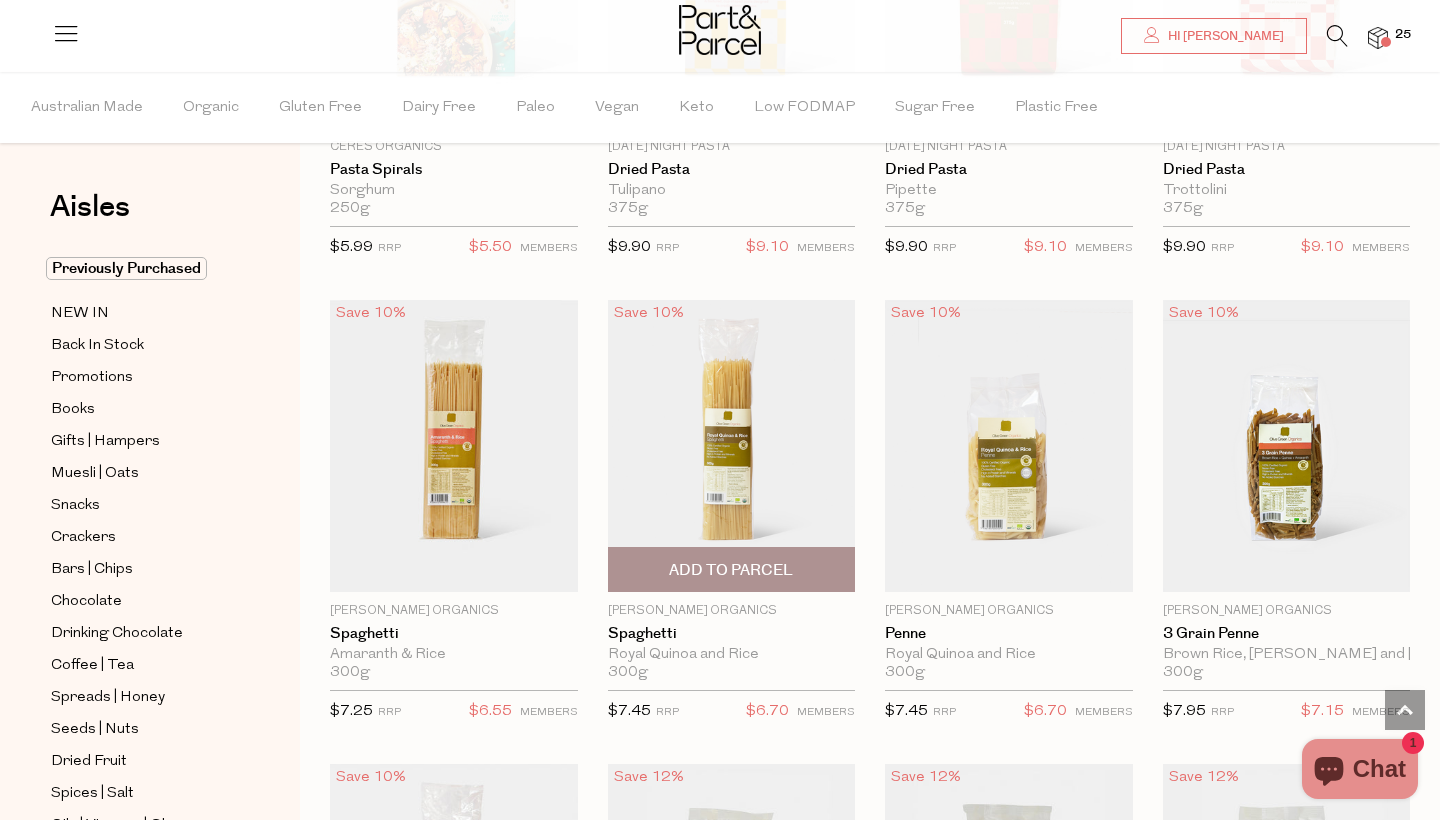 click on "Add To Parcel" at bounding box center (731, 570) 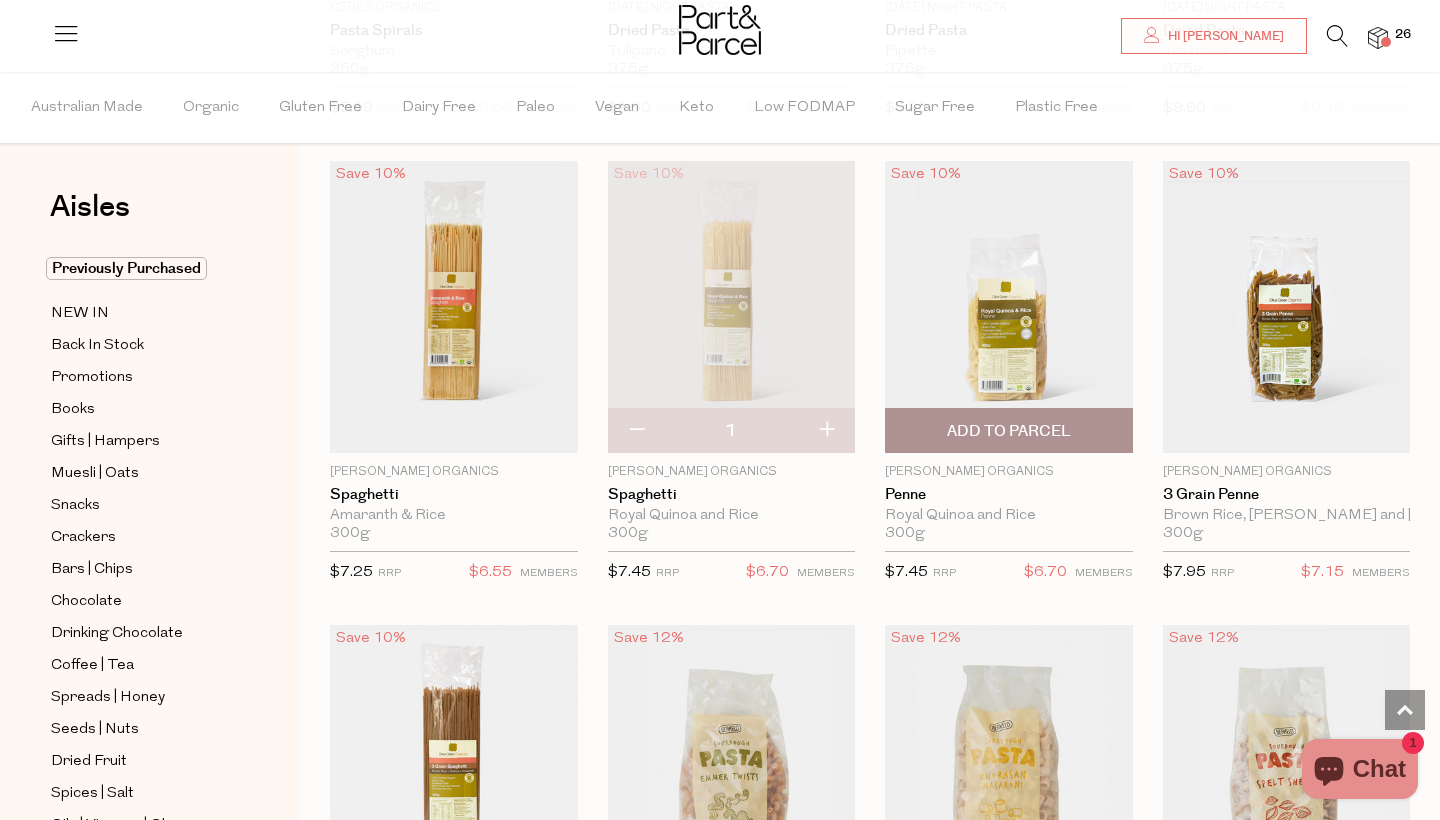 scroll, scrollTop: 1499, scrollLeft: 0, axis: vertical 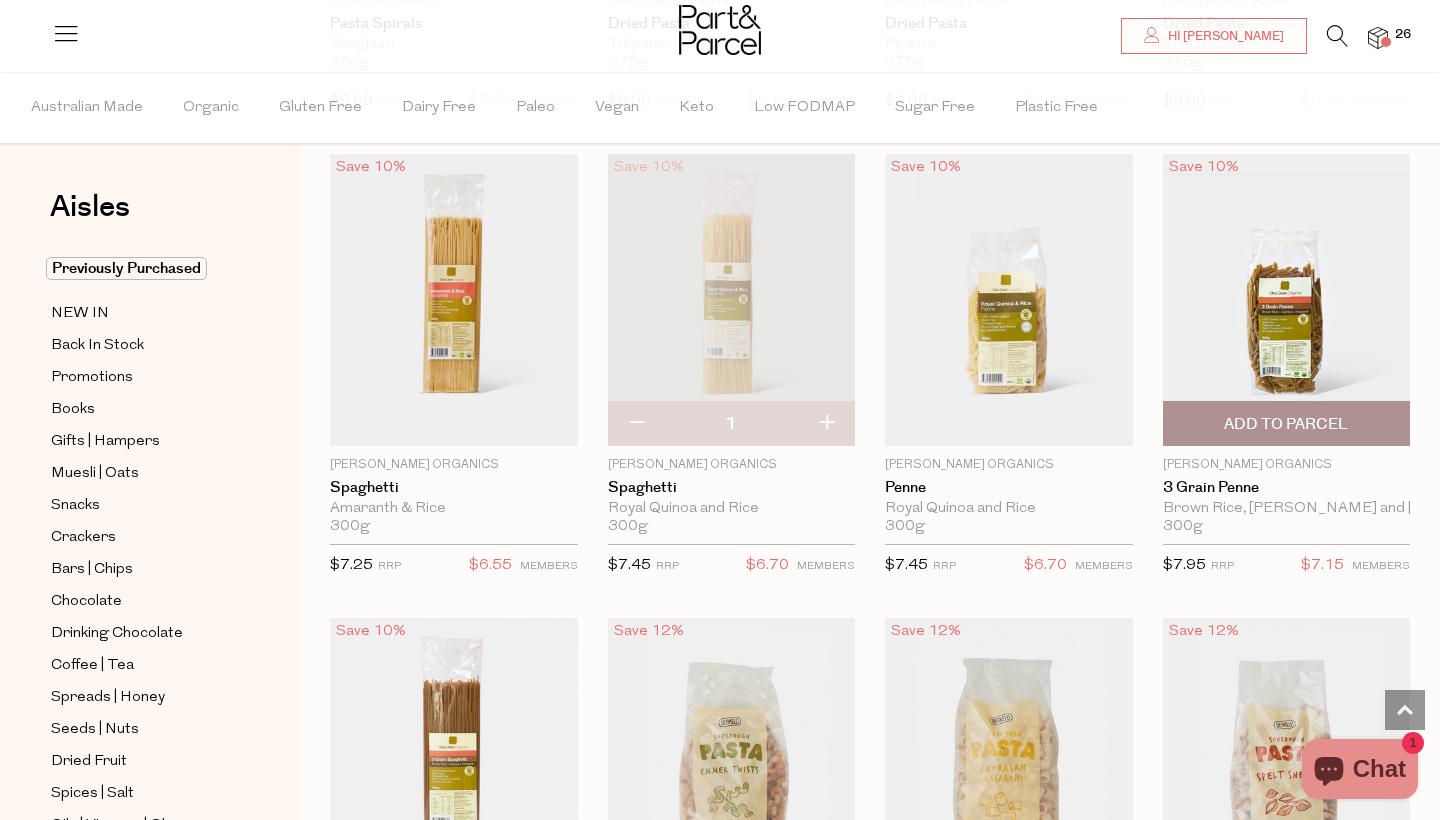 click on "Add To Parcel" at bounding box center (1286, 424) 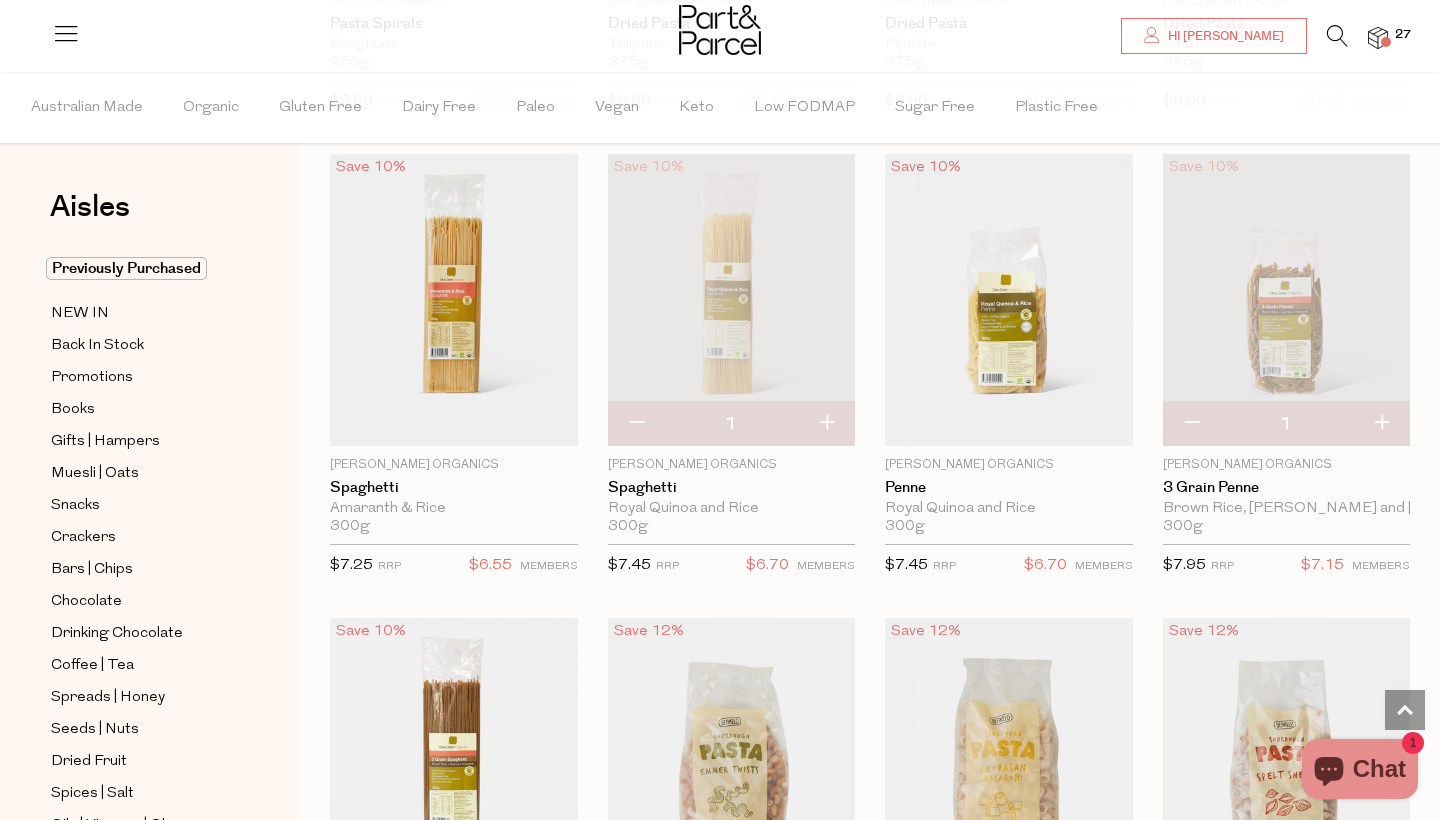 click at bounding box center [636, 424] 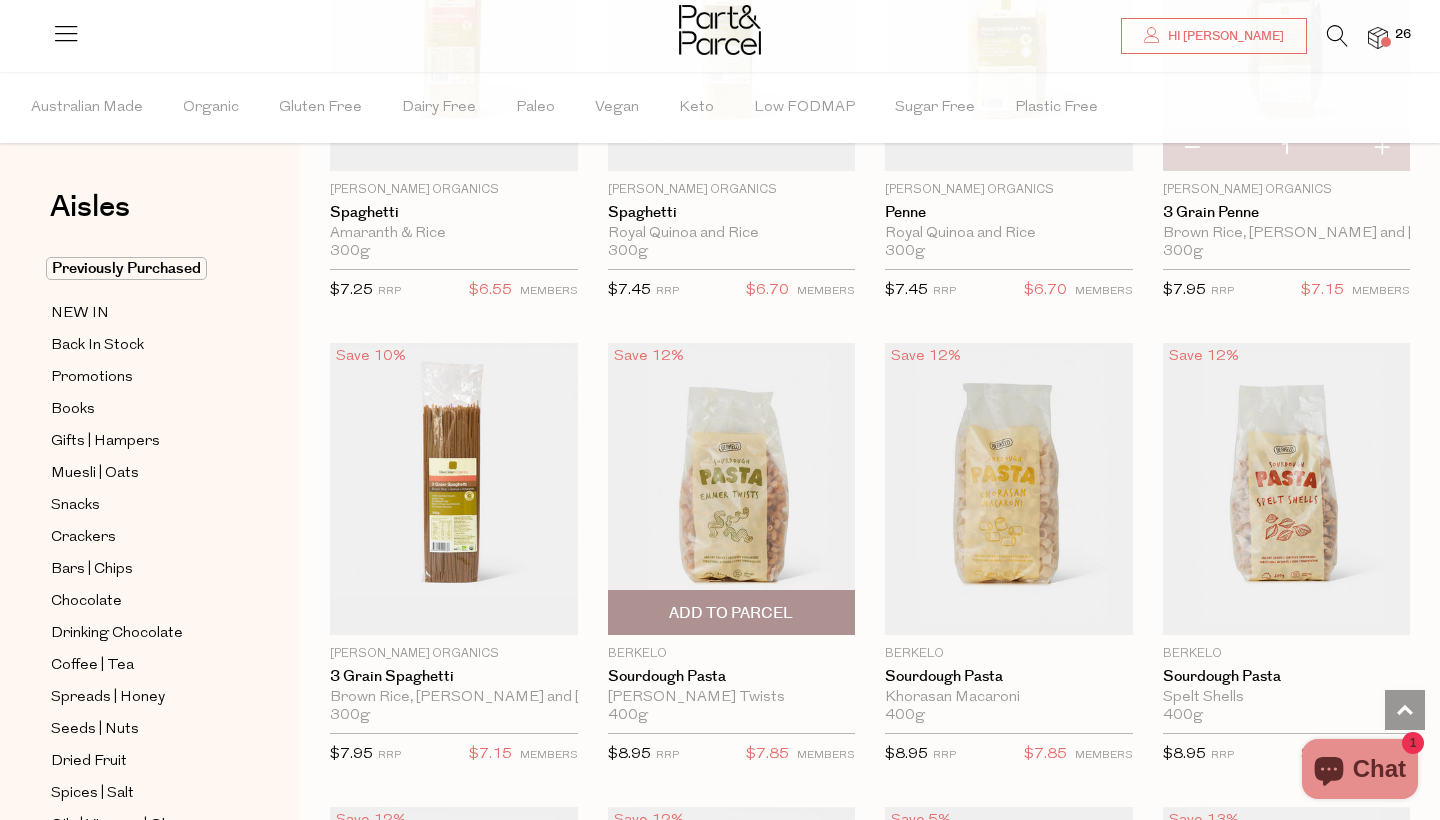 scroll, scrollTop: 1781, scrollLeft: 0, axis: vertical 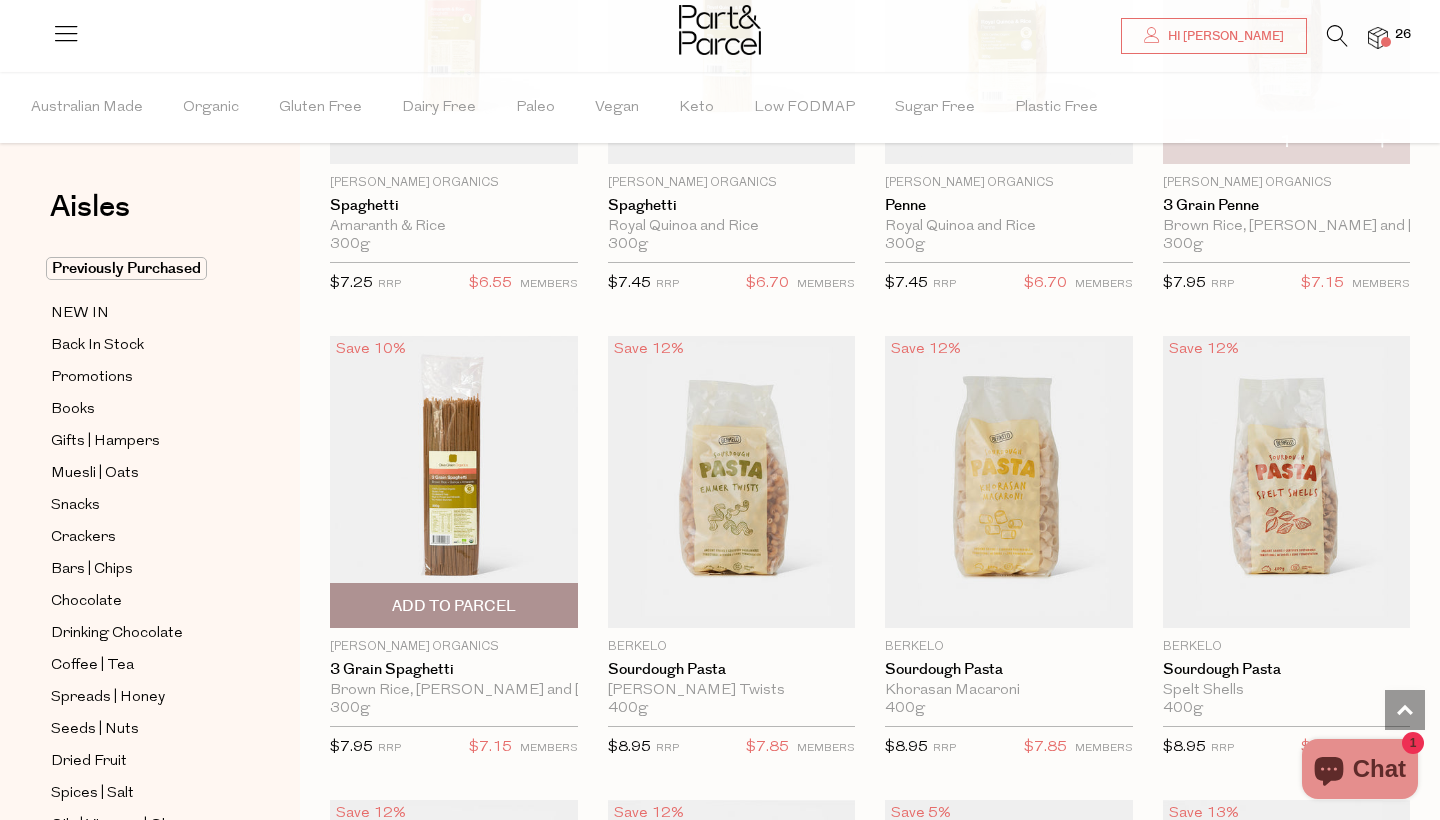 click on "Add To Parcel" at bounding box center [454, 605] 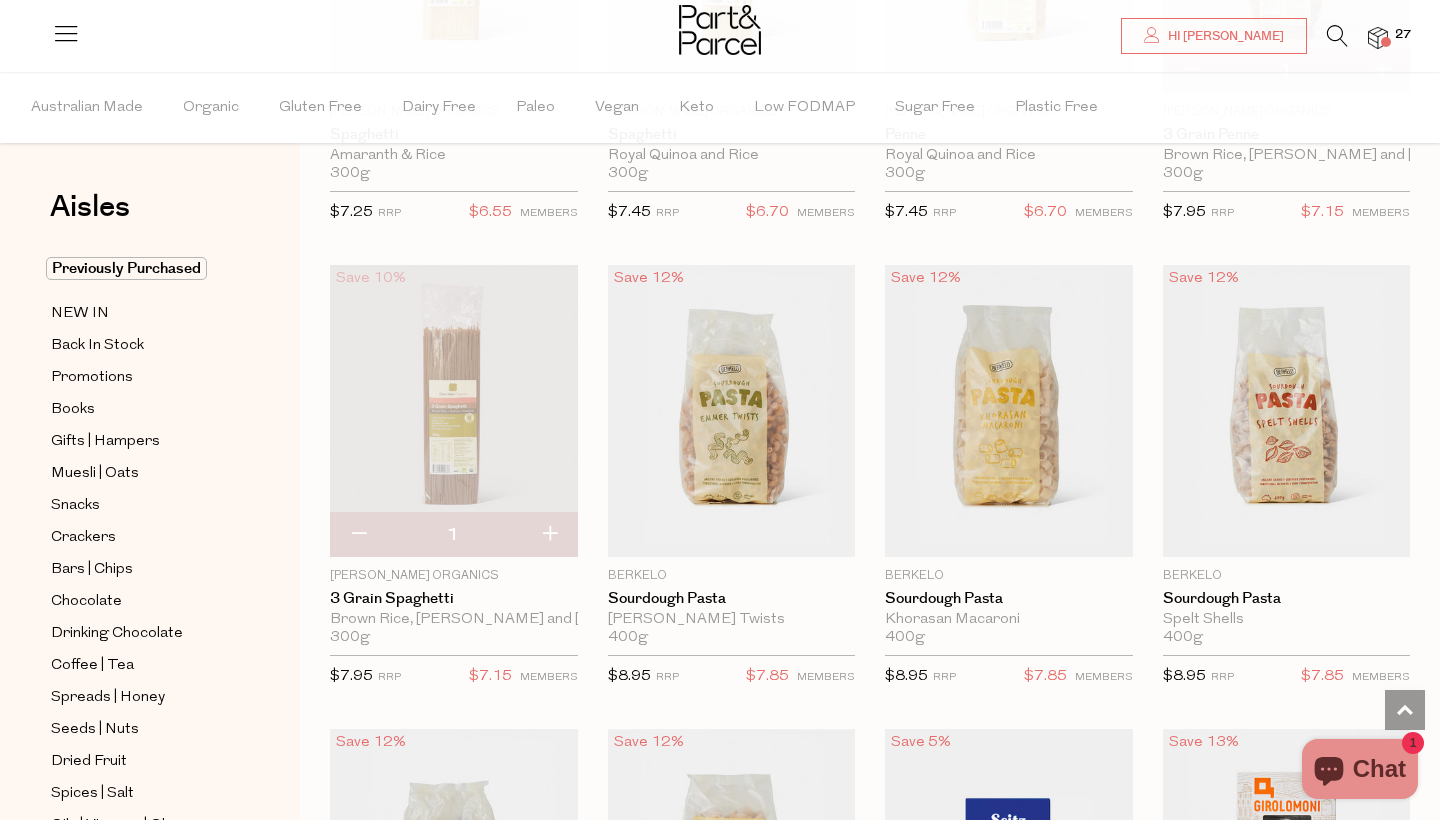 scroll, scrollTop: 1856, scrollLeft: 0, axis: vertical 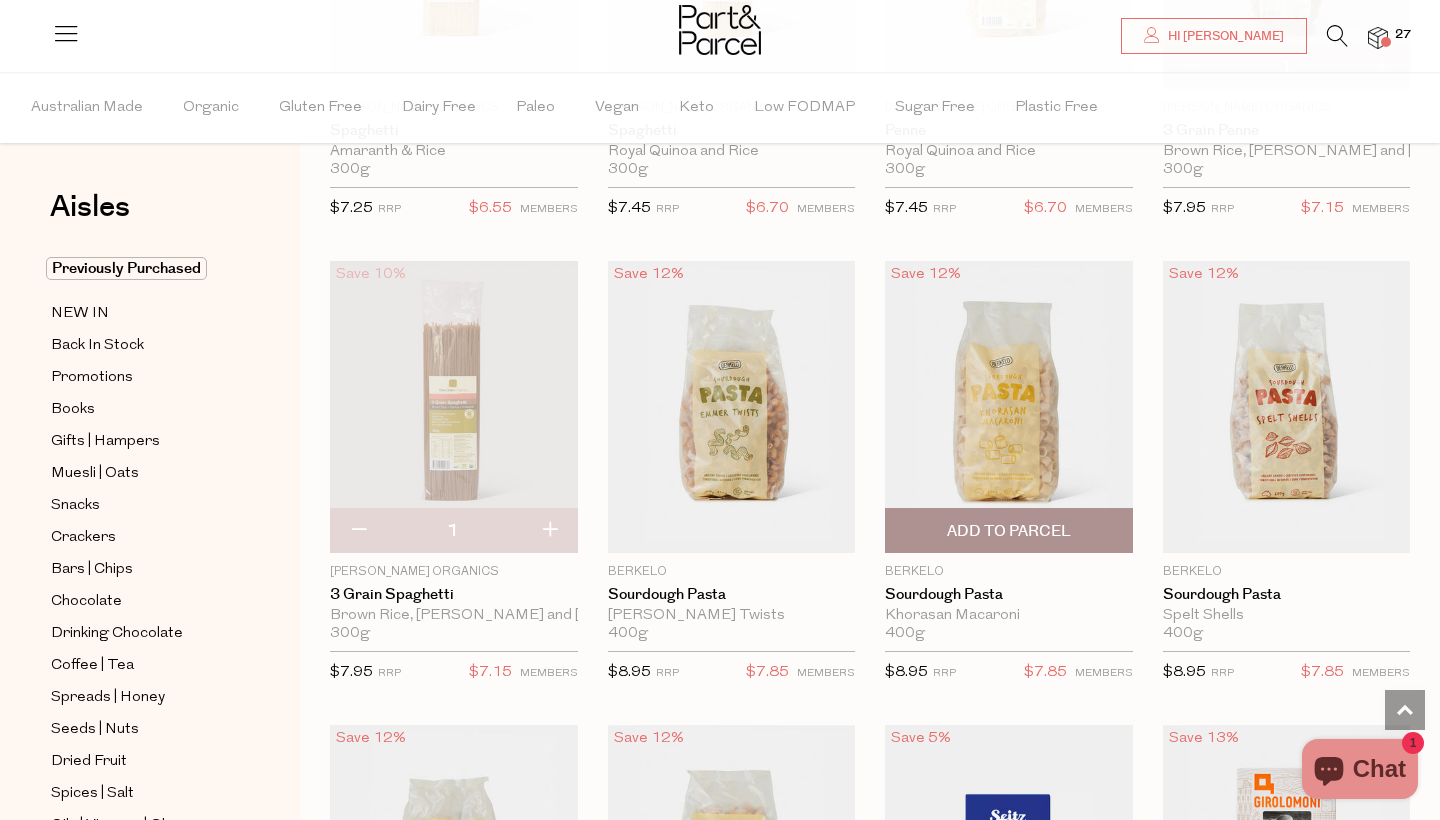 click on "Add To Parcel" at bounding box center (1009, 531) 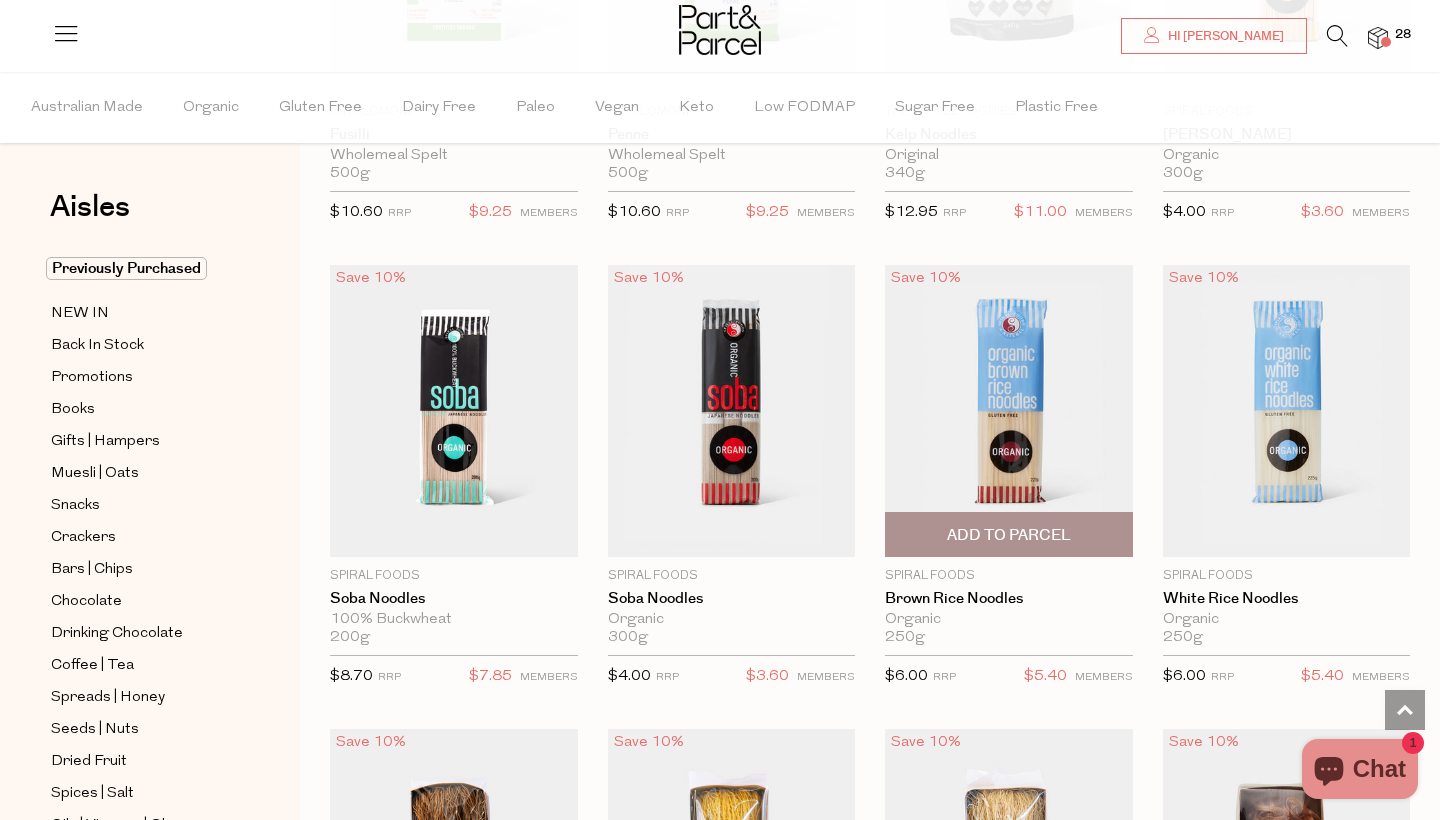 scroll, scrollTop: 4194, scrollLeft: 0, axis: vertical 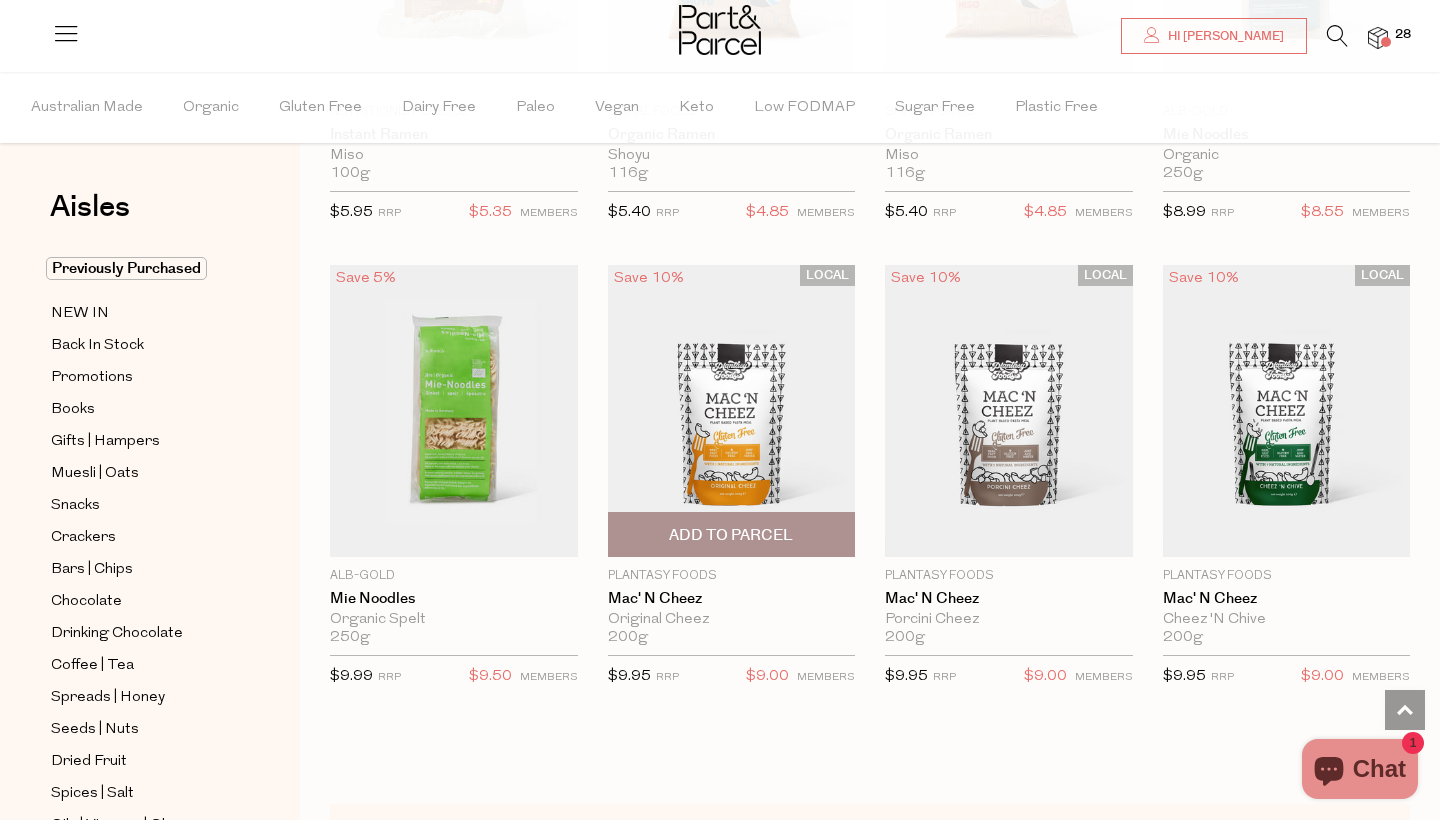 click on "Add To Parcel" at bounding box center (731, 535) 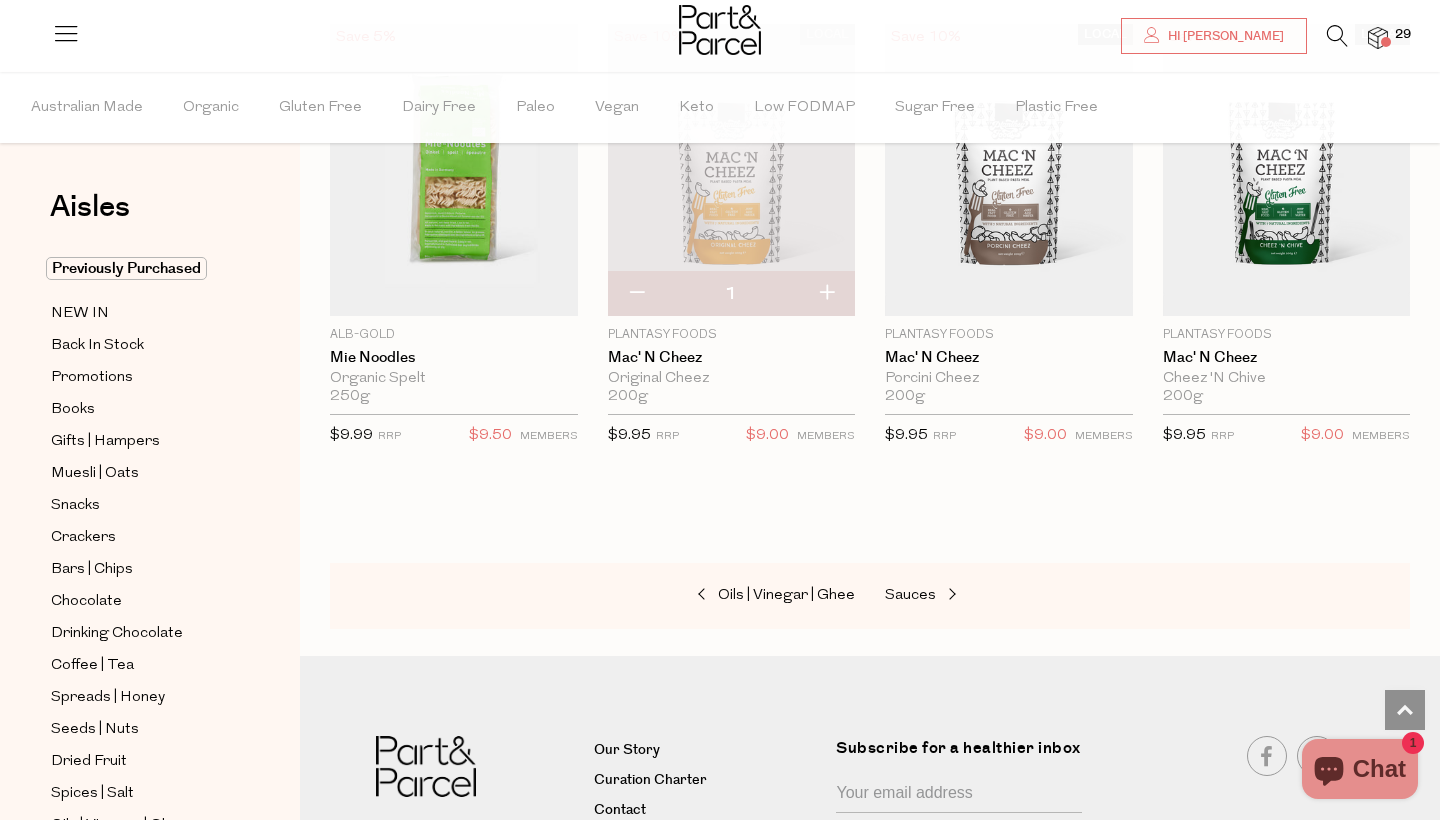 scroll, scrollTop: 6285, scrollLeft: 0, axis: vertical 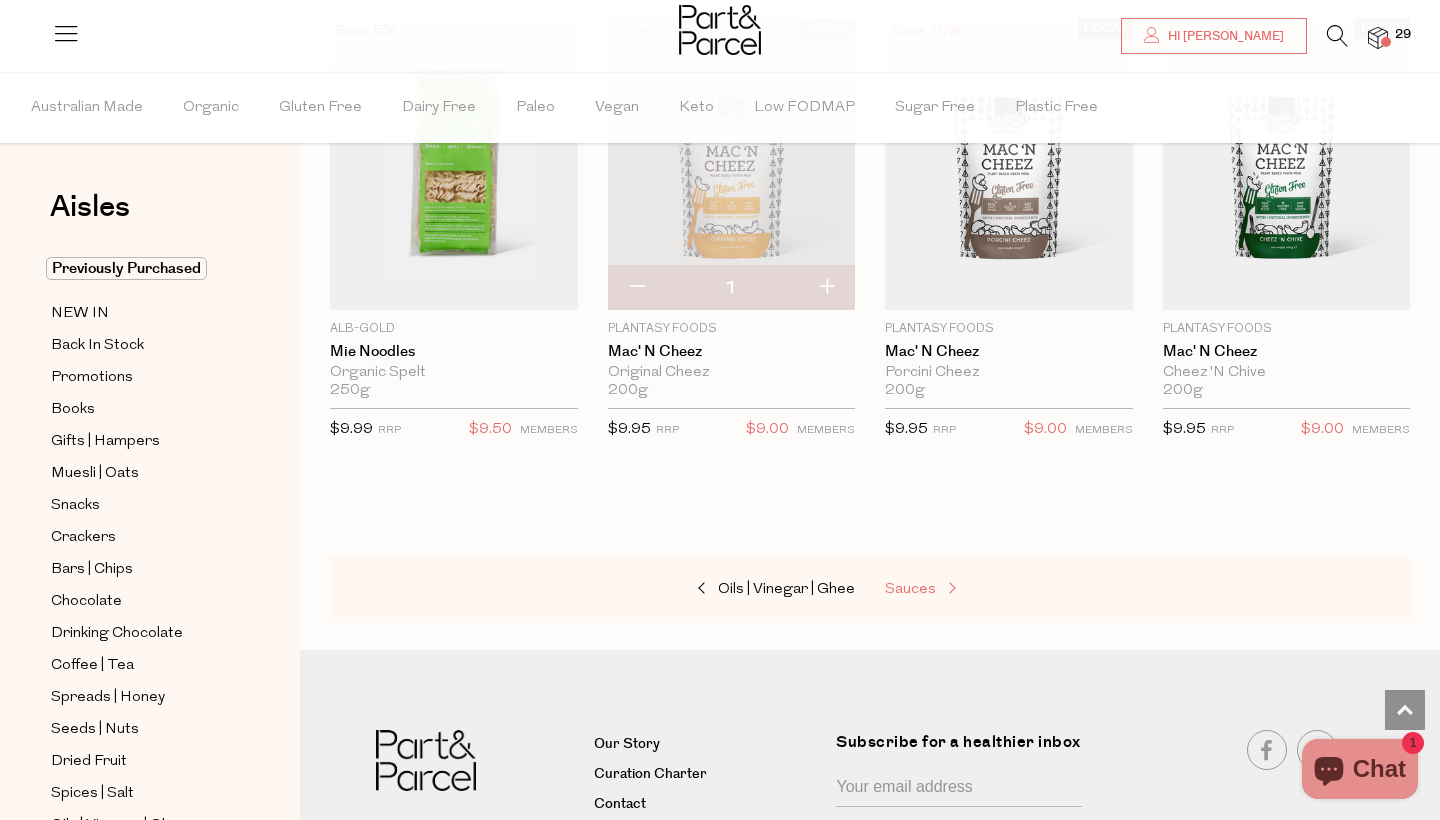 click on "Sauces" at bounding box center [910, 589] 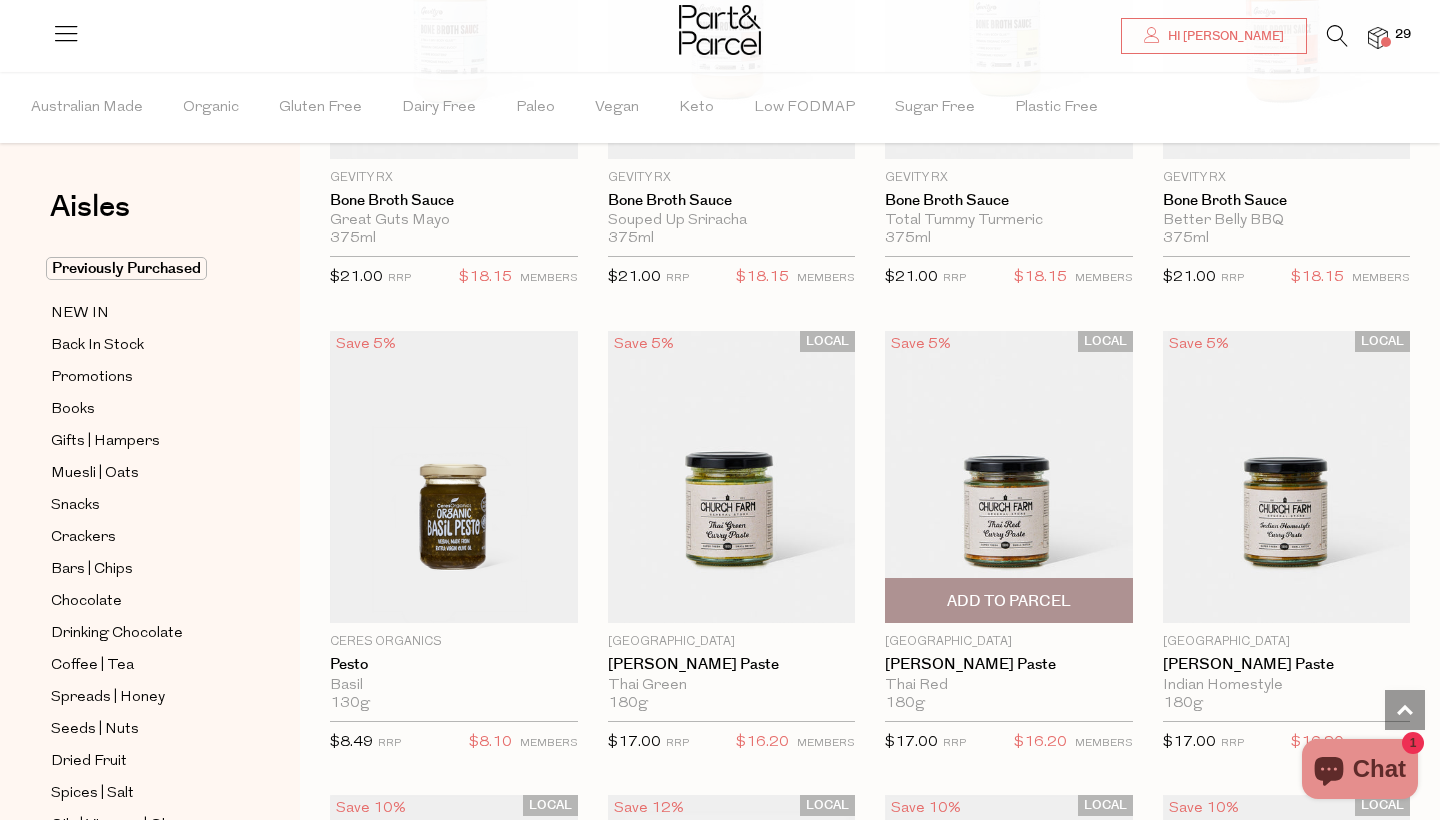 scroll, scrollTop: 1327, scrollLeft: 0, axis: vertical 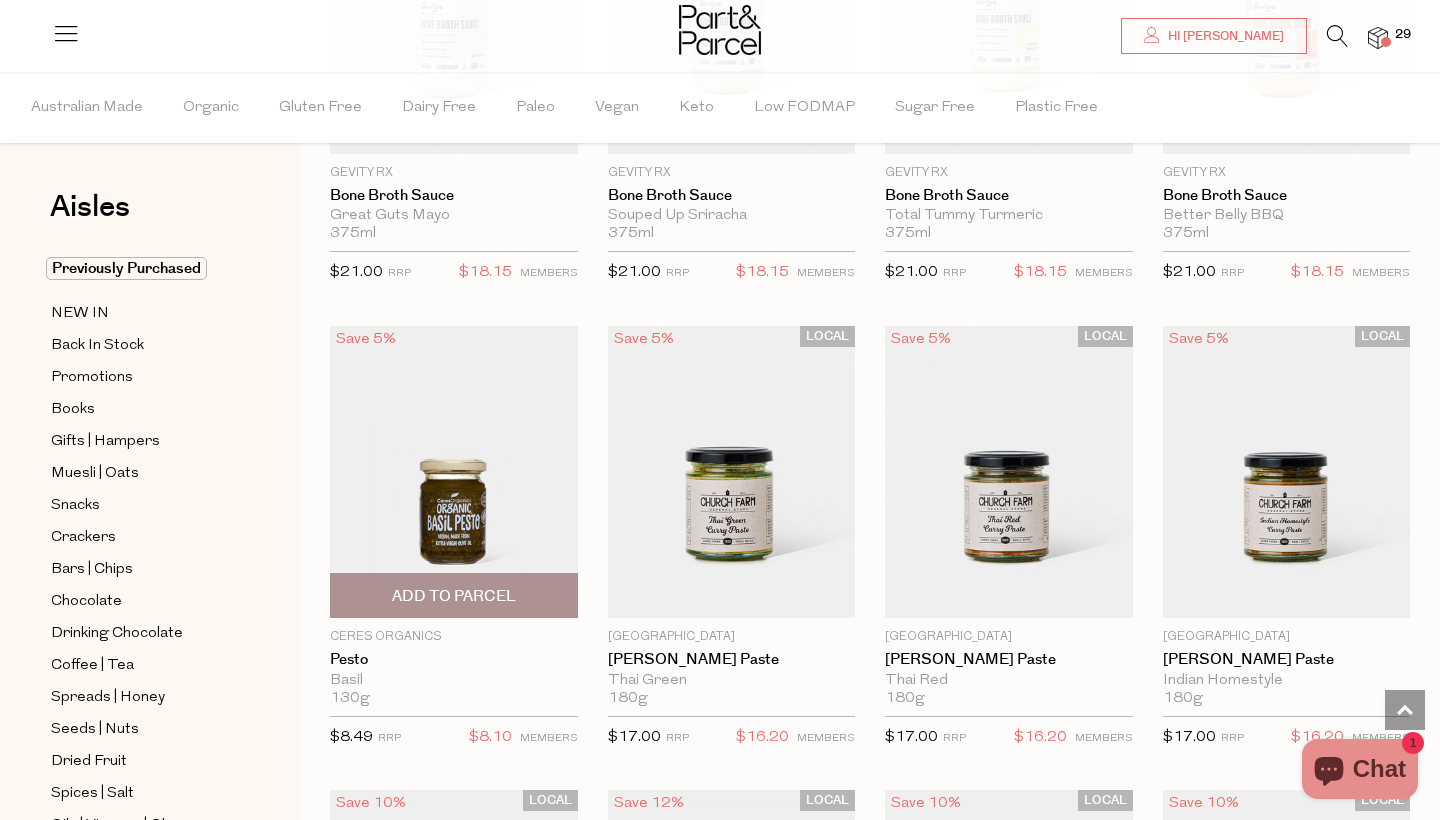 click on "Add To Parcel" at bounding box center (454, 595) 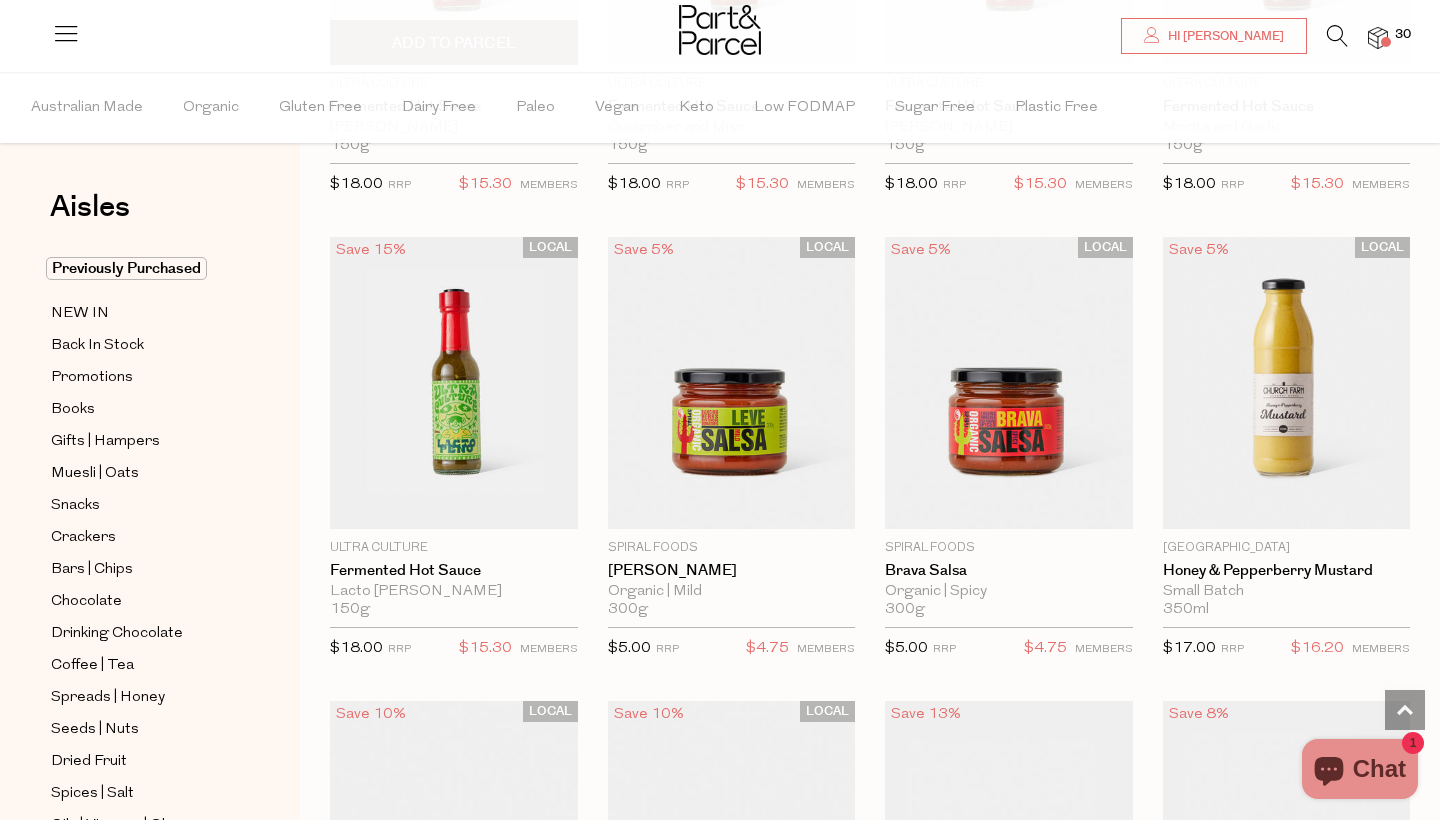 scroll, scrollTop: 4201, scrollLeft: 0, axis: vertical 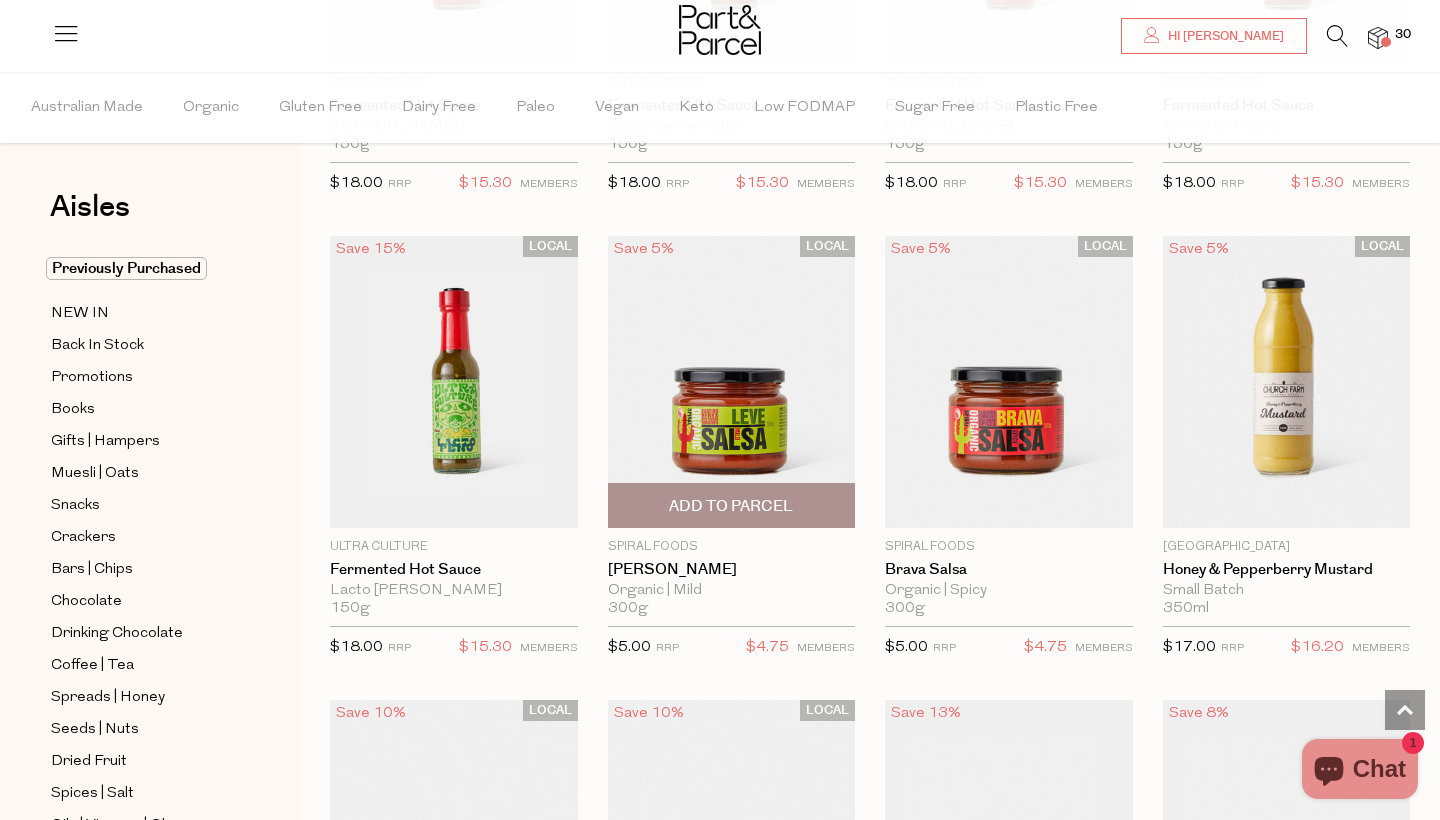 click on "Add To Parcel" at bounding box center (732, 505) 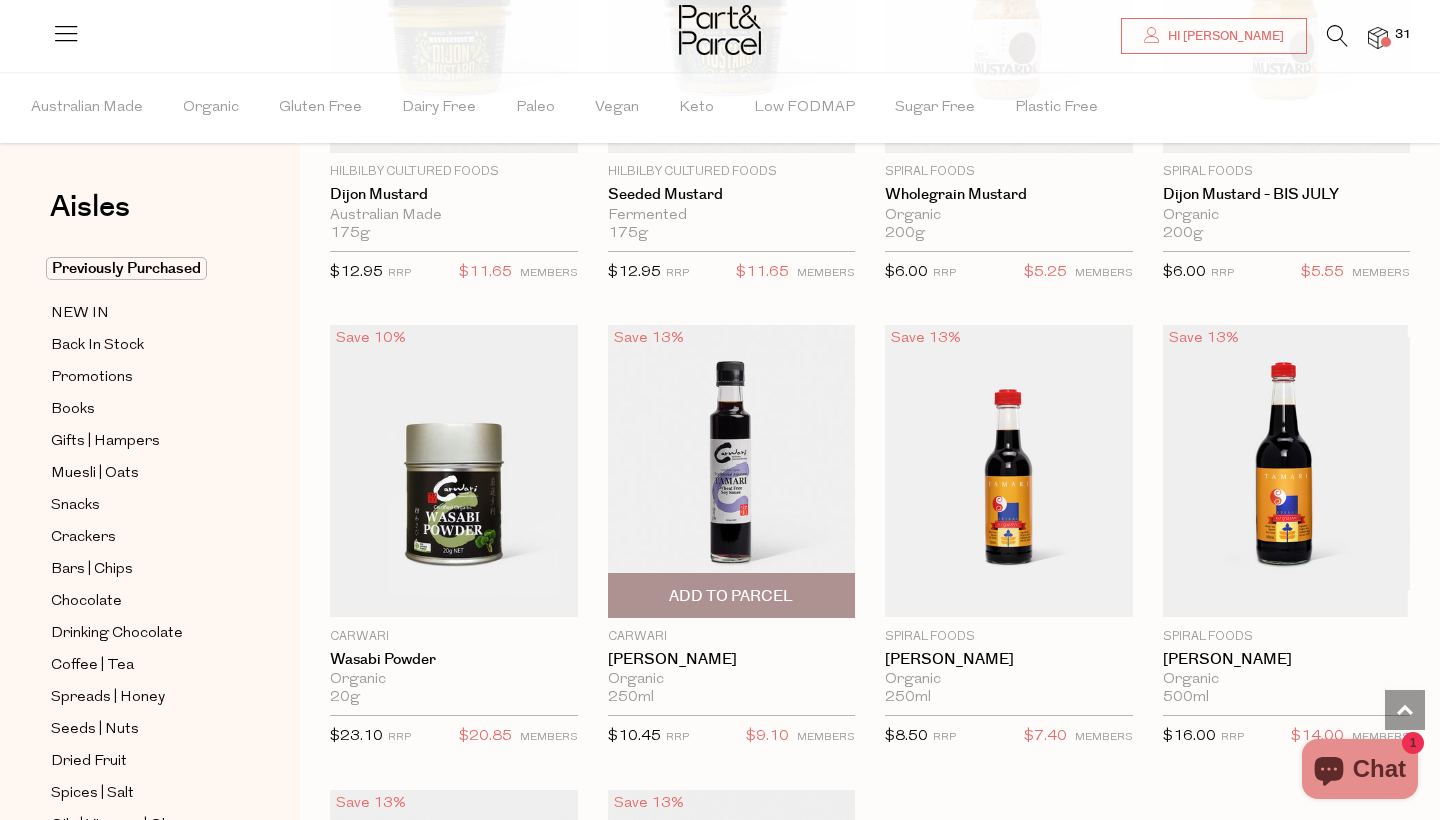 scroll, scrollTop: 5045, scrollLeft: 0, axis: vertical 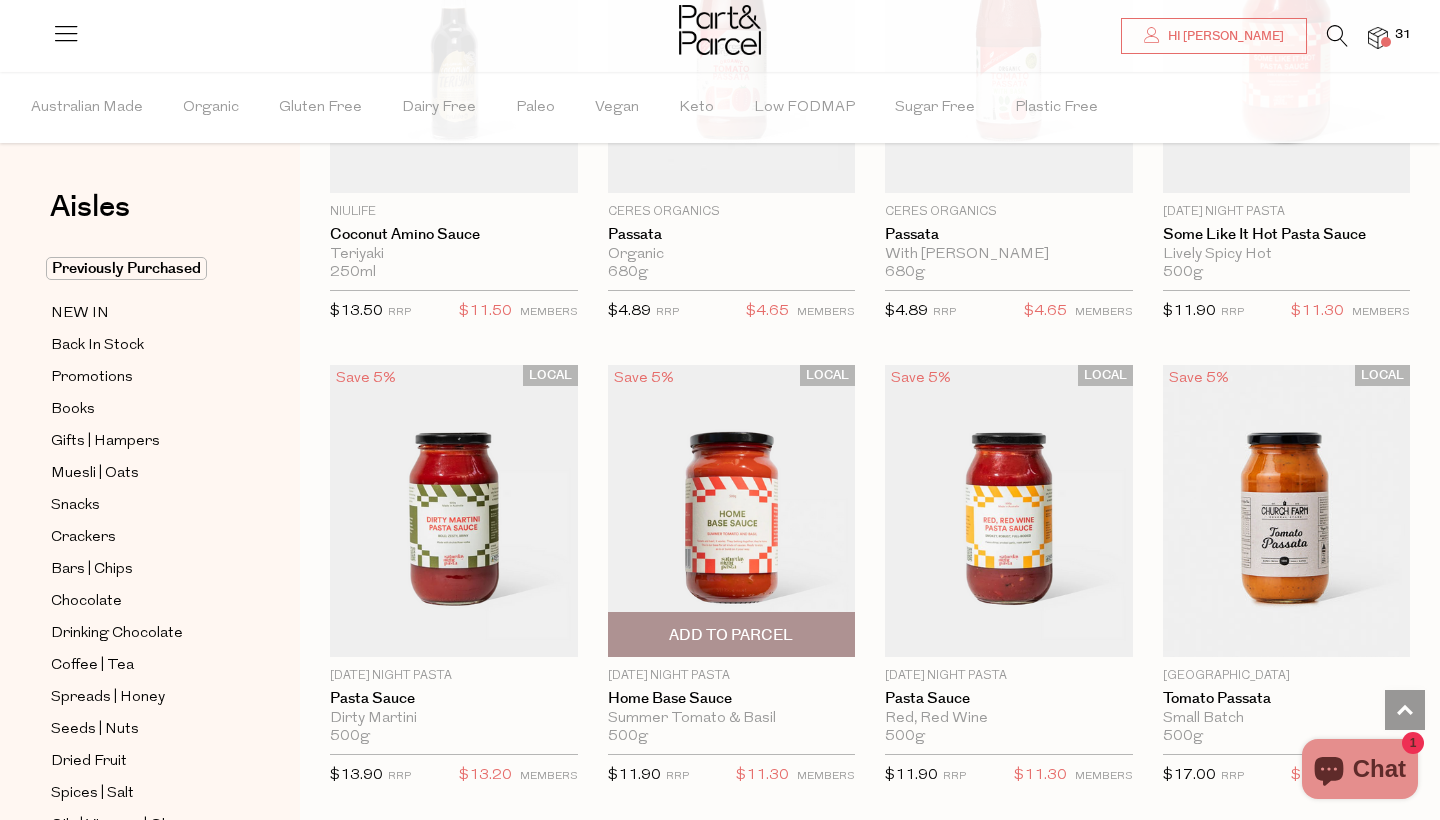 click on "Add To Parcel" at bounding box center [731, 635] 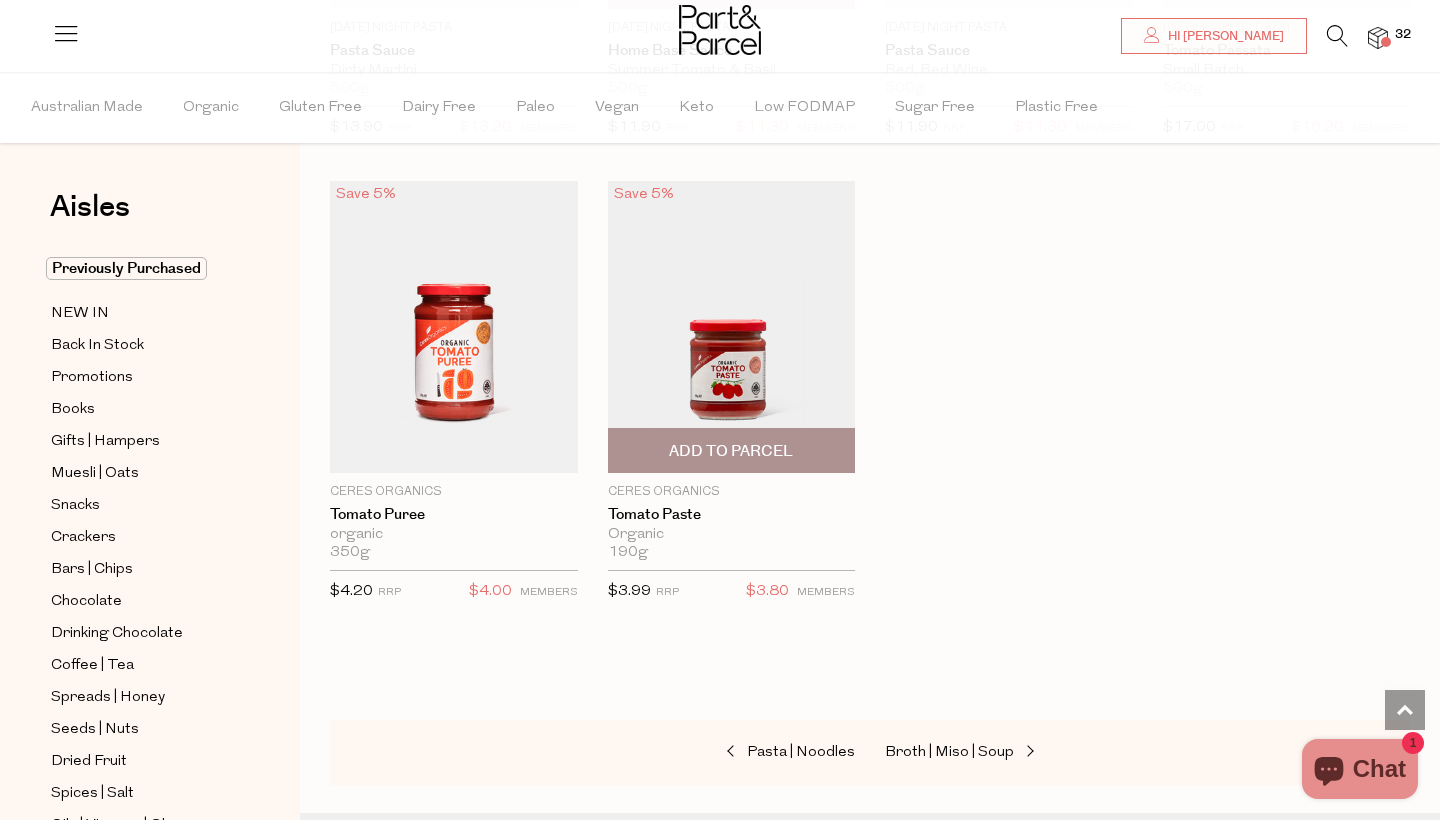 scroll, scrollTop: 7538, scrollLeft: 0, axis: vertical 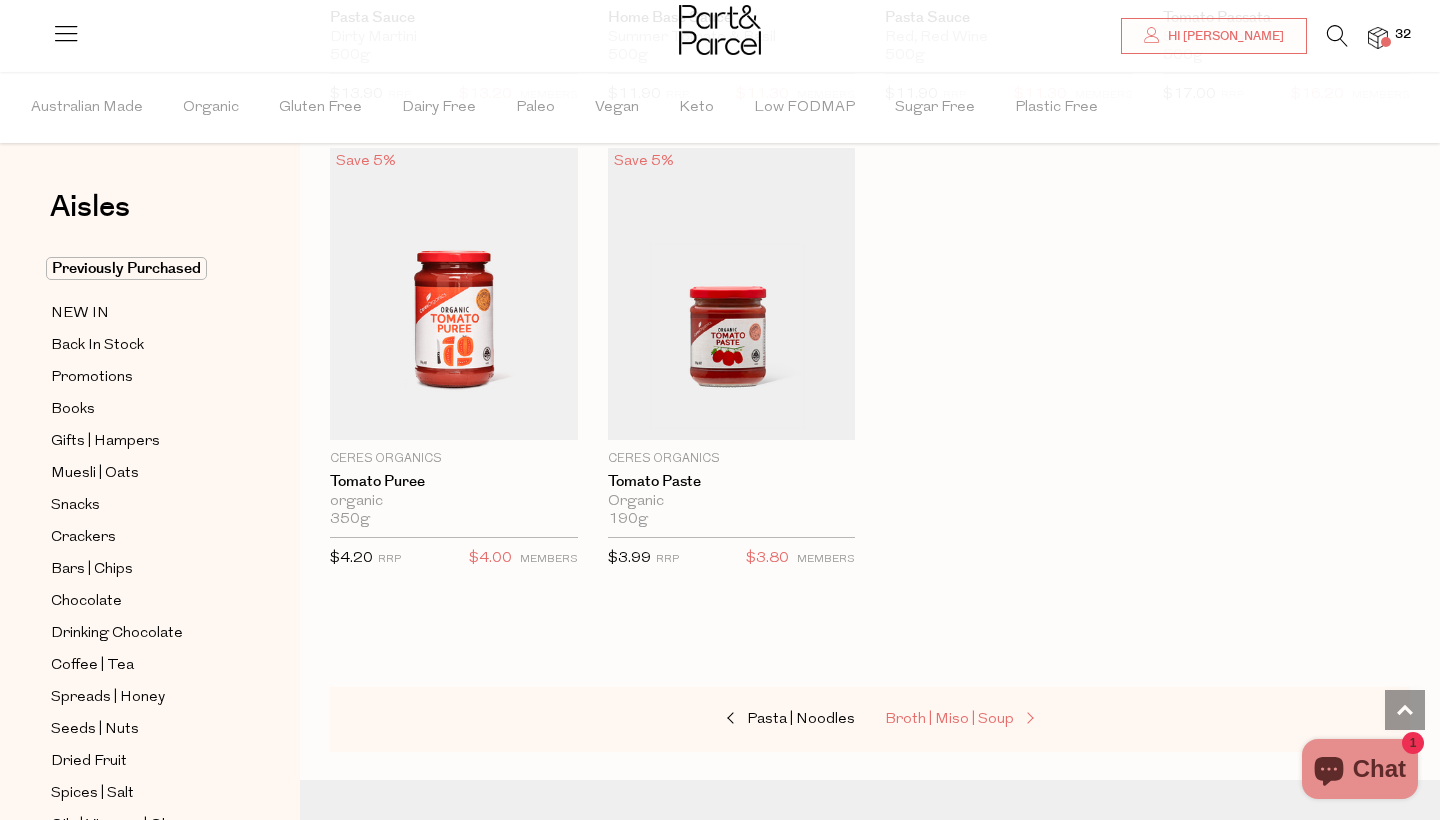 click on "Broth | Miso | Soup" at bounding box center [949, 719] 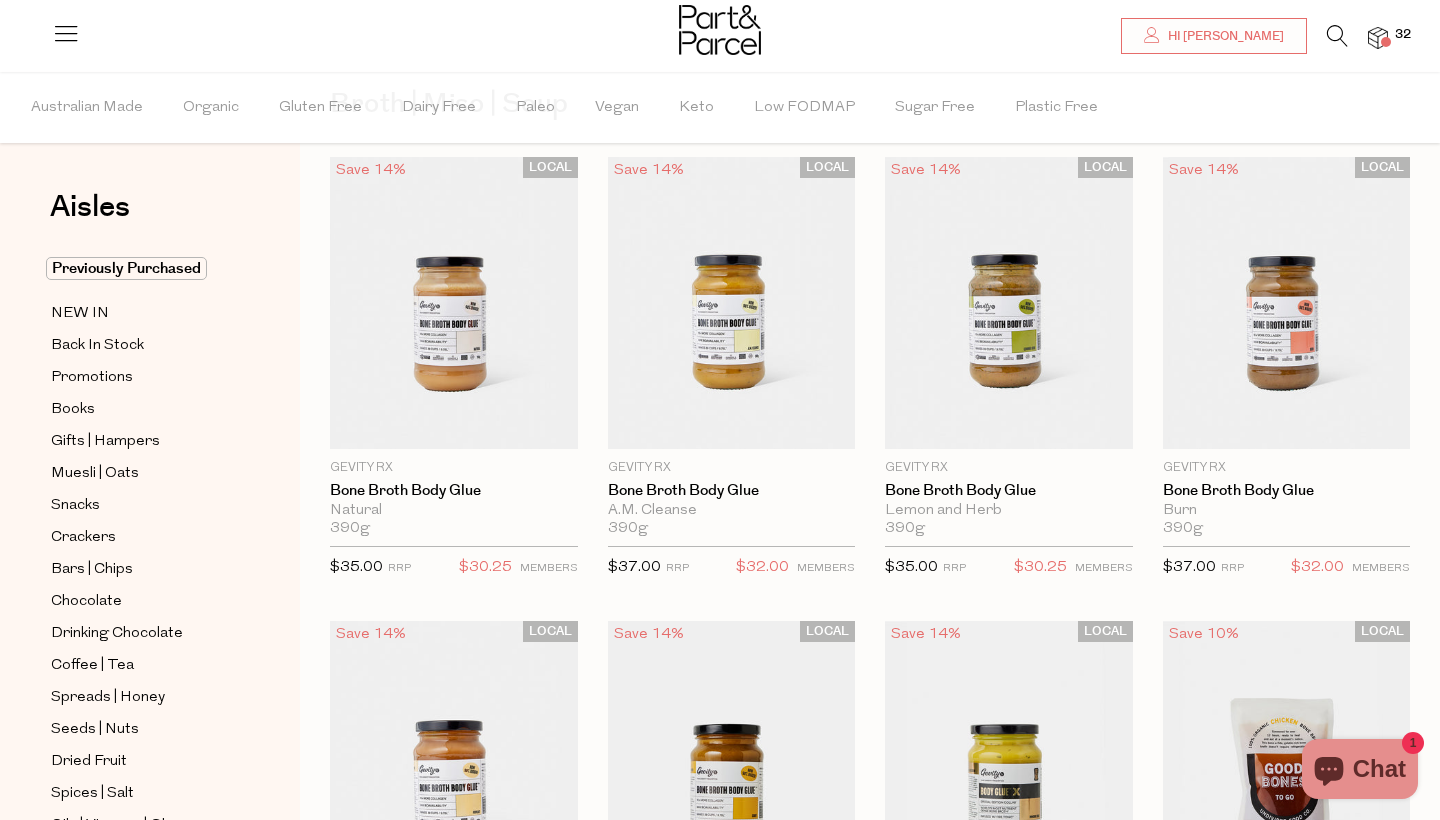 scroll, scrollTop: 97, scrollLeft: 0, axis: vertical 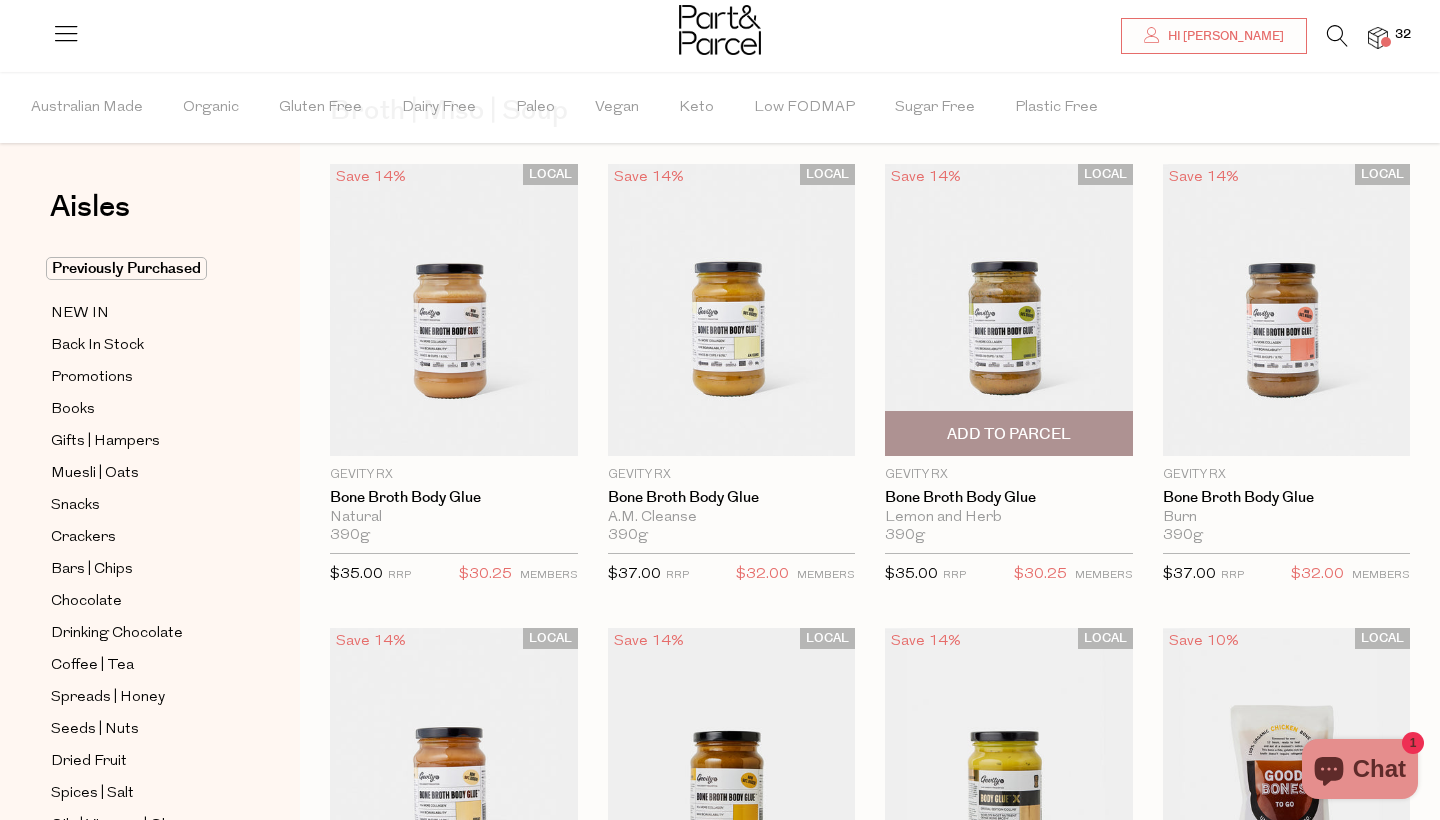 click on "Add To Parcel" at bounding box center [1009, 434] 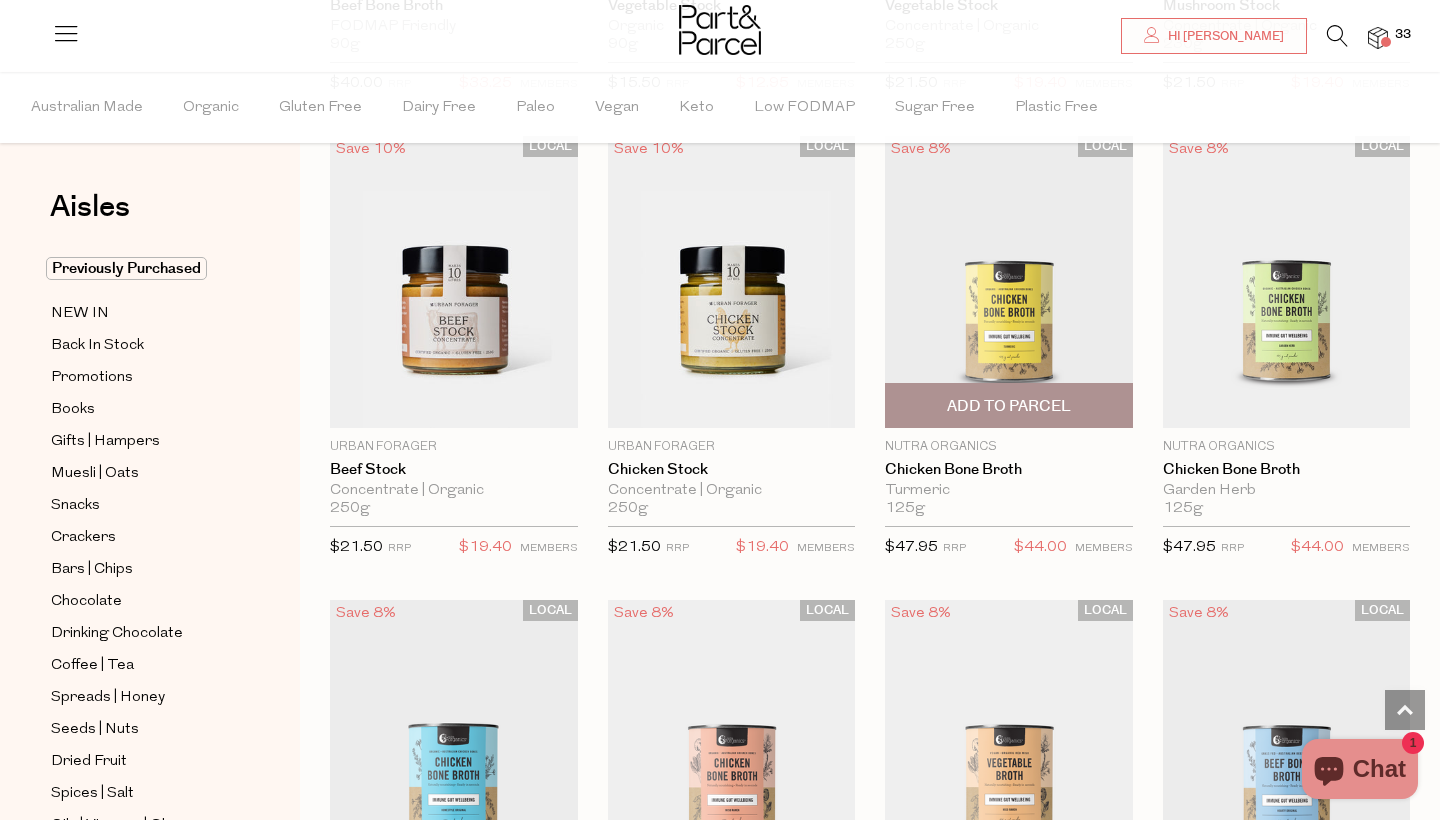 scroll, scrollTop: 1983, scrollLeft: 0, axis: vertical 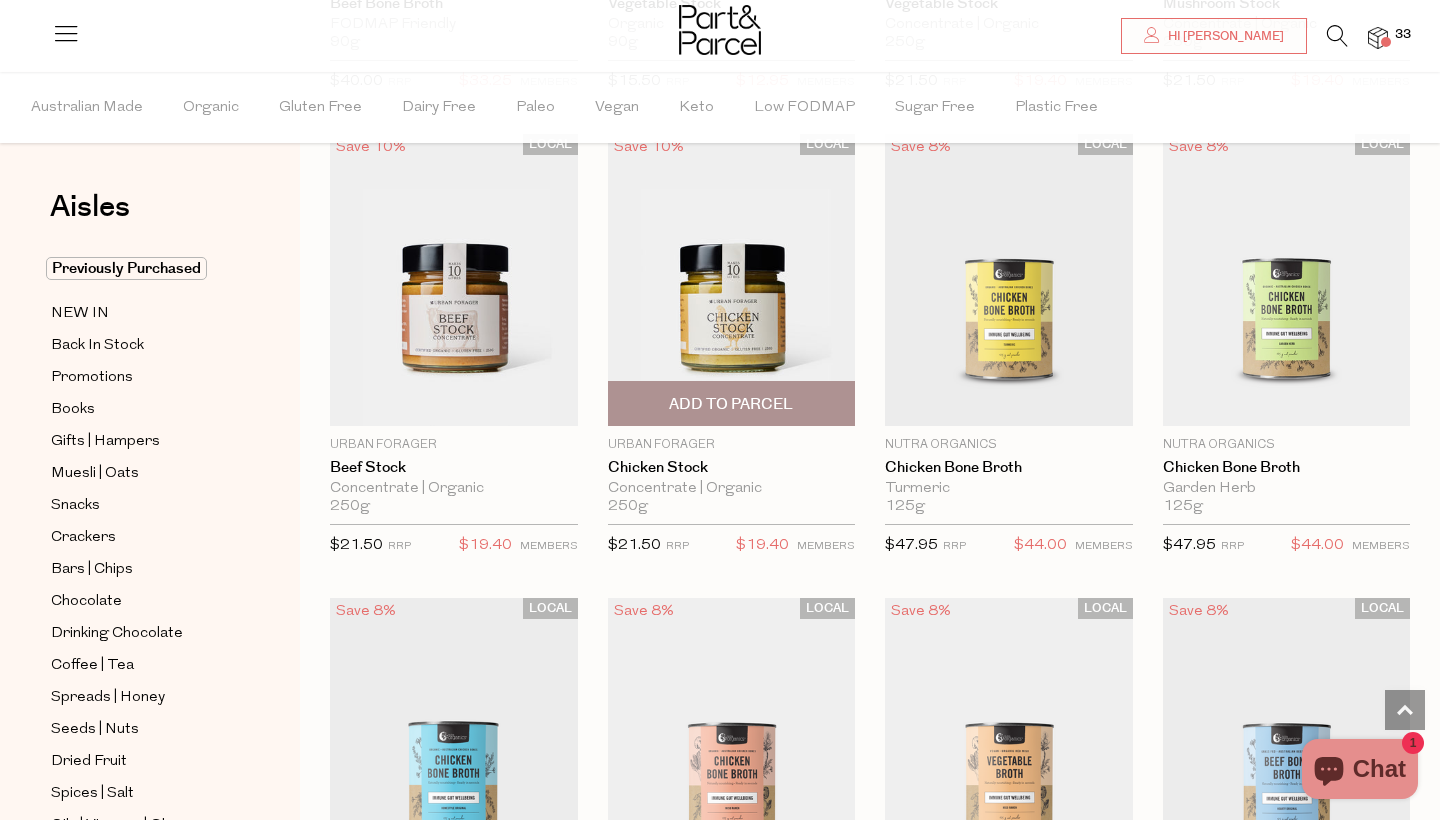 click on "Add To Parcel" at bounding box center [731, 404] 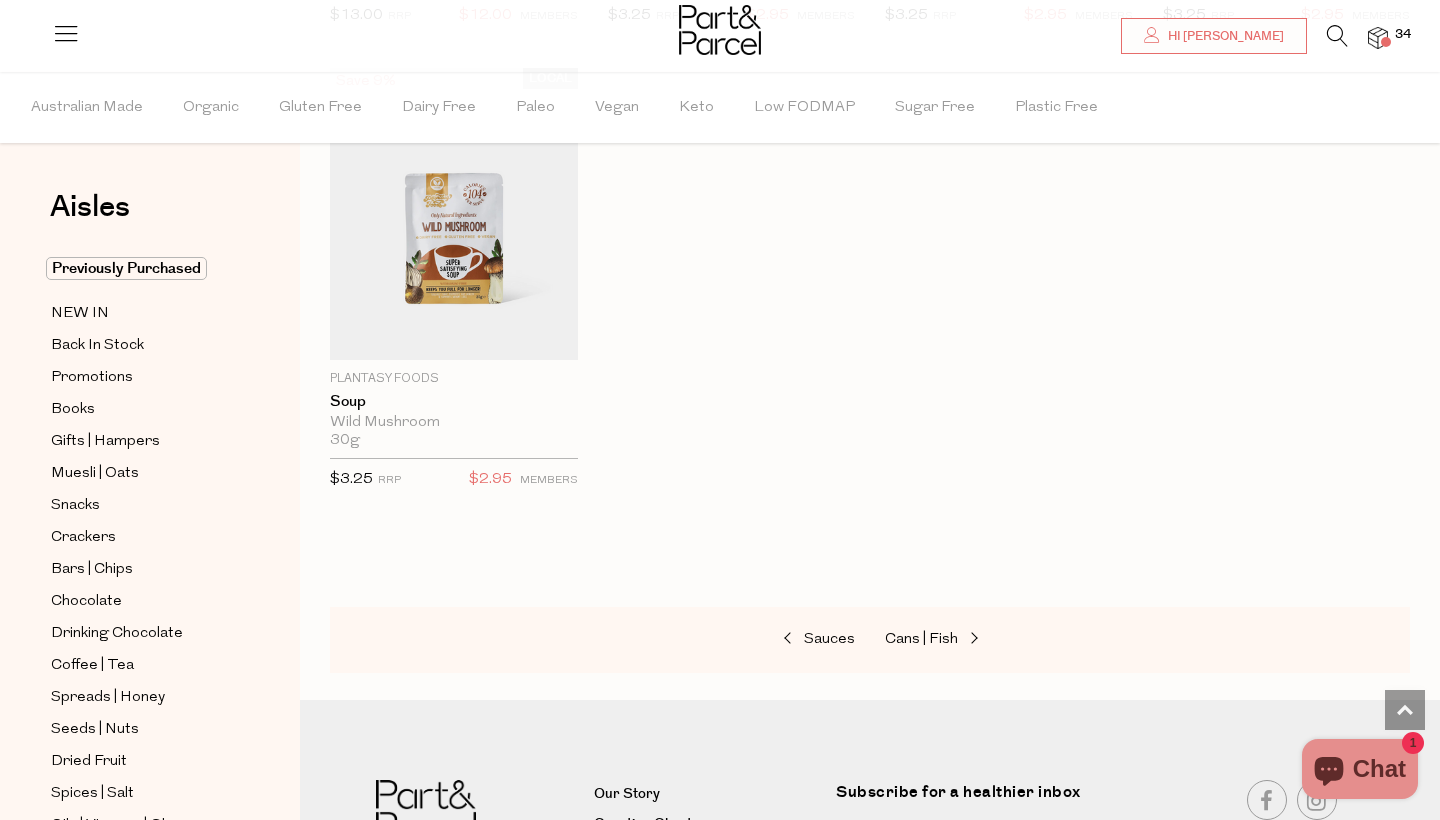 scroll, scrollTop: 3906, scrollLeft: 0, axis: vertical 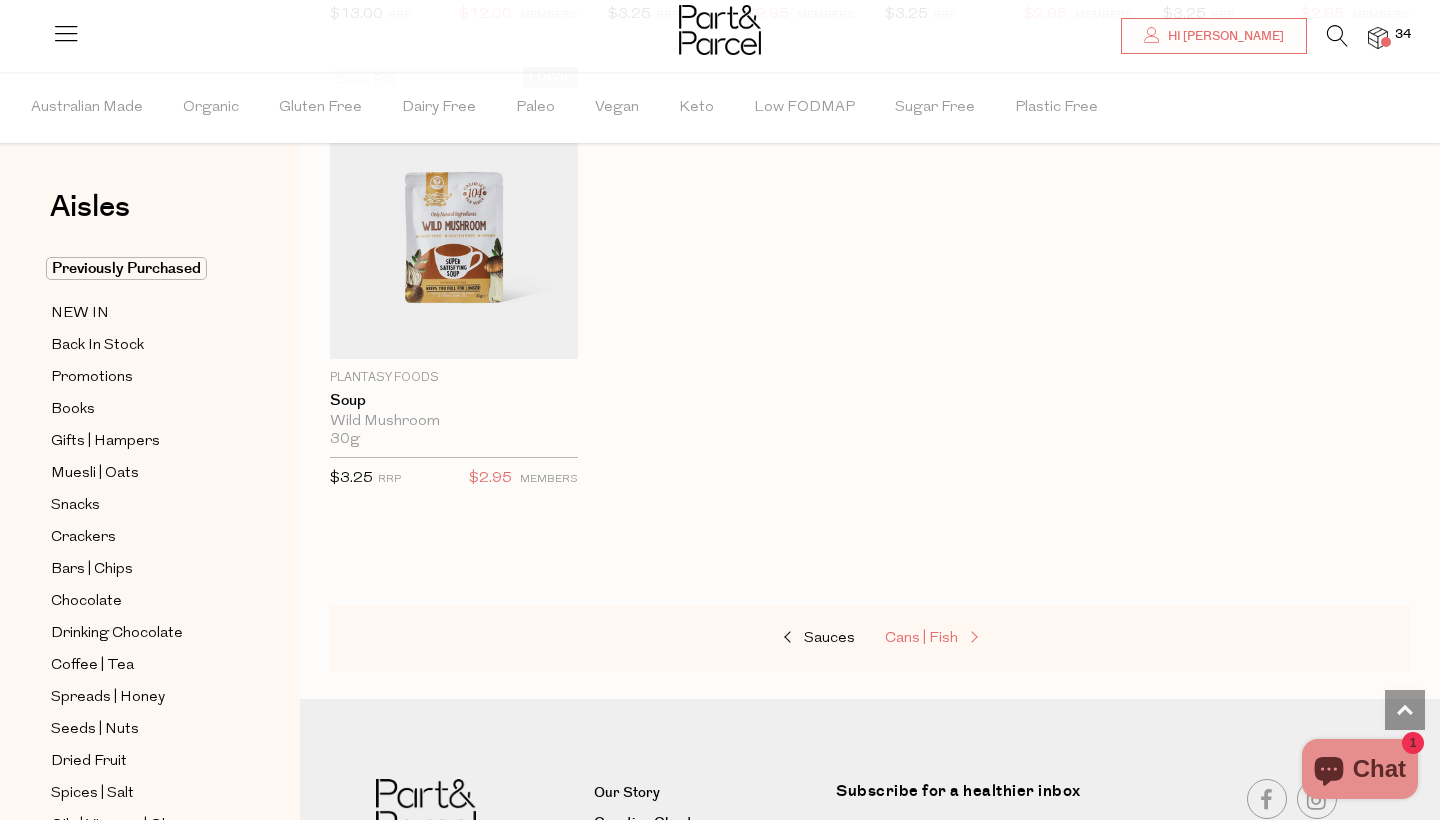 click on "Cans | Fish" at bounding box center (921, 638) 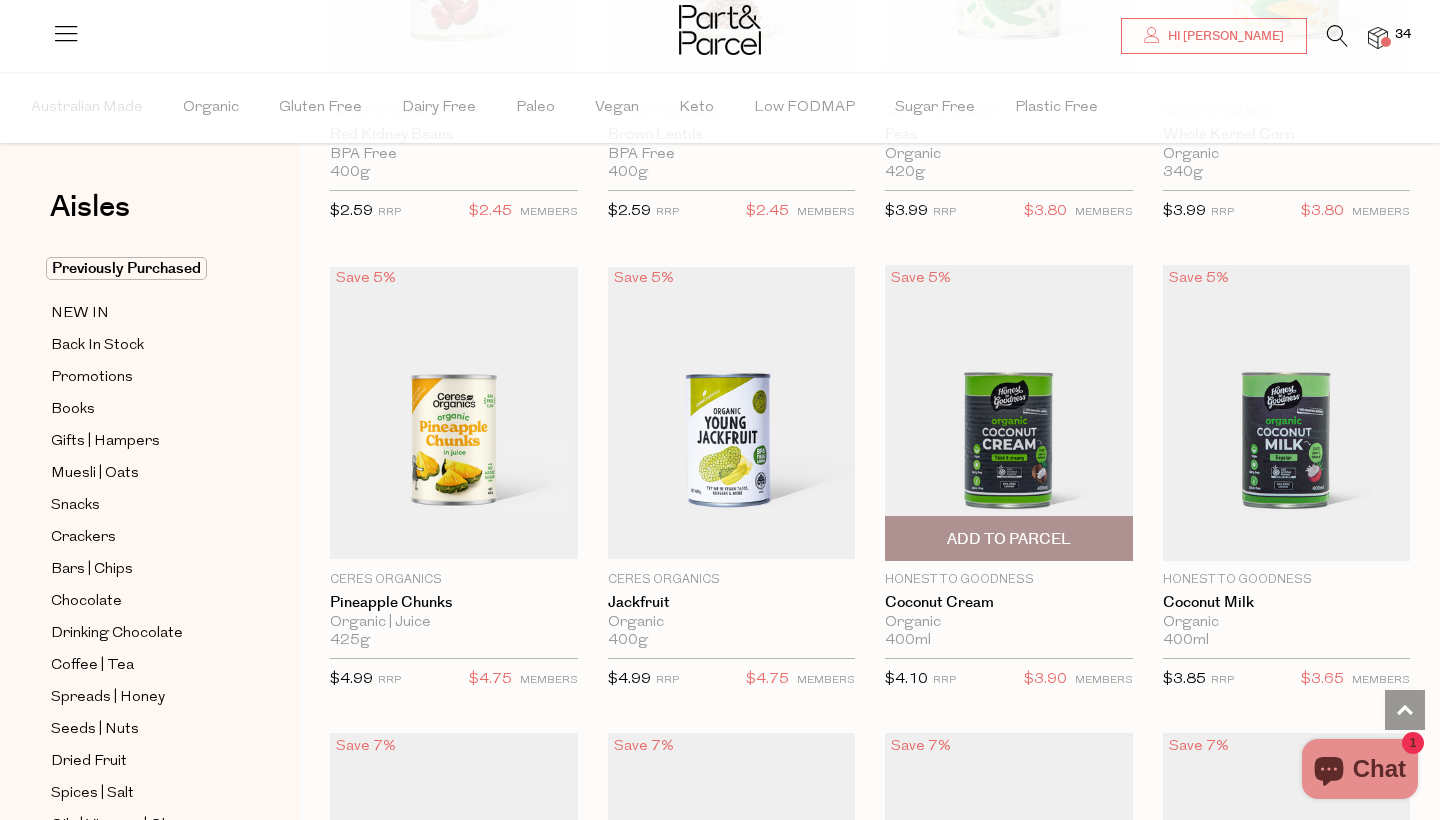 scroll, scrollTop: 1391, scrollLeft: 0, axis: vertical 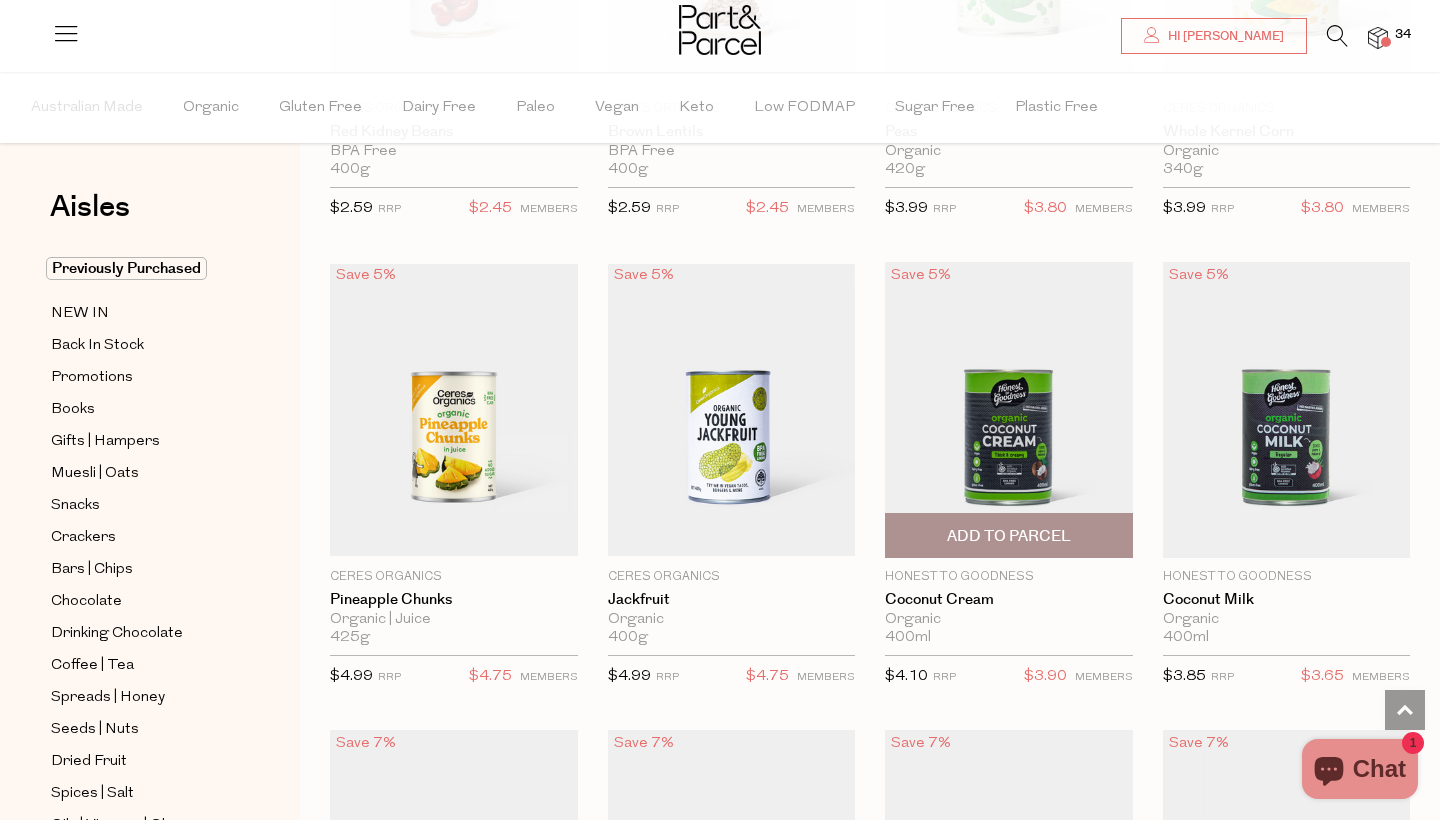 click on "Add To Parcel" at bounding box center (1009, 536) 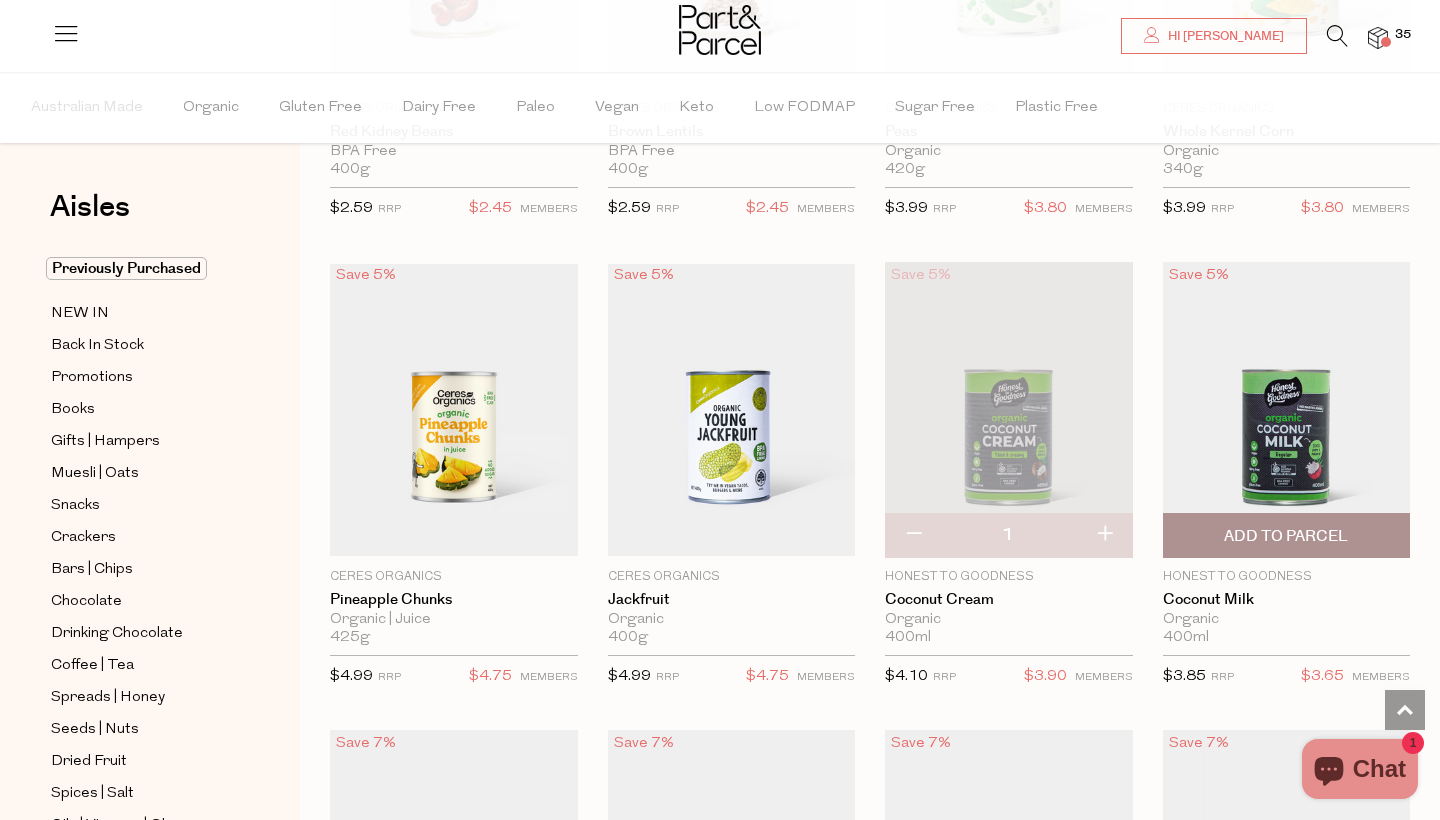 click on "Add To Parcel" at bounding box center (1286, 536) 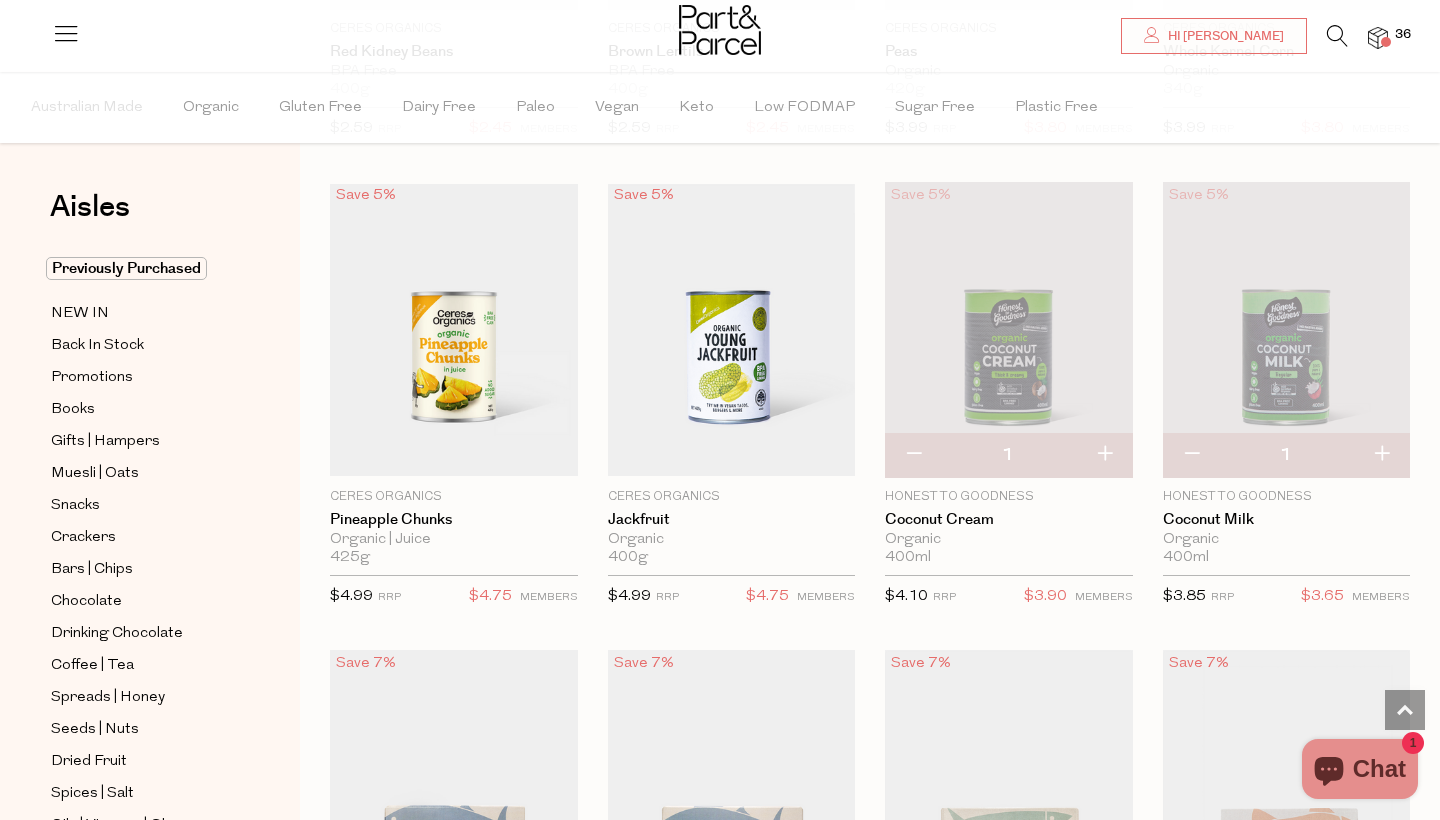 scroll, scrollTop: 1480, scrollLeft: 0, axis: vertical 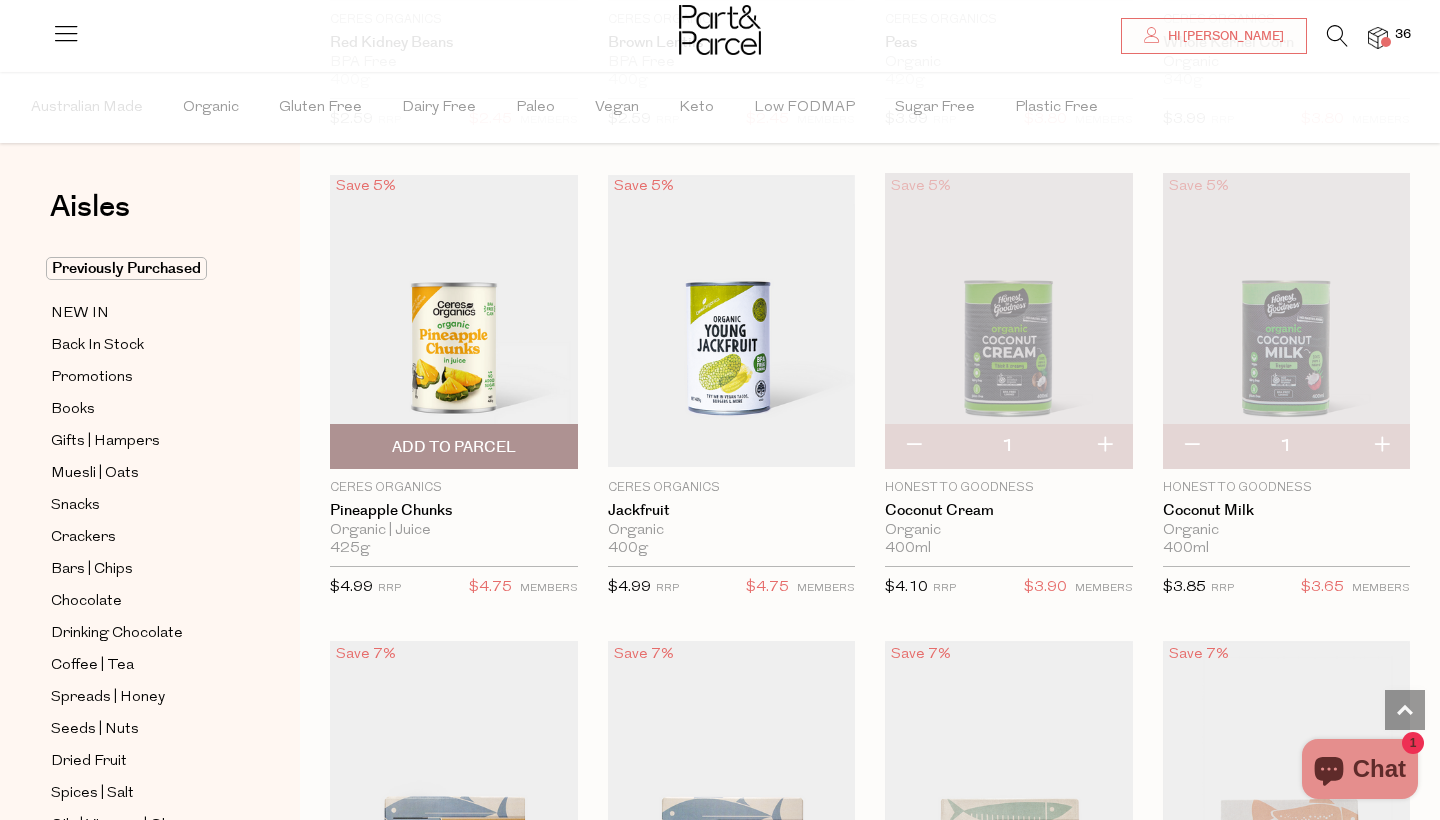 click on "Add To Parcel" at bounding box center [454, 446] 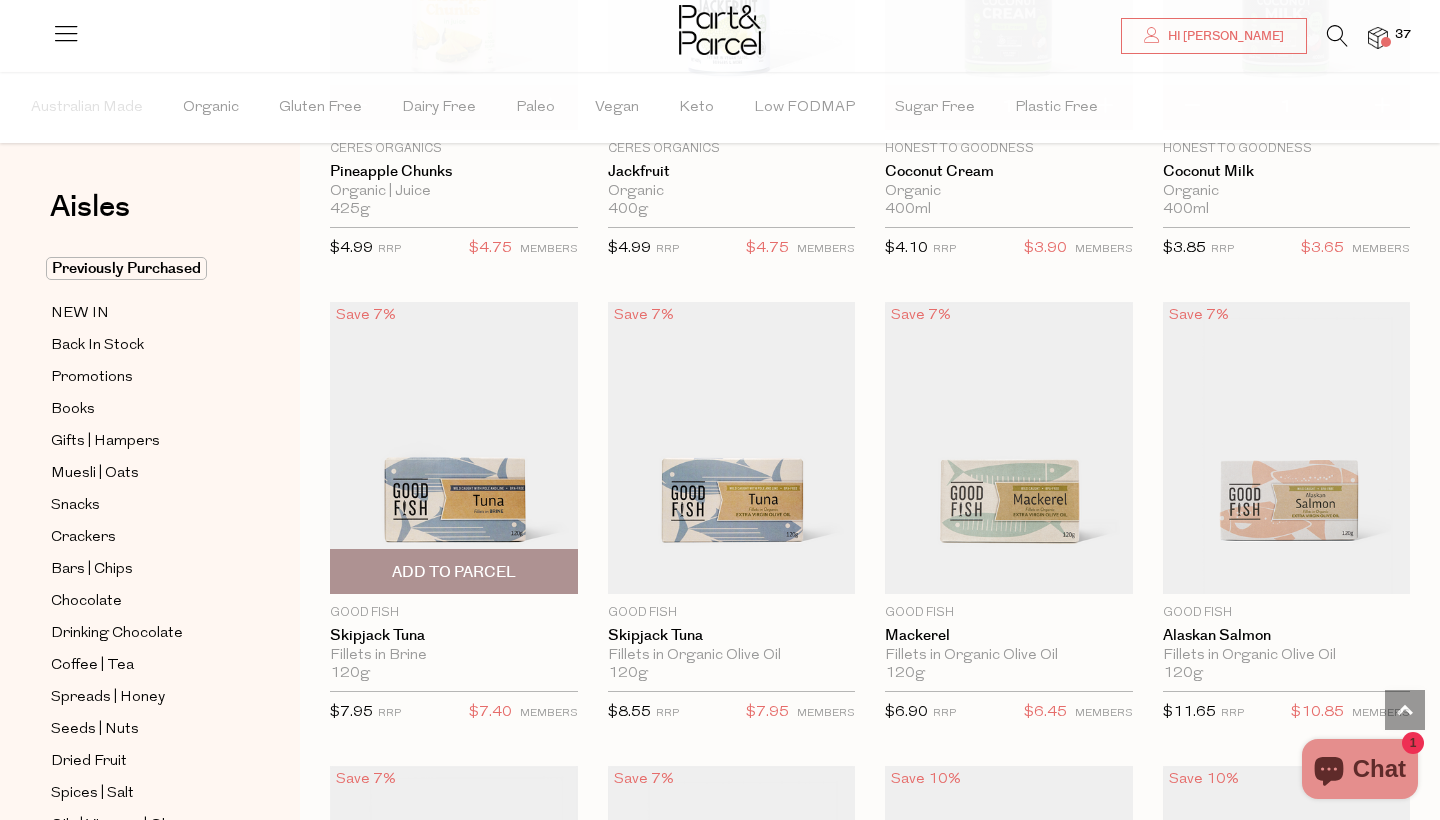 scroll, scrollTop: 1829, scrollLeft: 0, axis: vertical 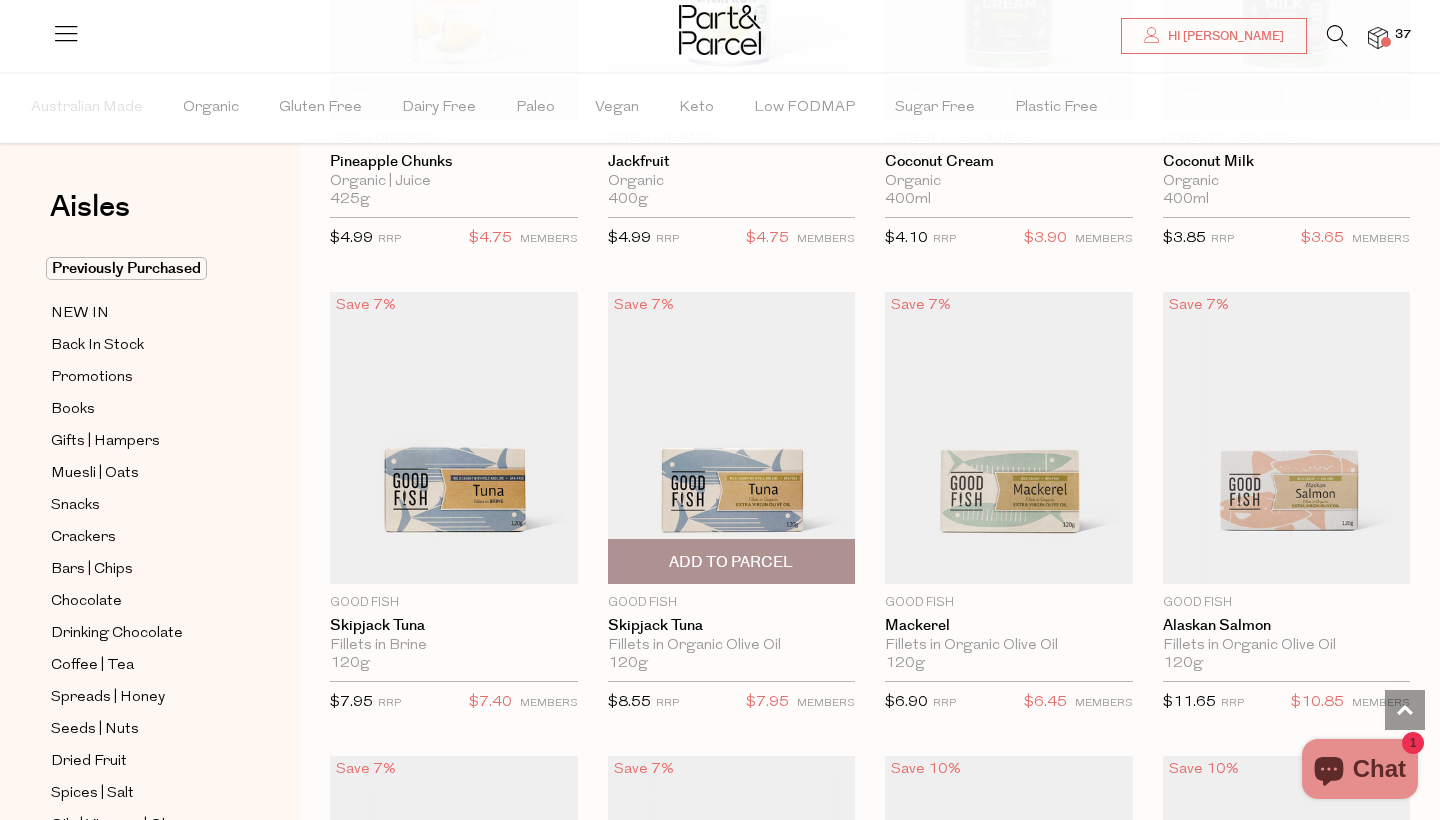 click on "Add To Parcel" at bounding box center [731, 562] 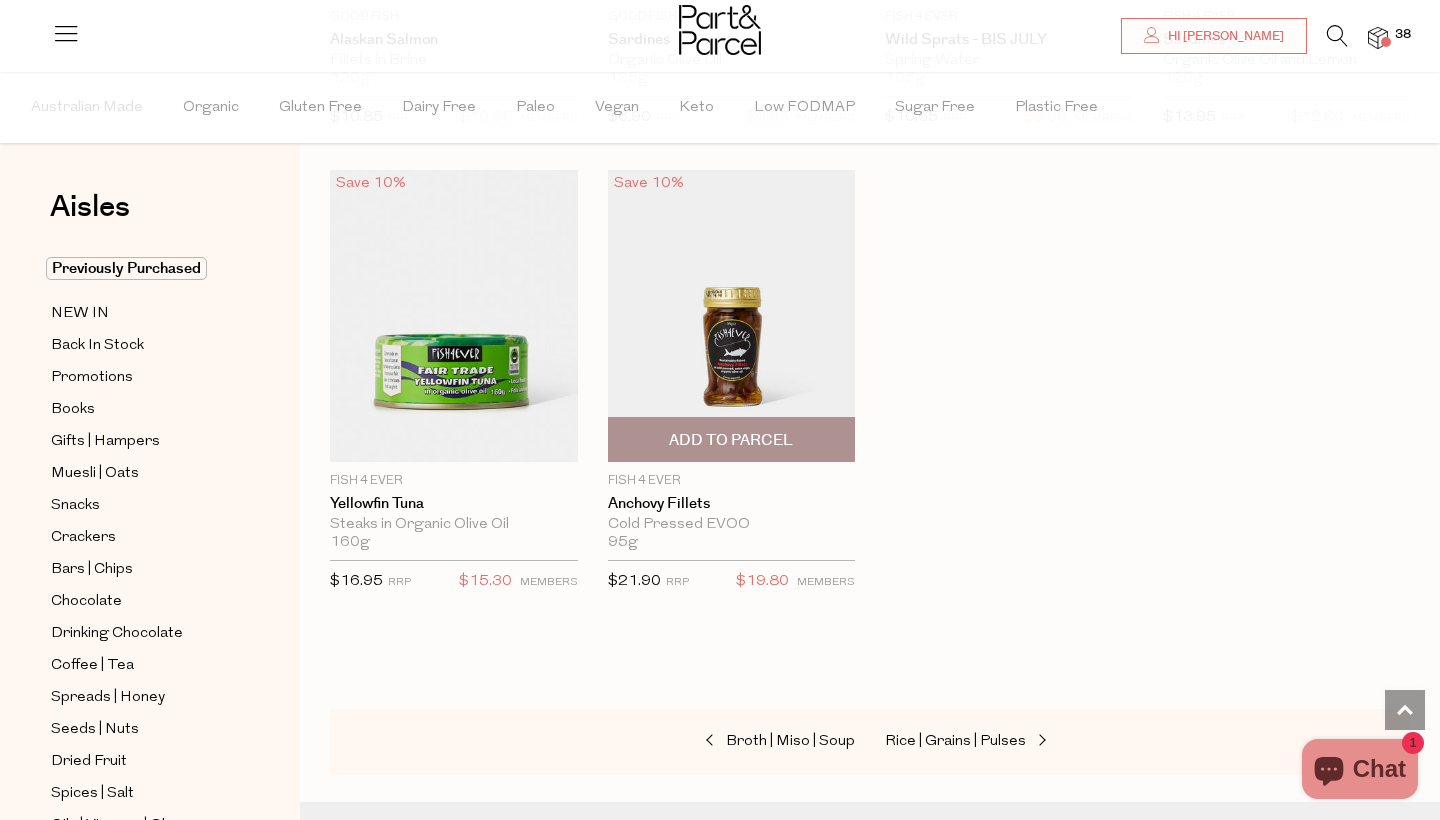 scroll, scrollTop: 2944, scrollLeft: 0, axis: vertical 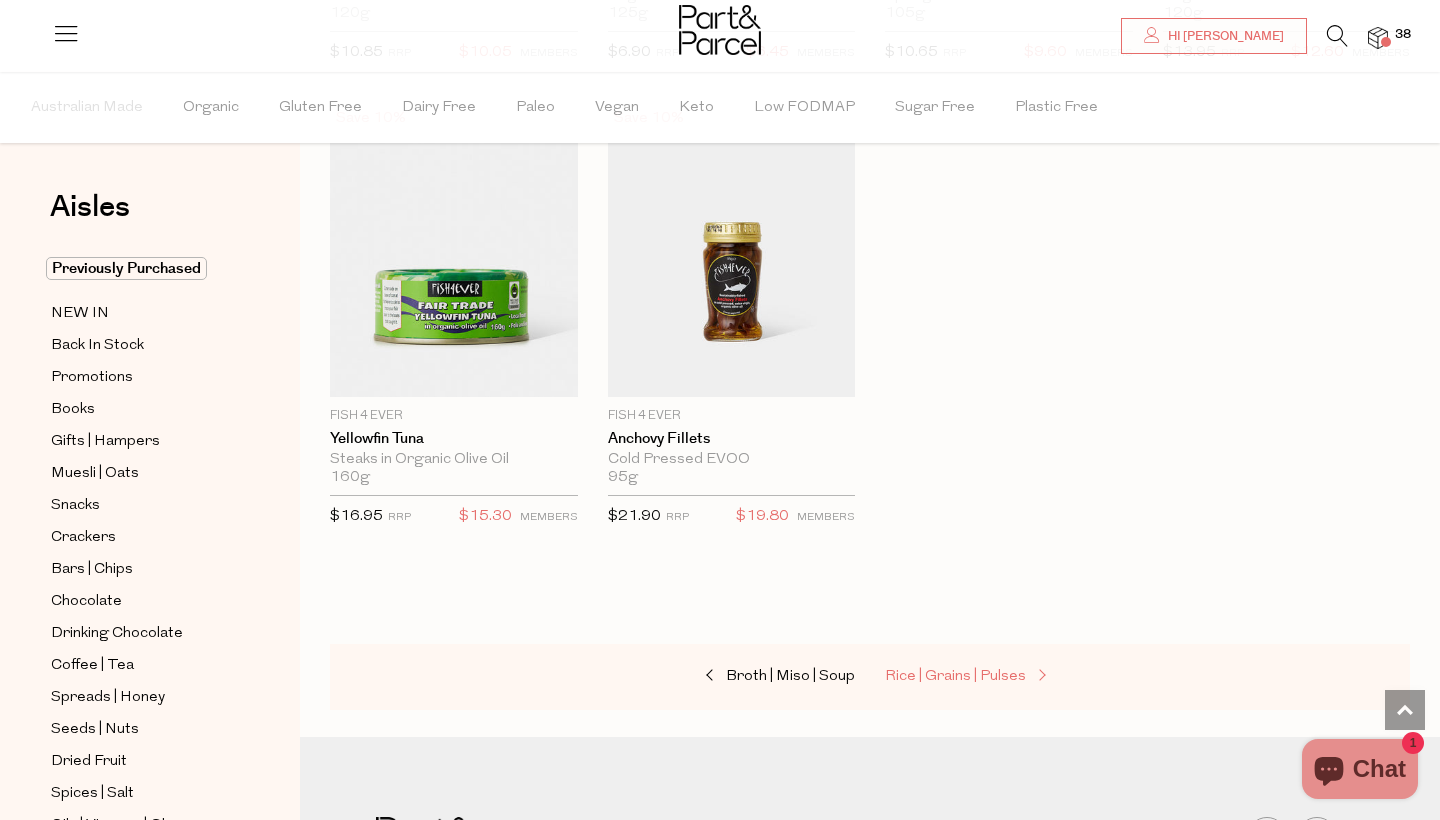 click on "Rice | Grains | Pulses" at bounding box center (985, 677) 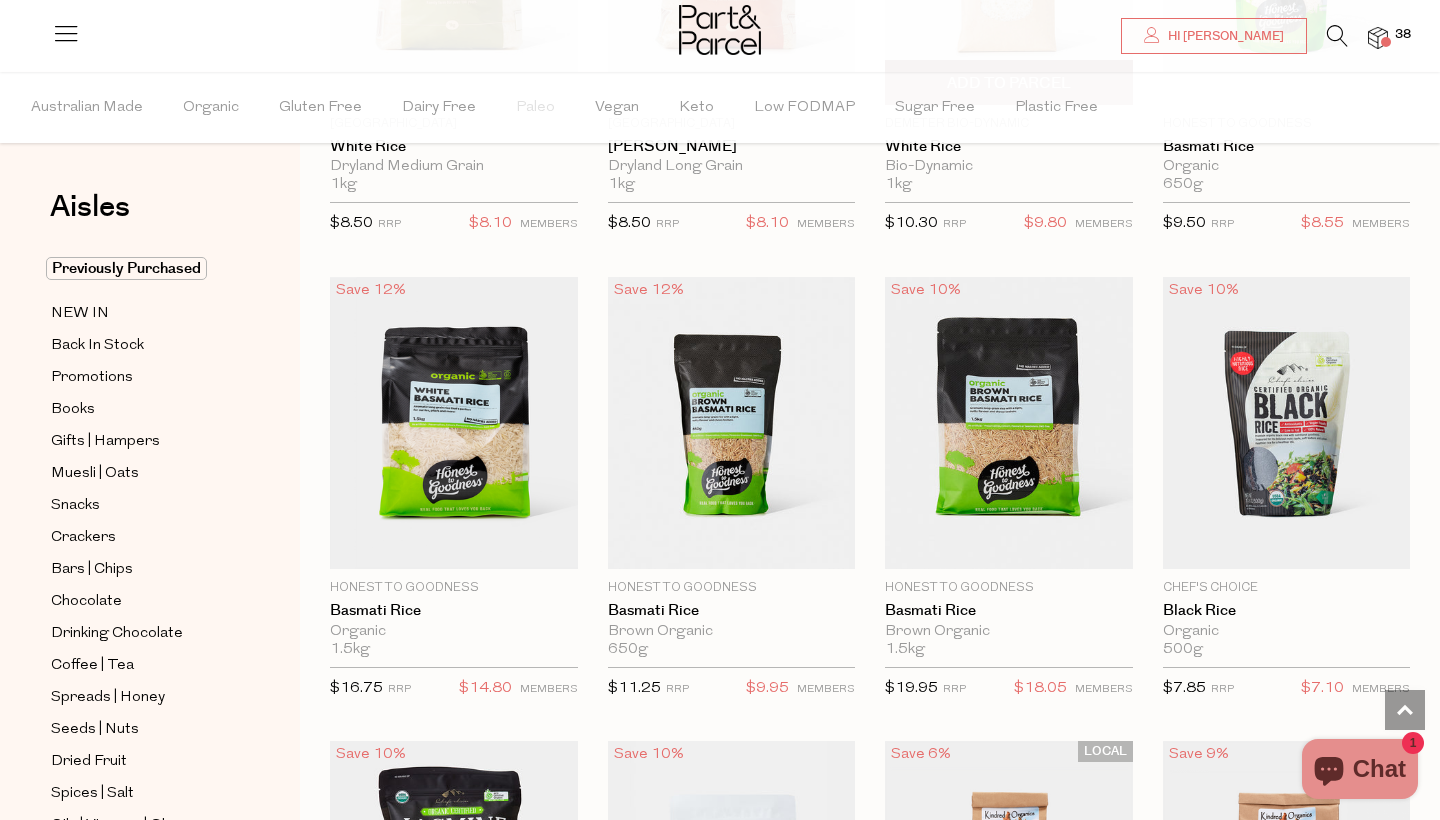 scroll, scrollTop: 1376, scrollLeft: 0, axis: vertical 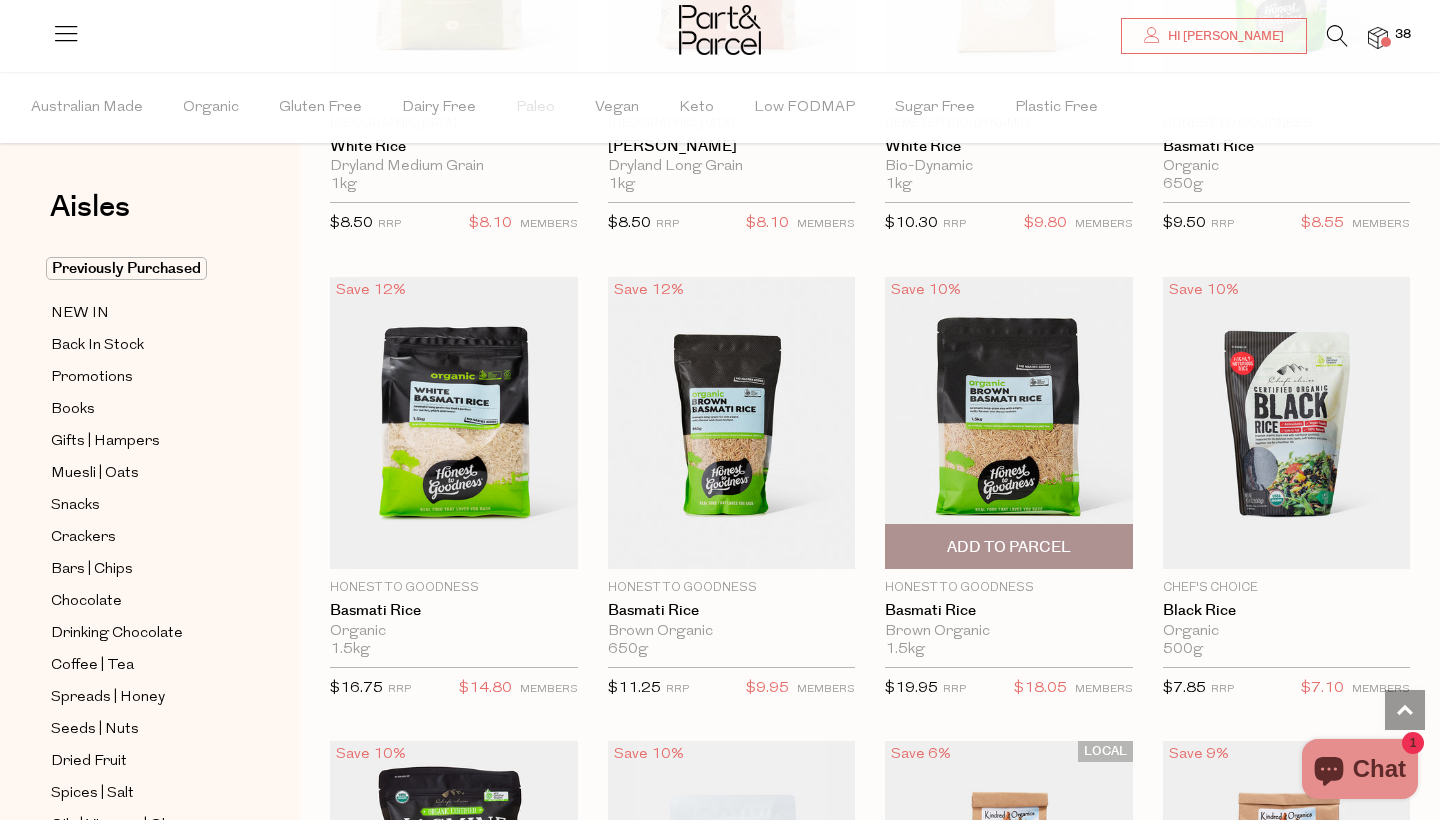click on "Add To Parcel" at bounding box center (1009, 547) 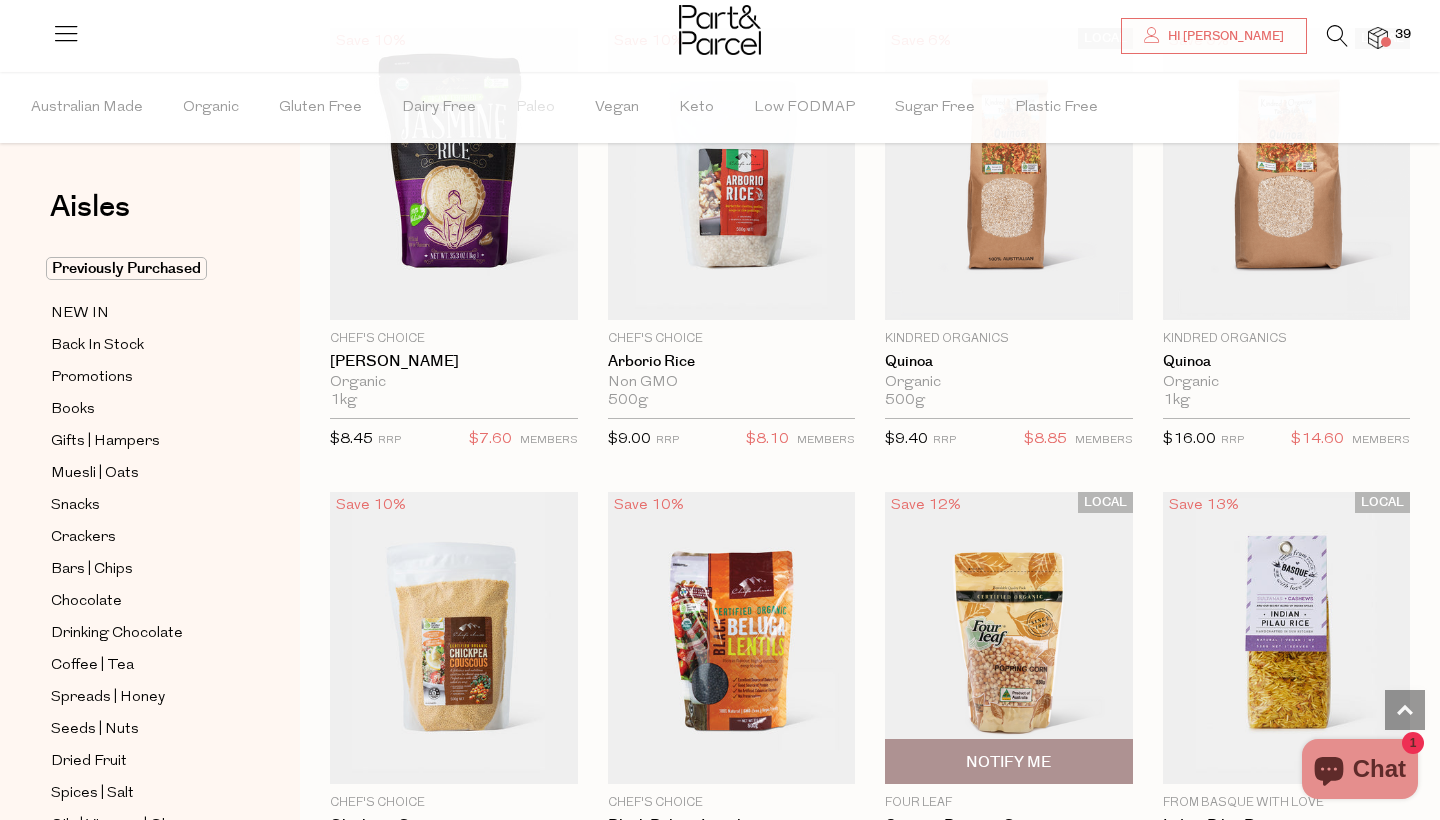 scroll, scrollTop: 1921, scrollLeft: 0, axis: vertical 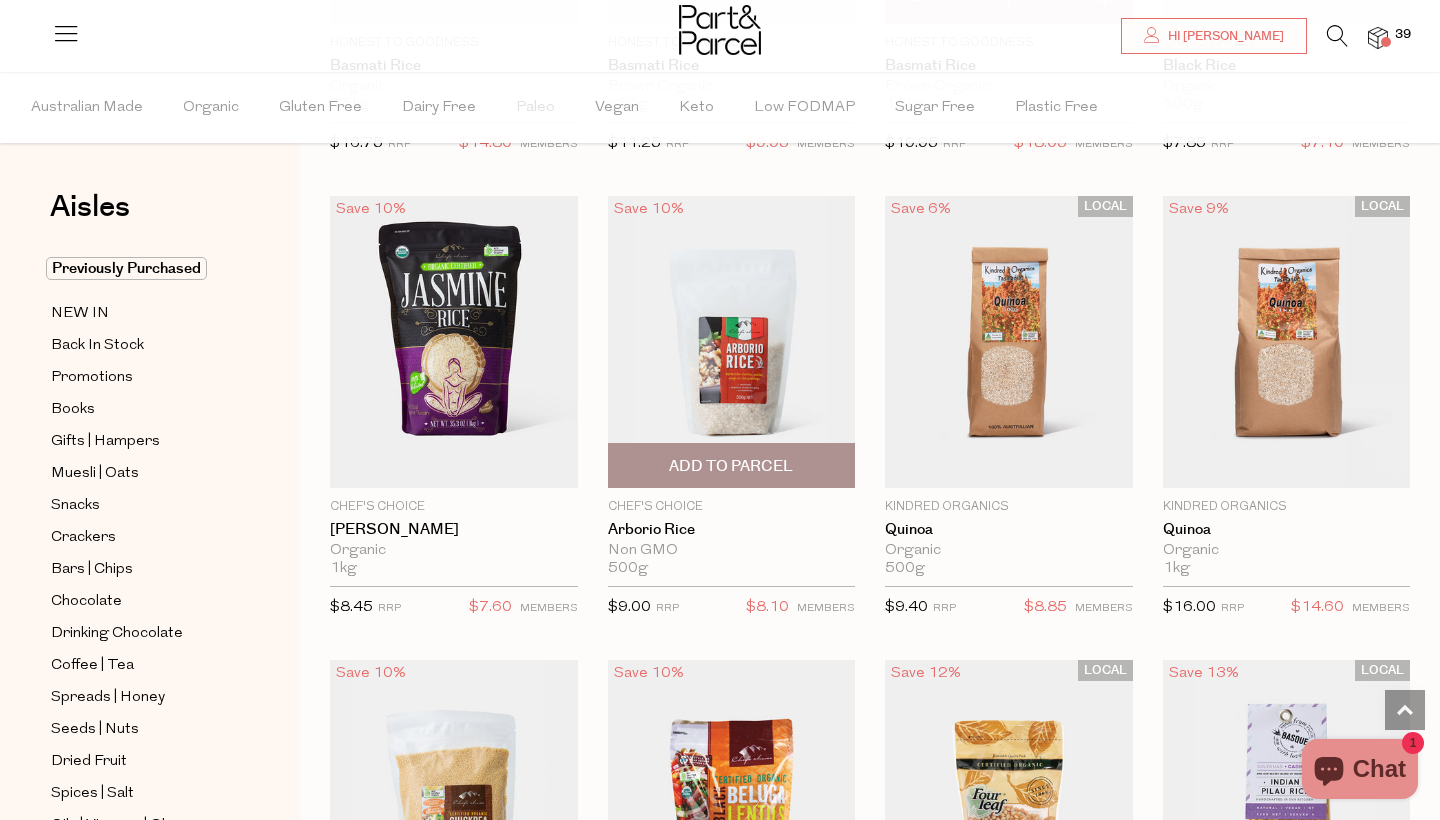click on "Add To Parcel" at bounding box center [732, 465] 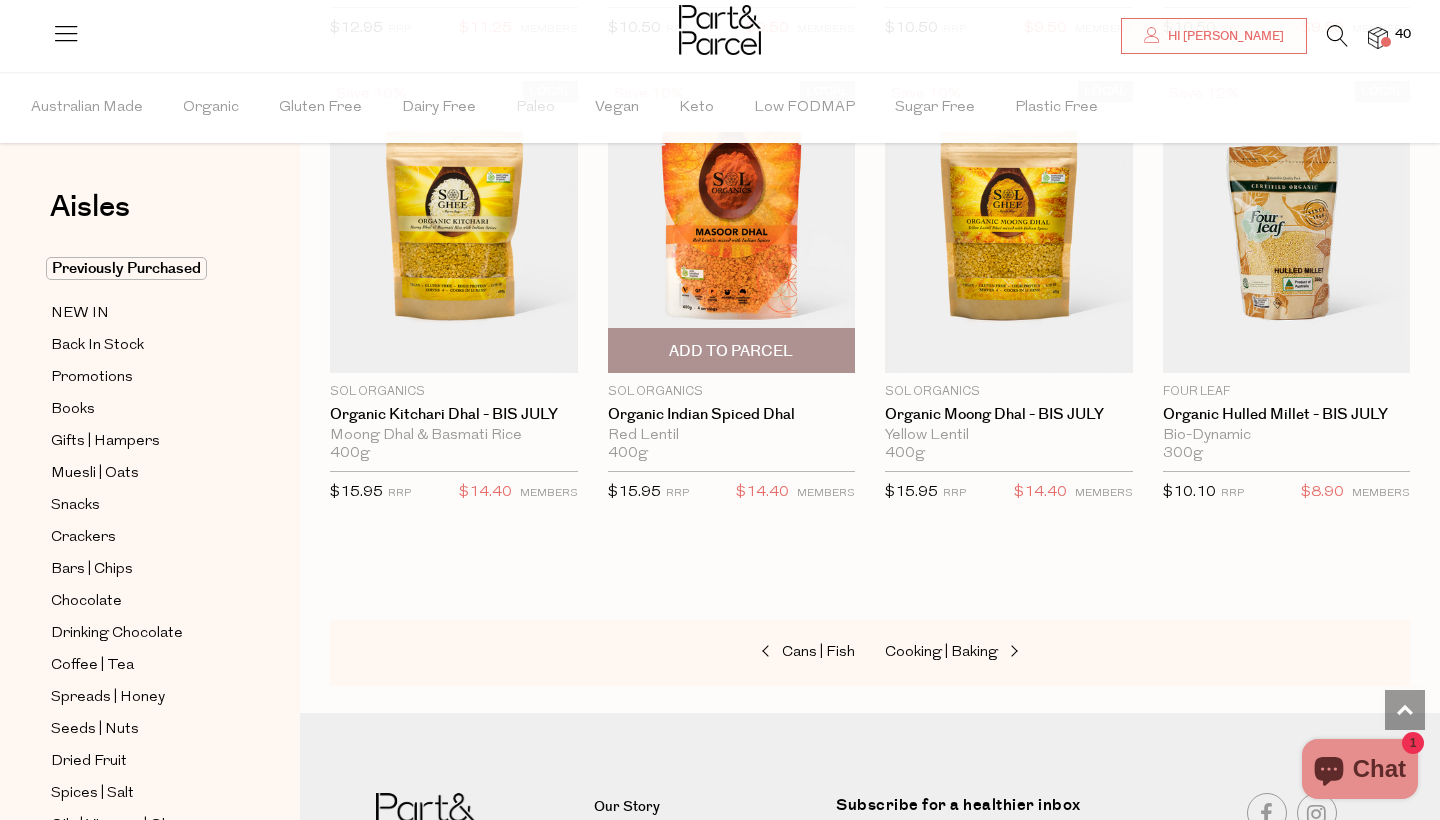 scroll, scrollTop: 4359, scrollLeft: 0, axis: vertical 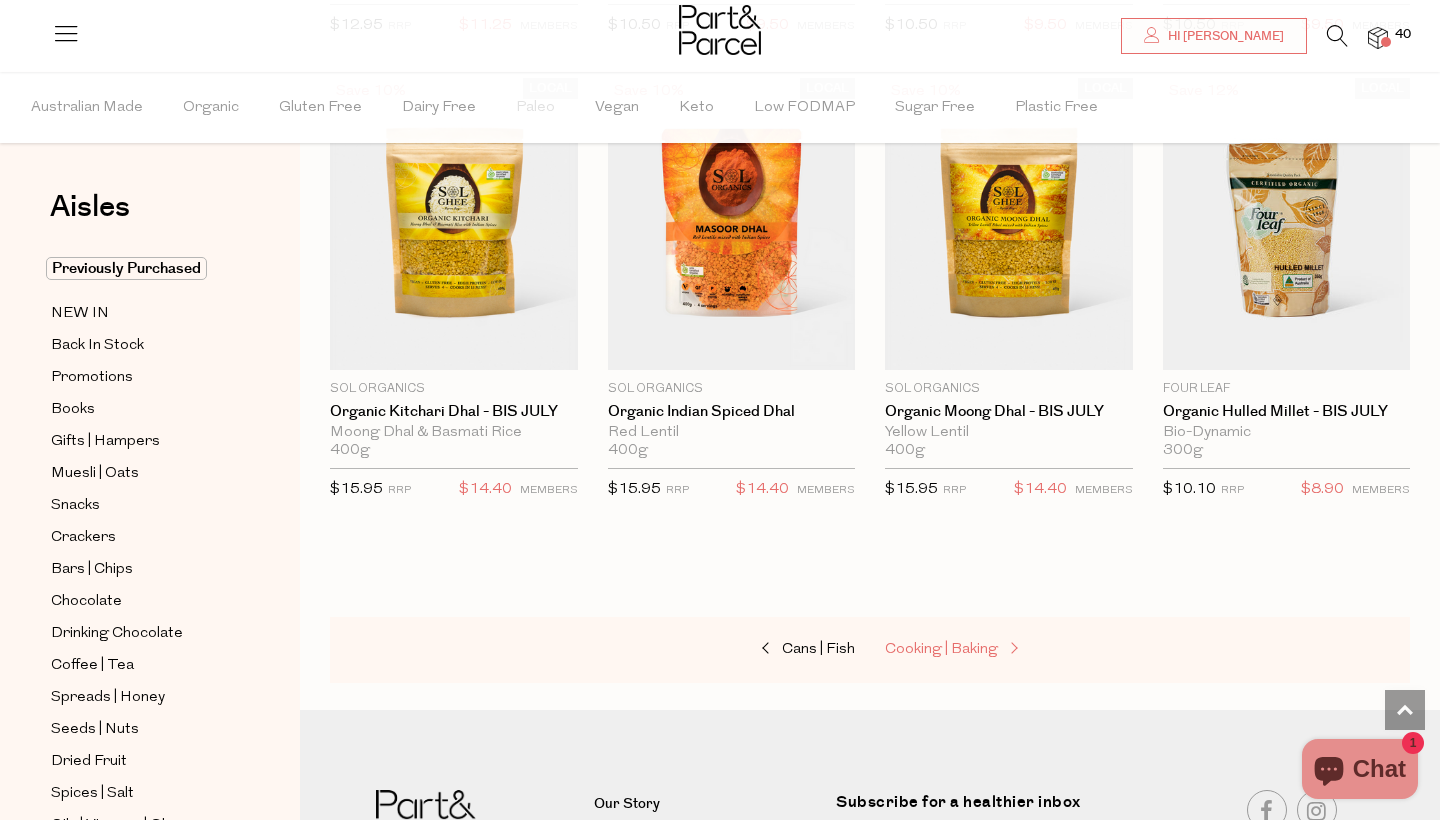 click on "Cooking | Baking" at bounding box center (941, 649) 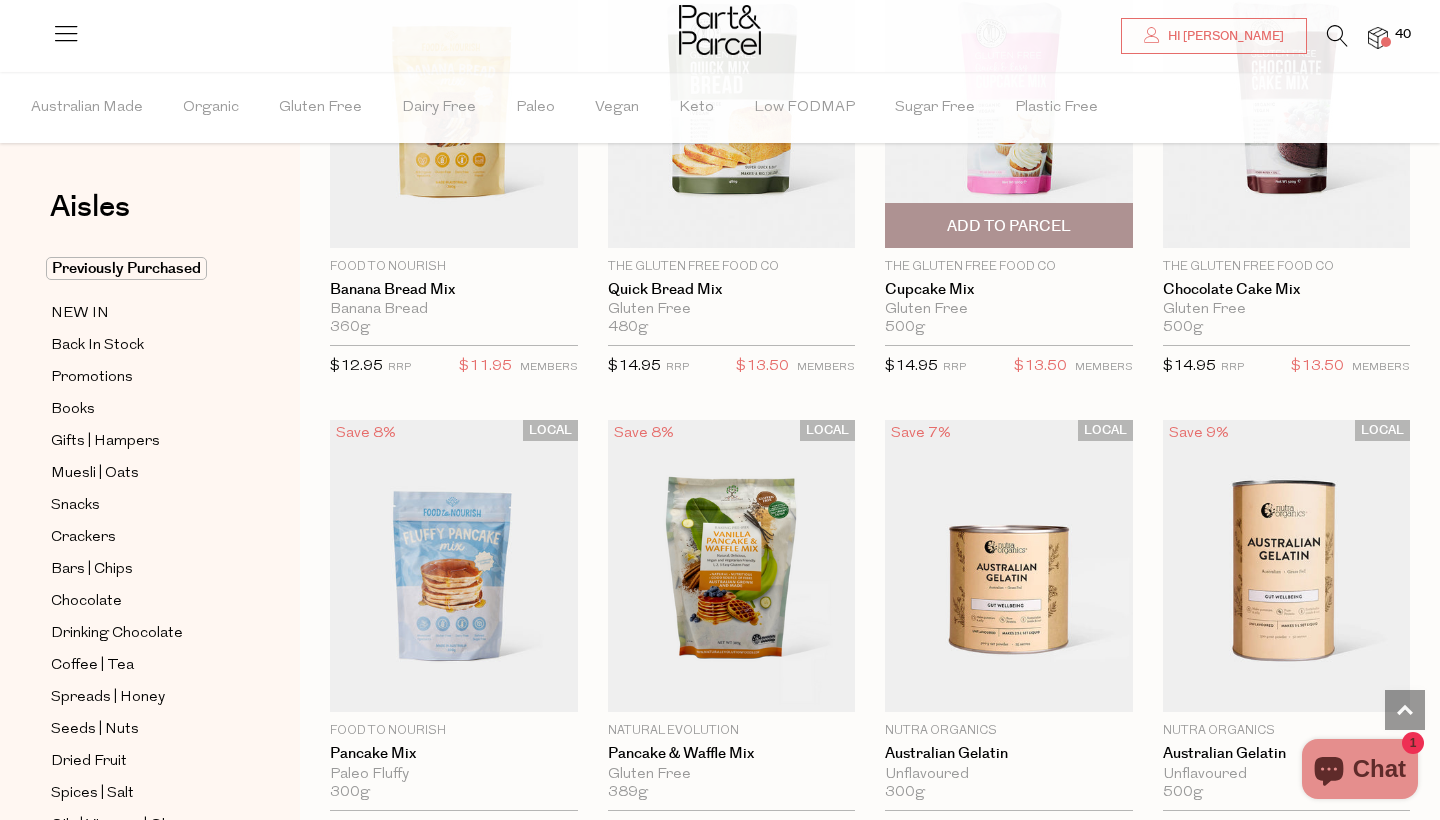 scroll, scrollTop: 1240, scrollLeft: 0, axis: vertical 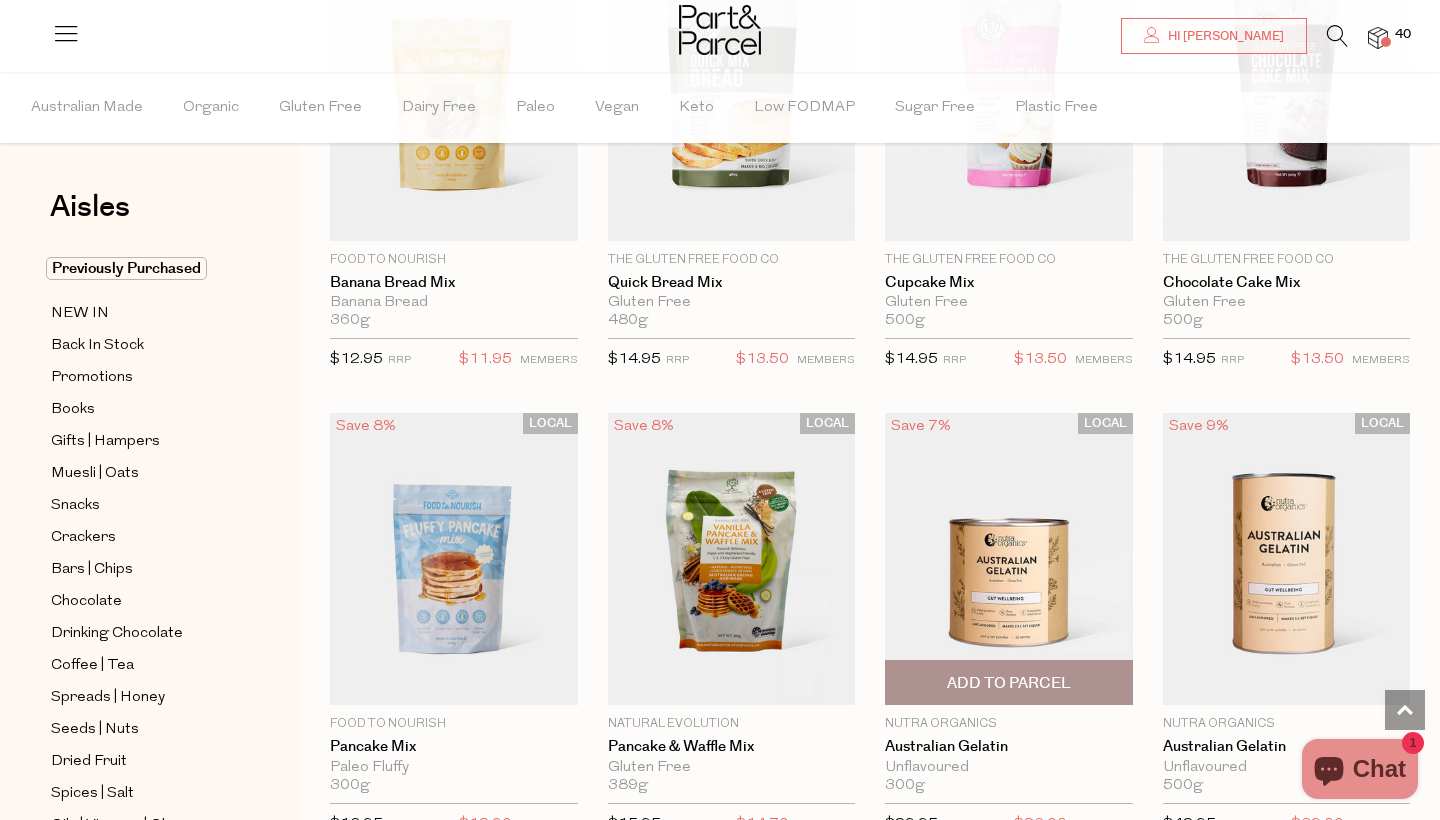 click on "Add To Parcel" at bounding box center [1009, 683] 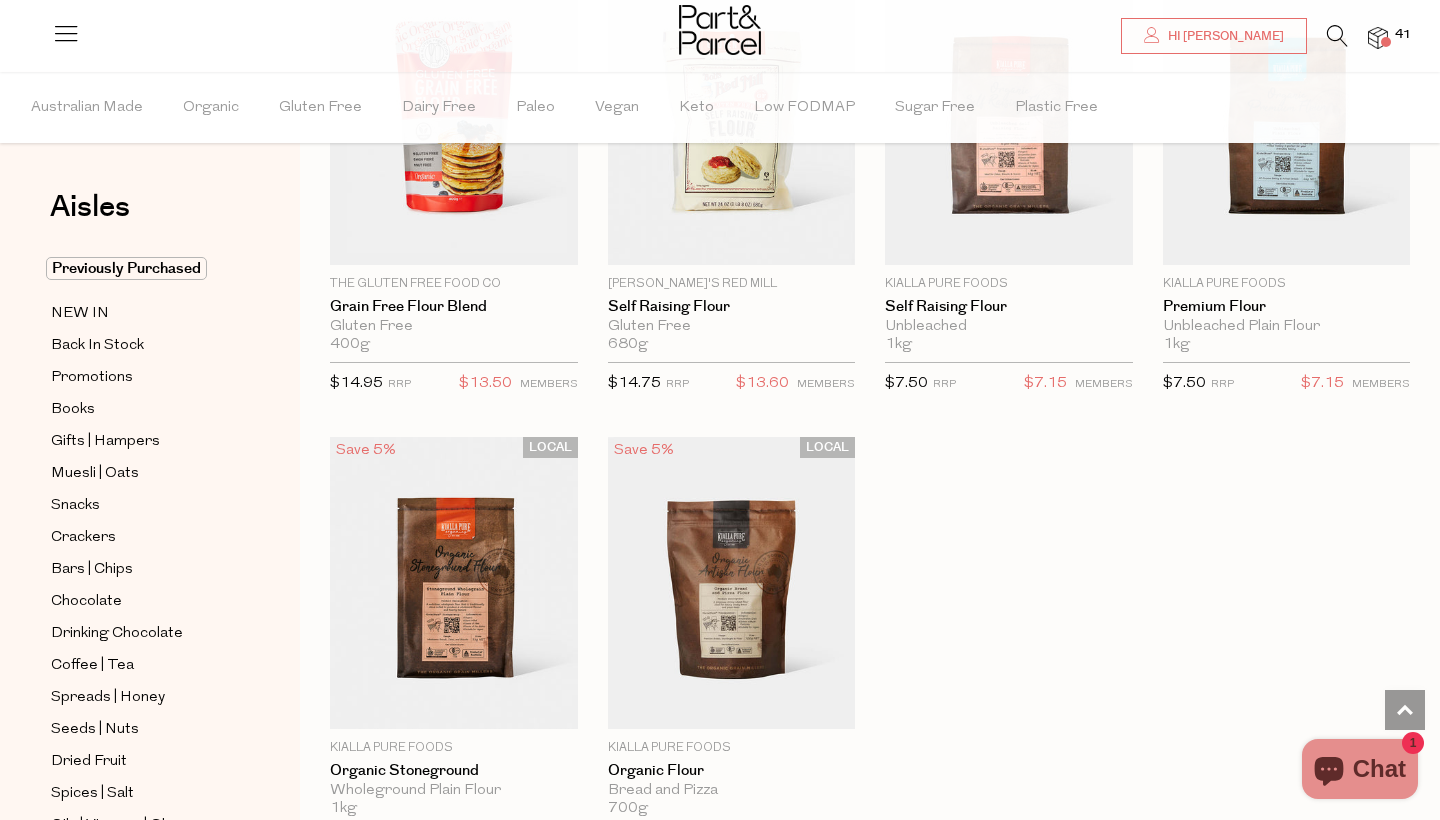 scroll, scrollTop: 5431, scrollLeft: 0, axis: vertical 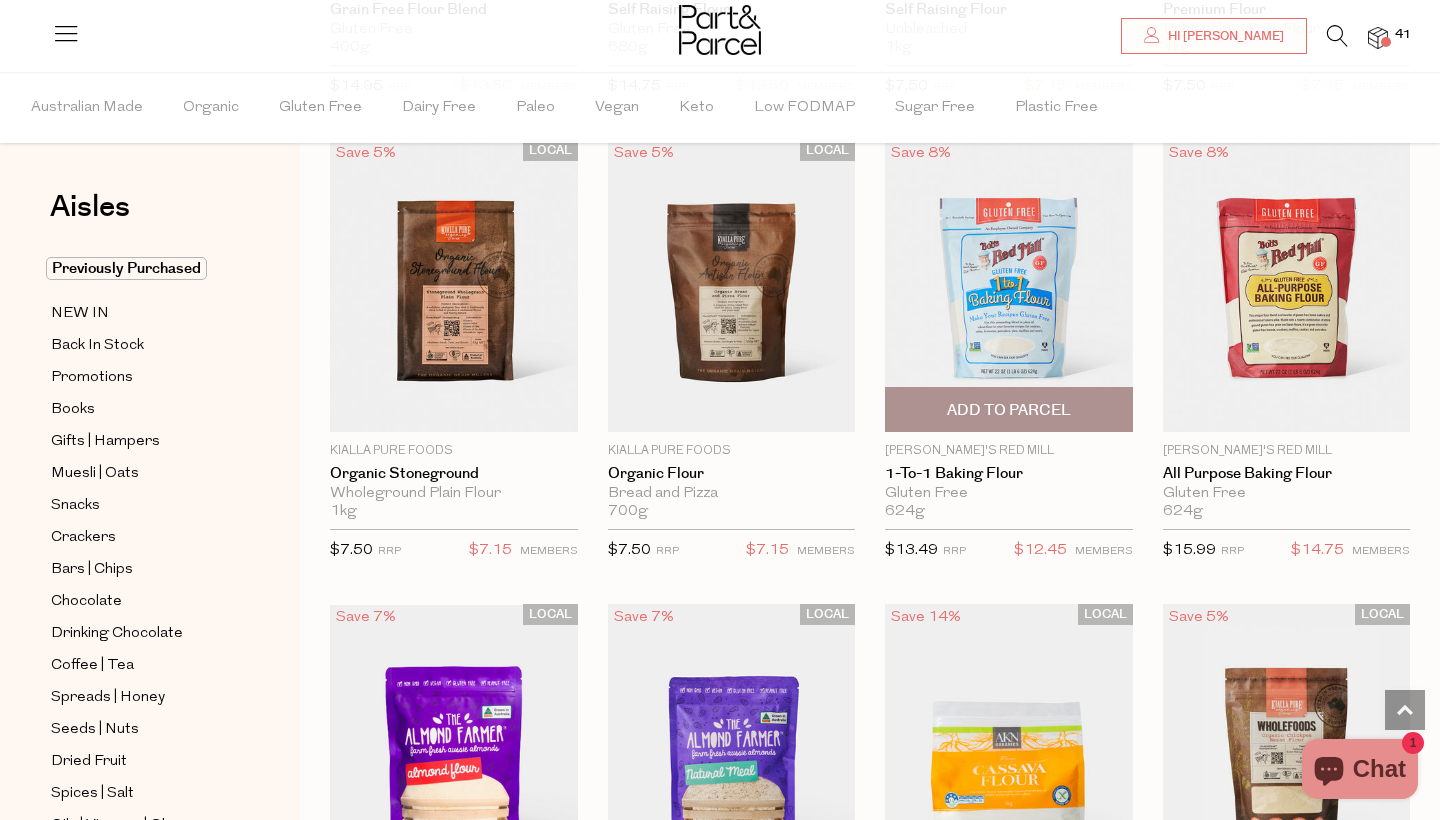 click on "Add To Parcel" at bounding box center [1009, 410] 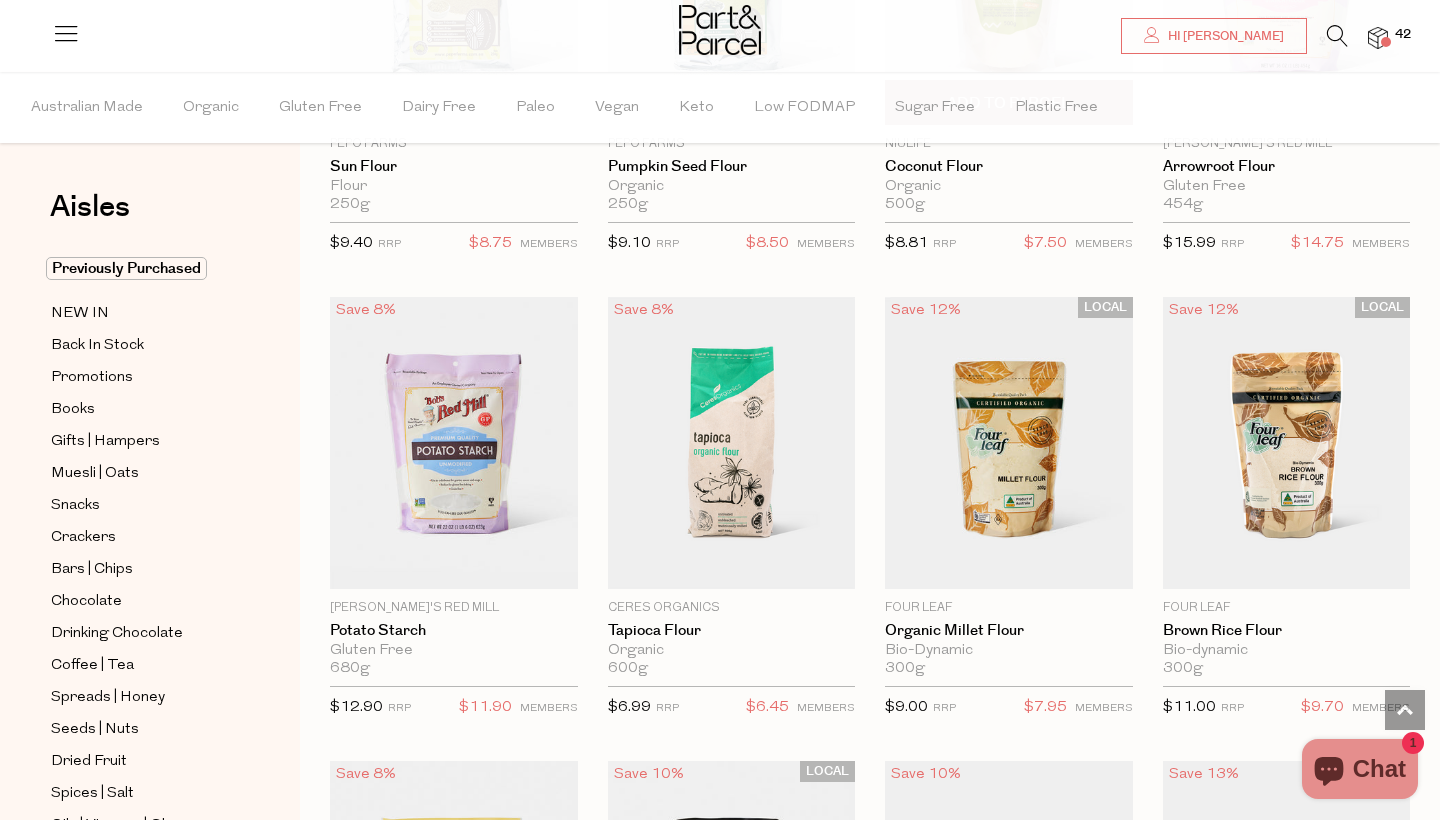 scroll, scrollTop: 7397, scrollLeft: 0, axis: vertical 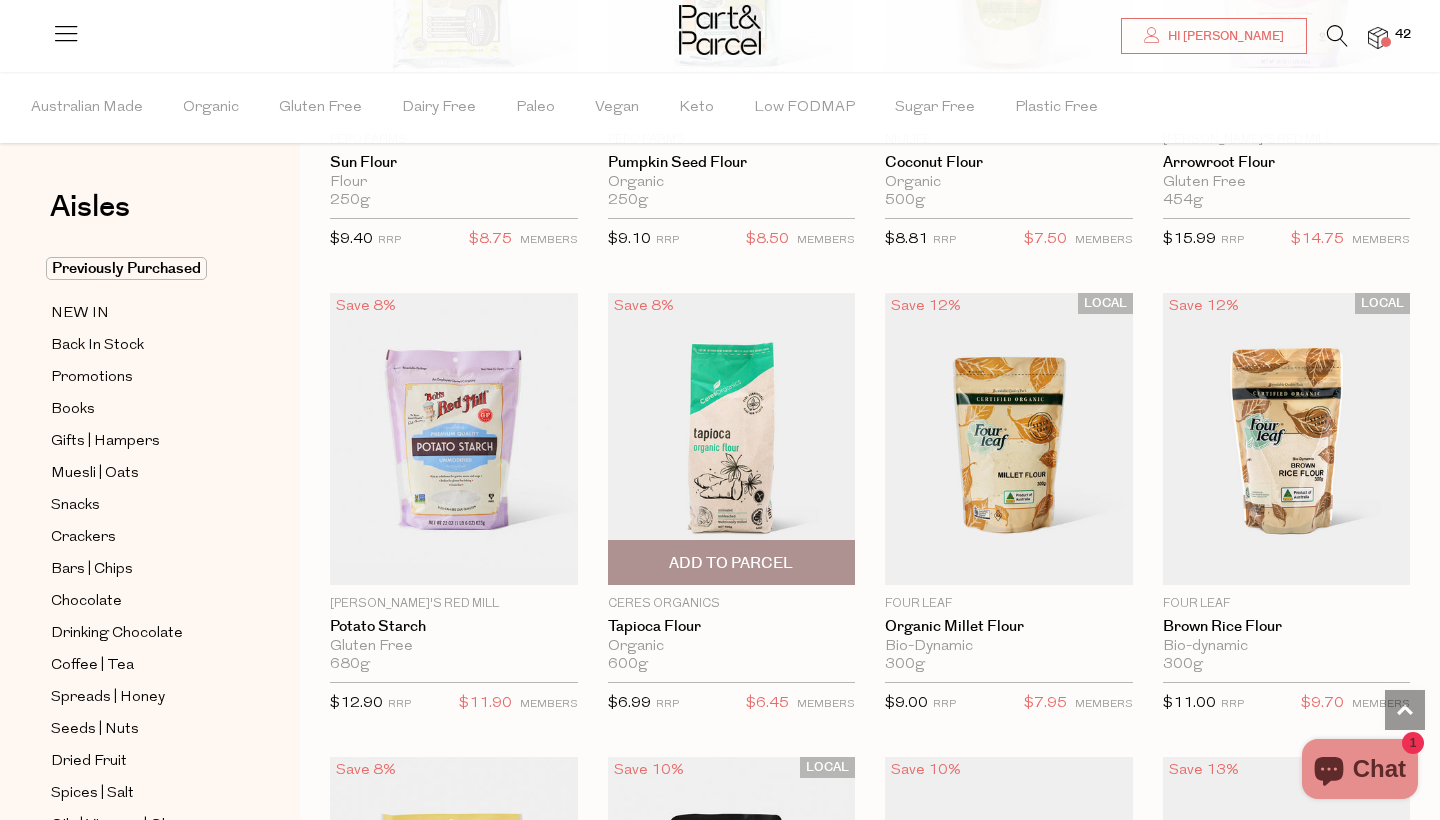 click on "Add To Parcel" at bounding box center (731, 563) 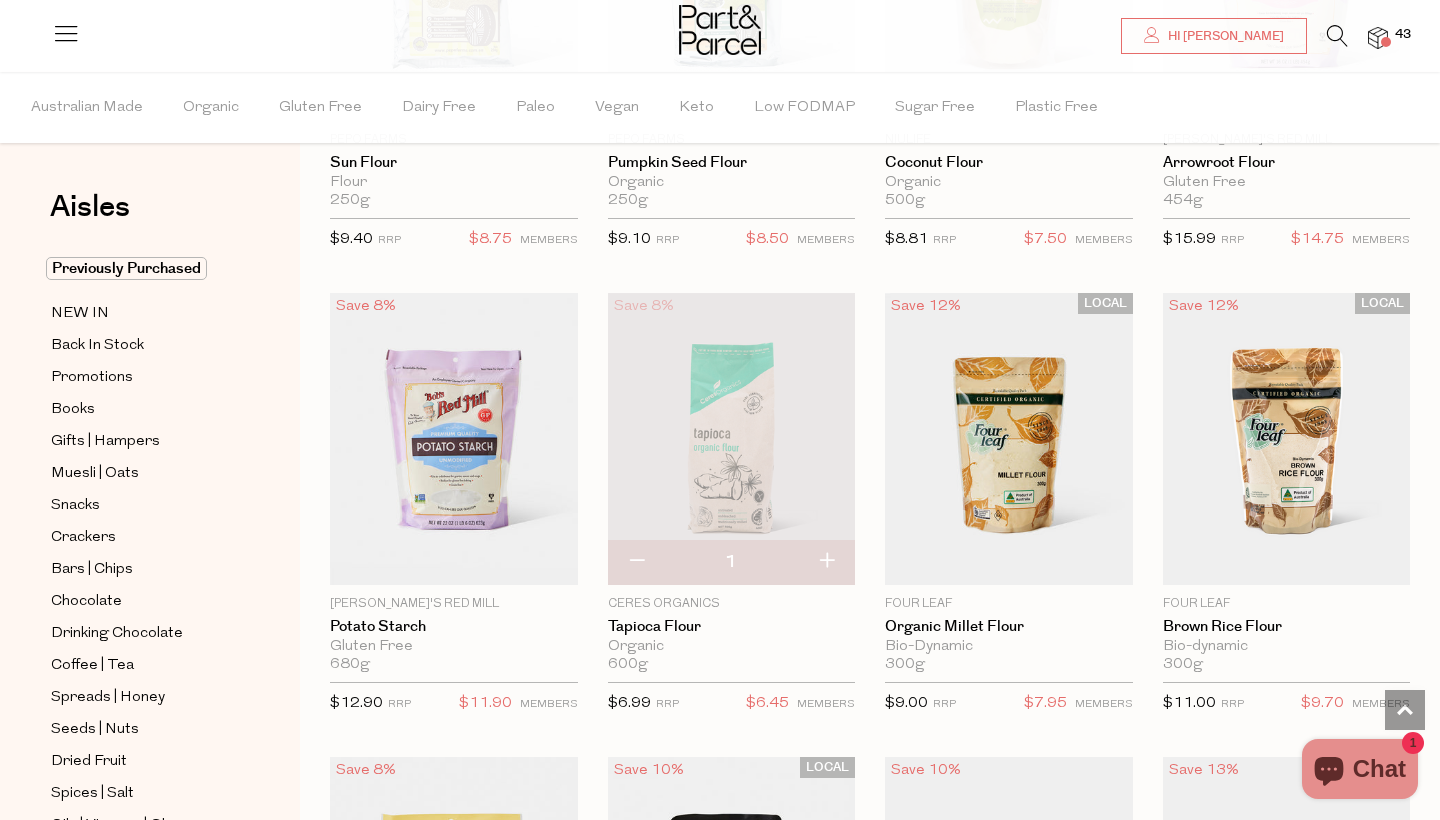 click at bounding box center (826, 562) 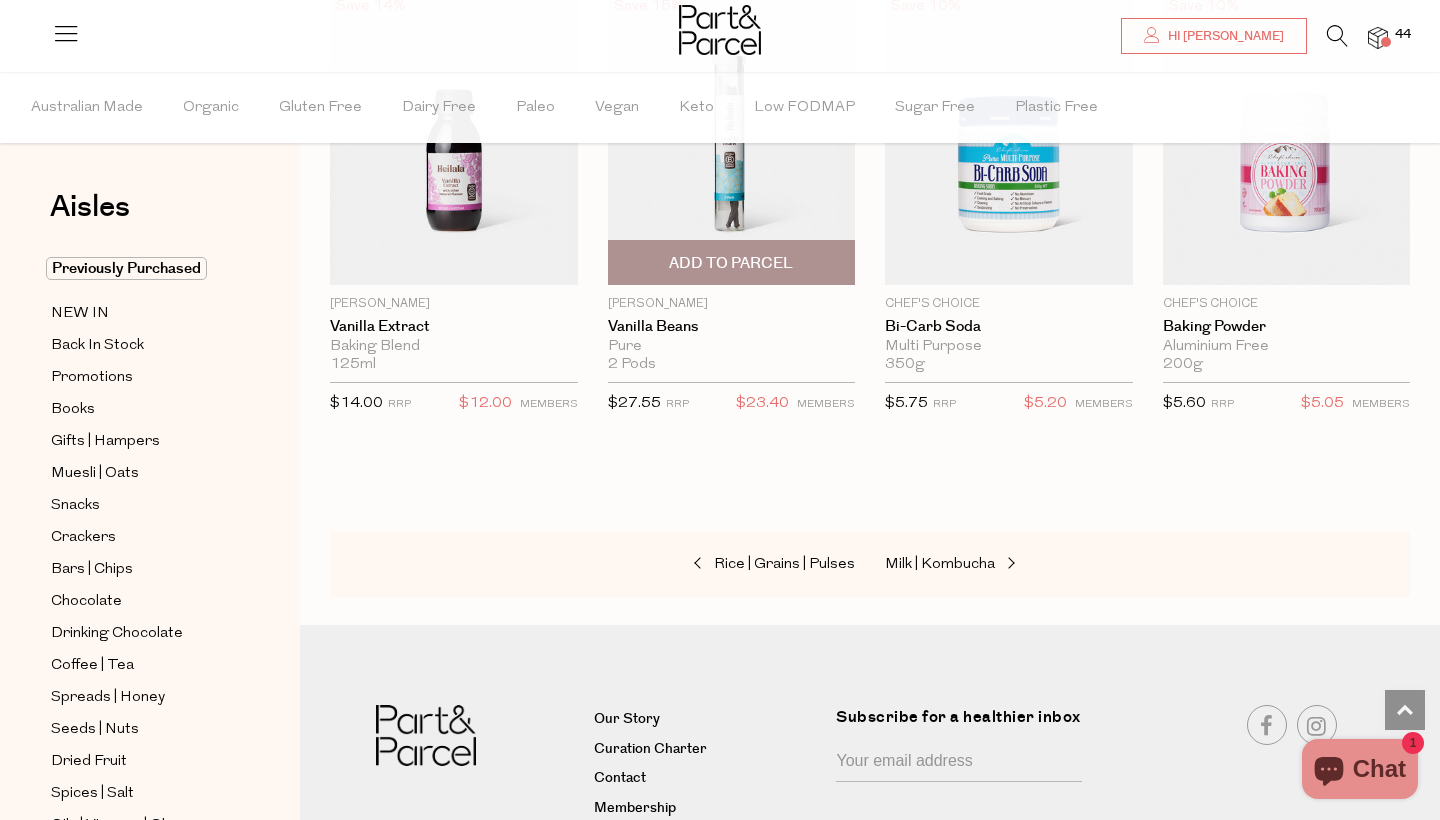 scroll, scrollTop: 8635, scrollLeft: 0, axis: vertical 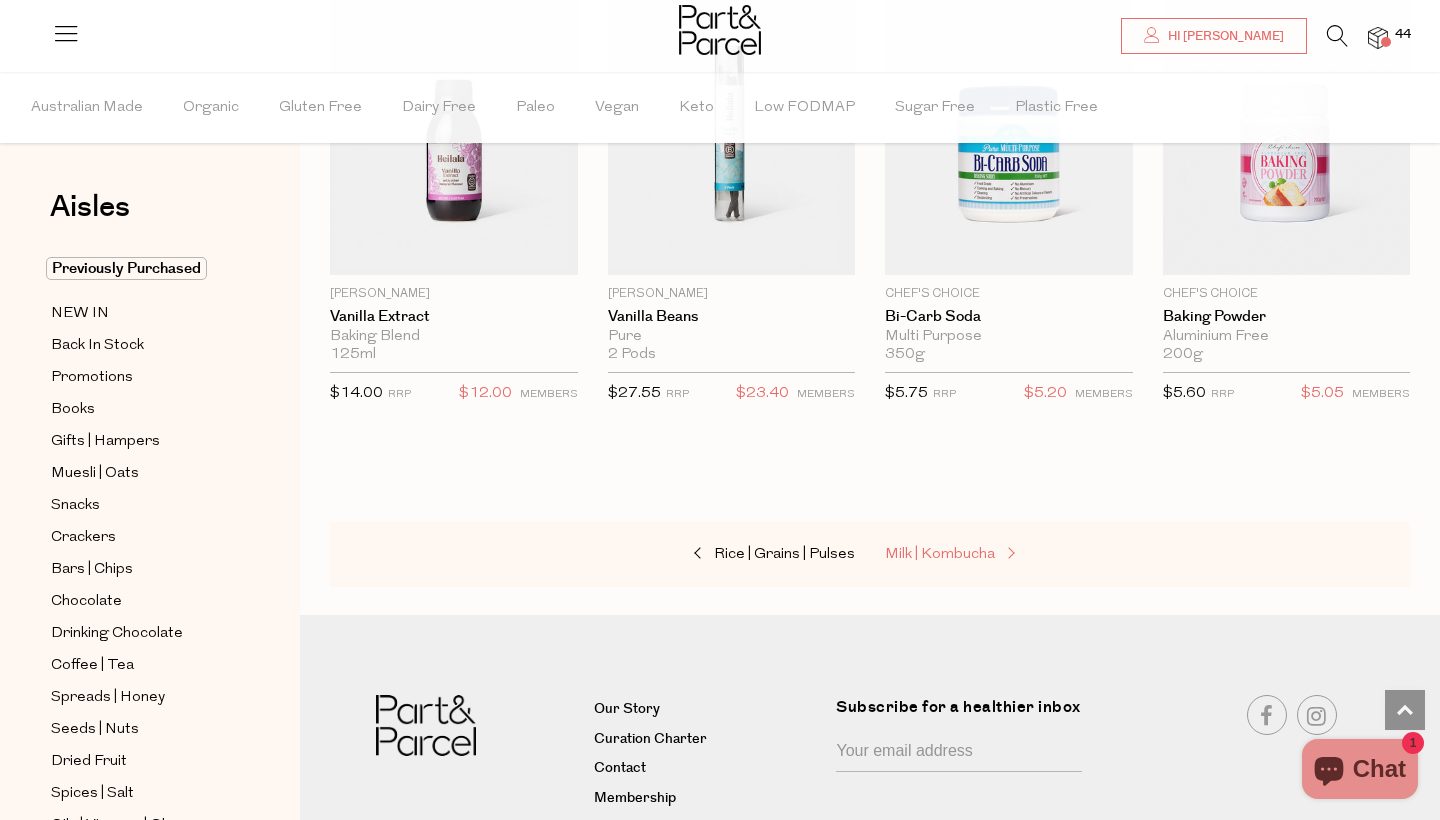 click on "Milk | Kombucha" at bounding box center [940, 554] 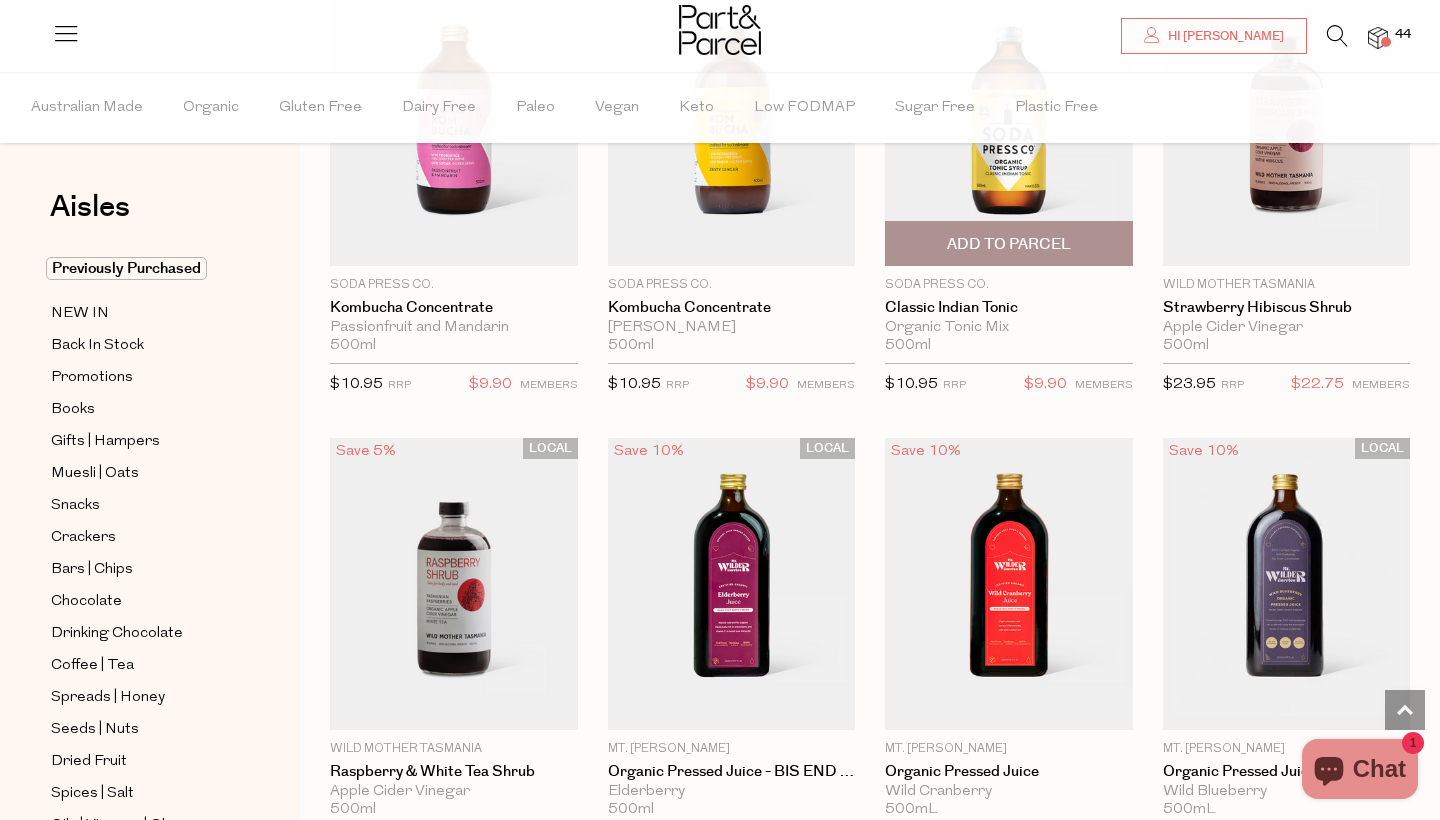 scroll, scrollTop: 2655, scrollLeft: 0, axis: vertical 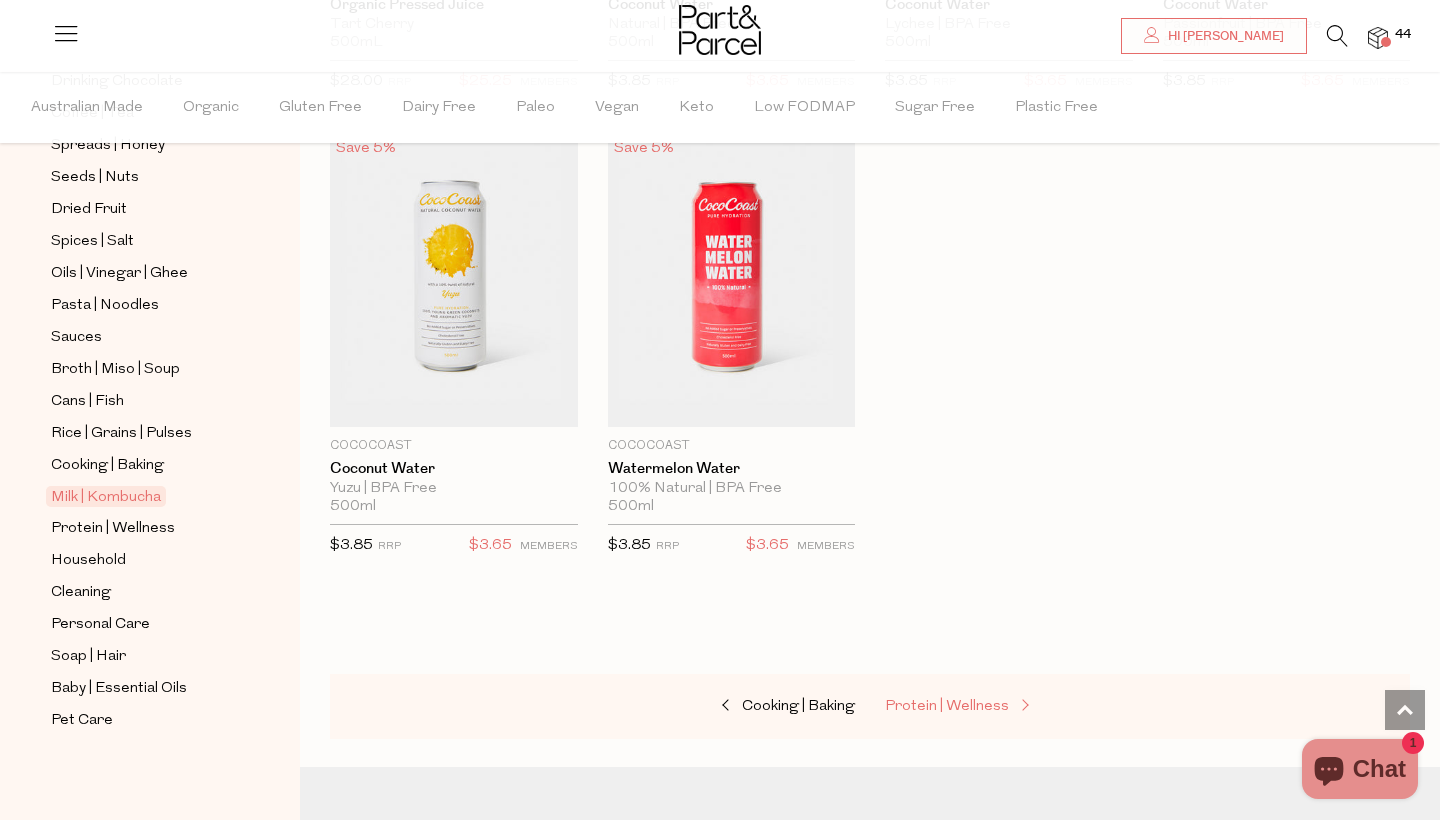 click on "Protein | Wellness" at bounding box center [947, 706] 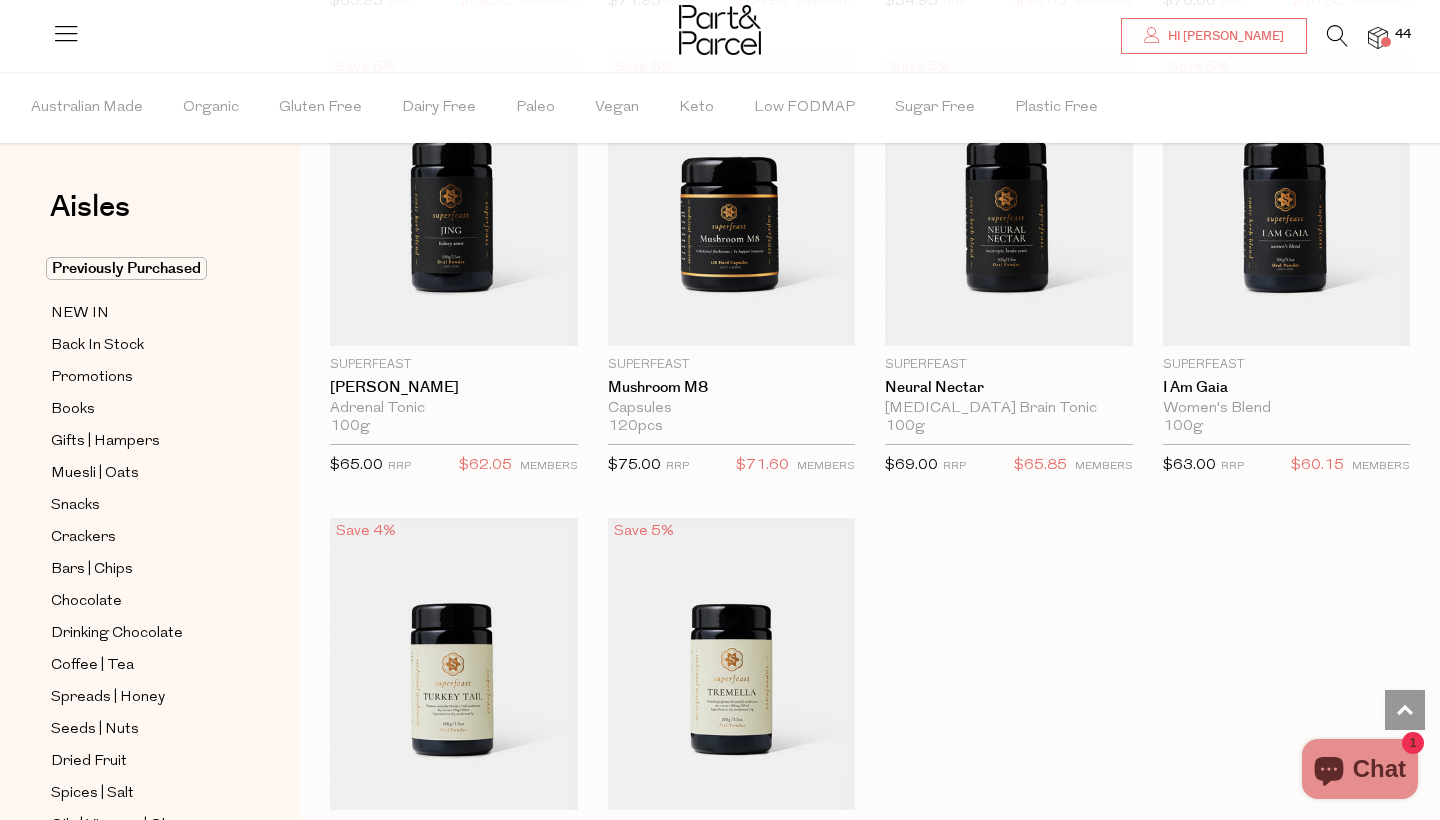scroll, scrollTop: 5331, scrollLeft: 0, axis: vertical 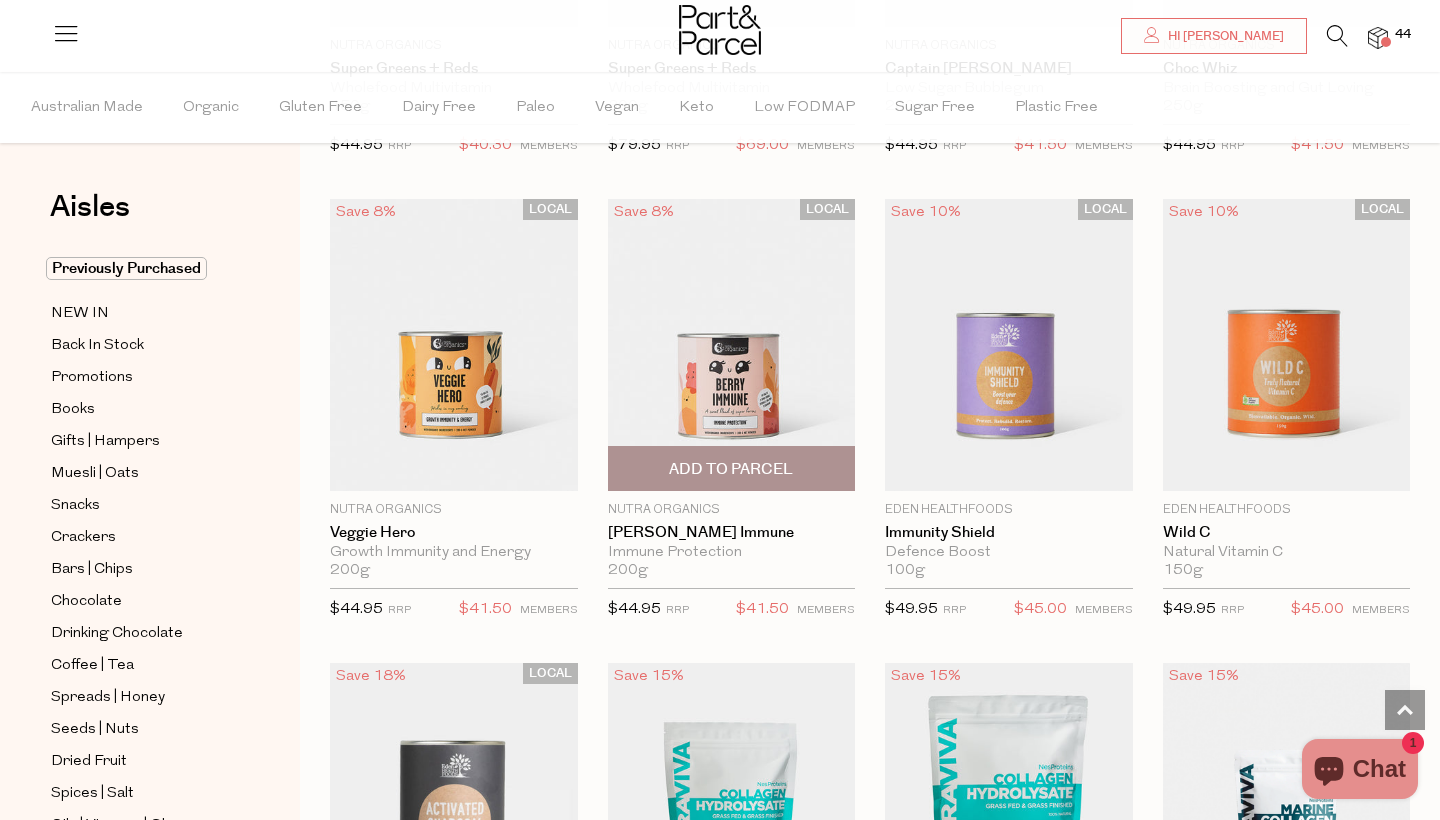 click on "Add To Parcel" at bounding box center [731, 469] 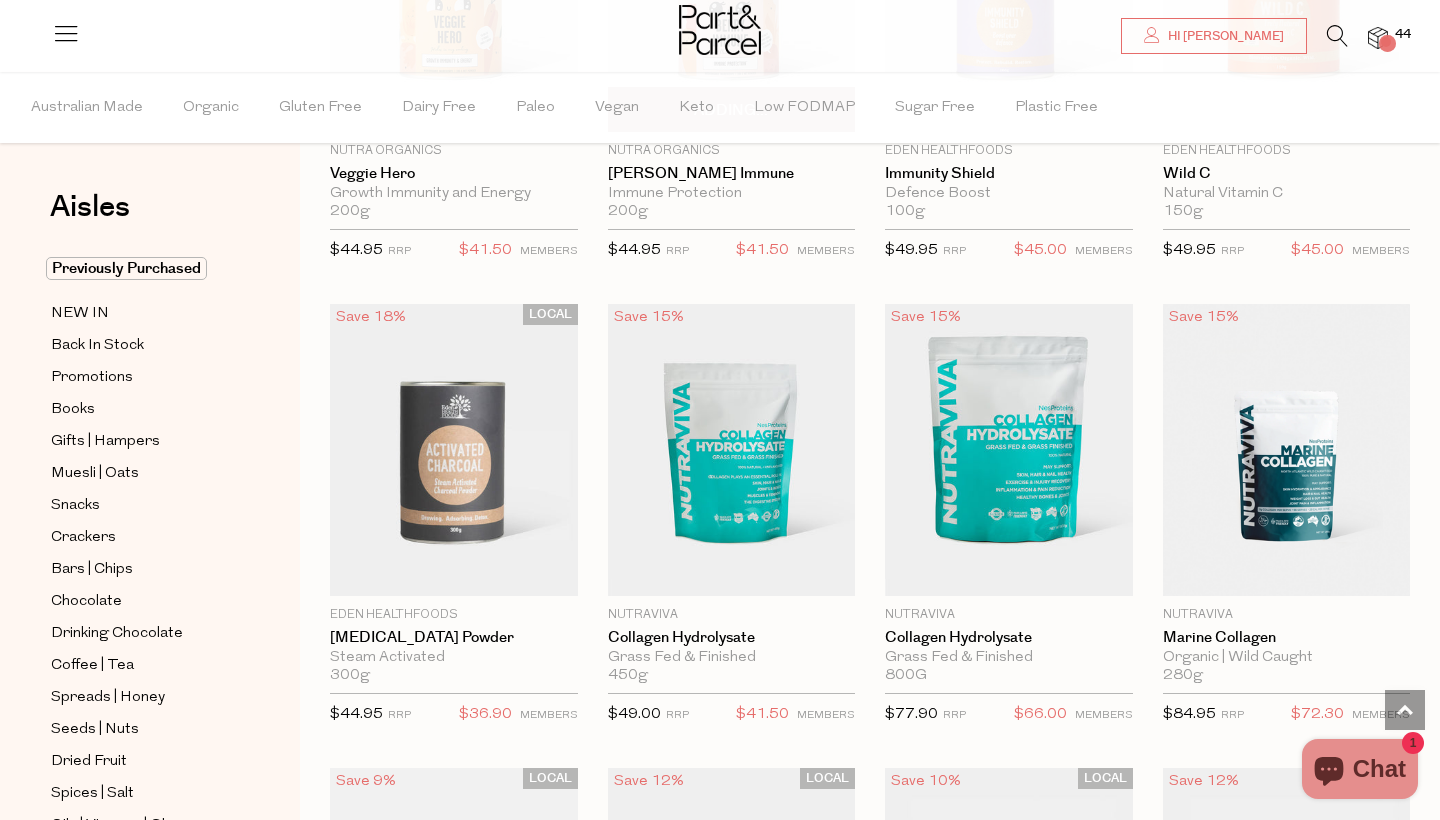 scroll, scrollTop: 10182, scrollLeft: 0, axis: vertical 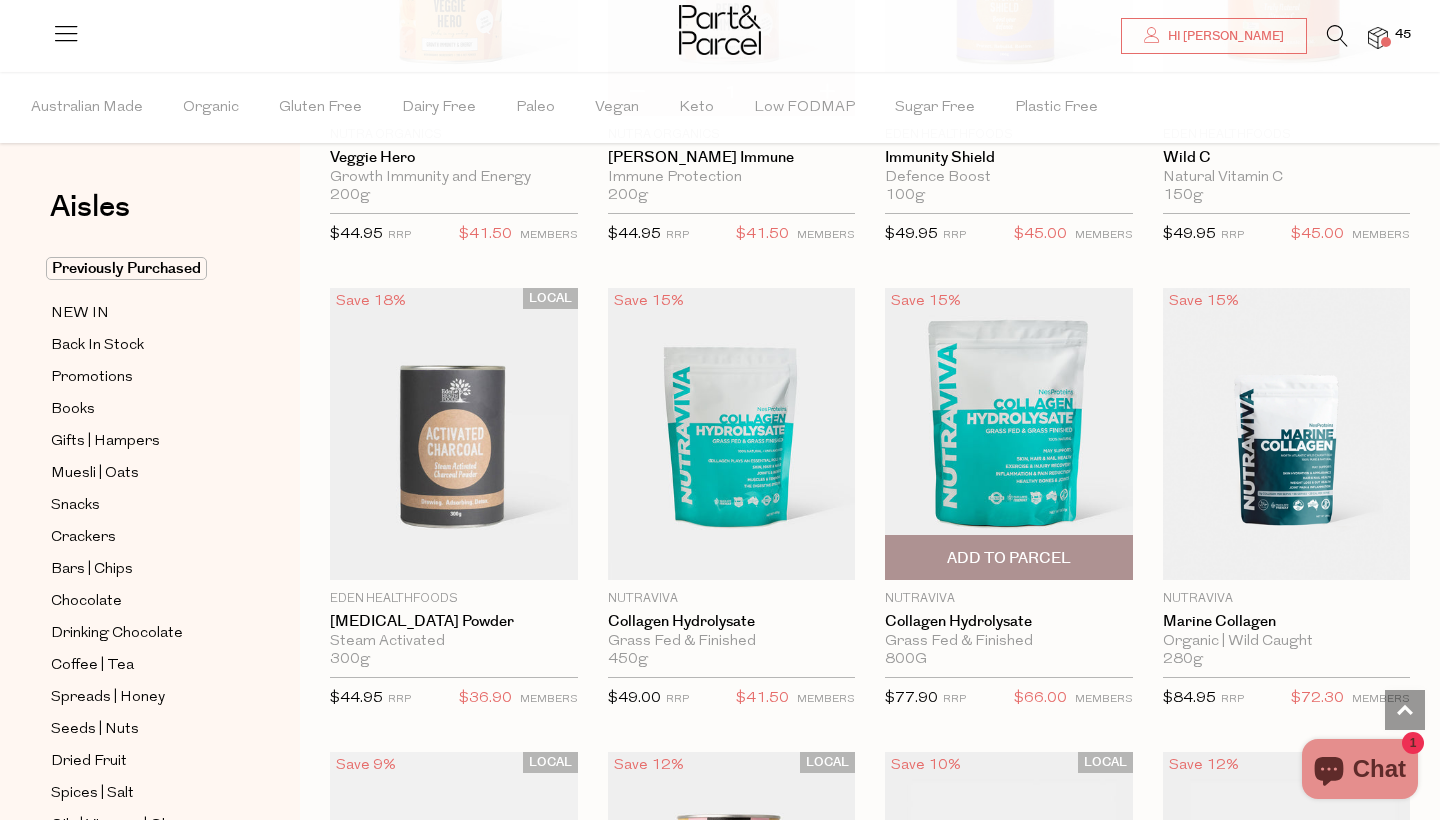 click on "Add To Parcel" at bounding box center [1009, 558] 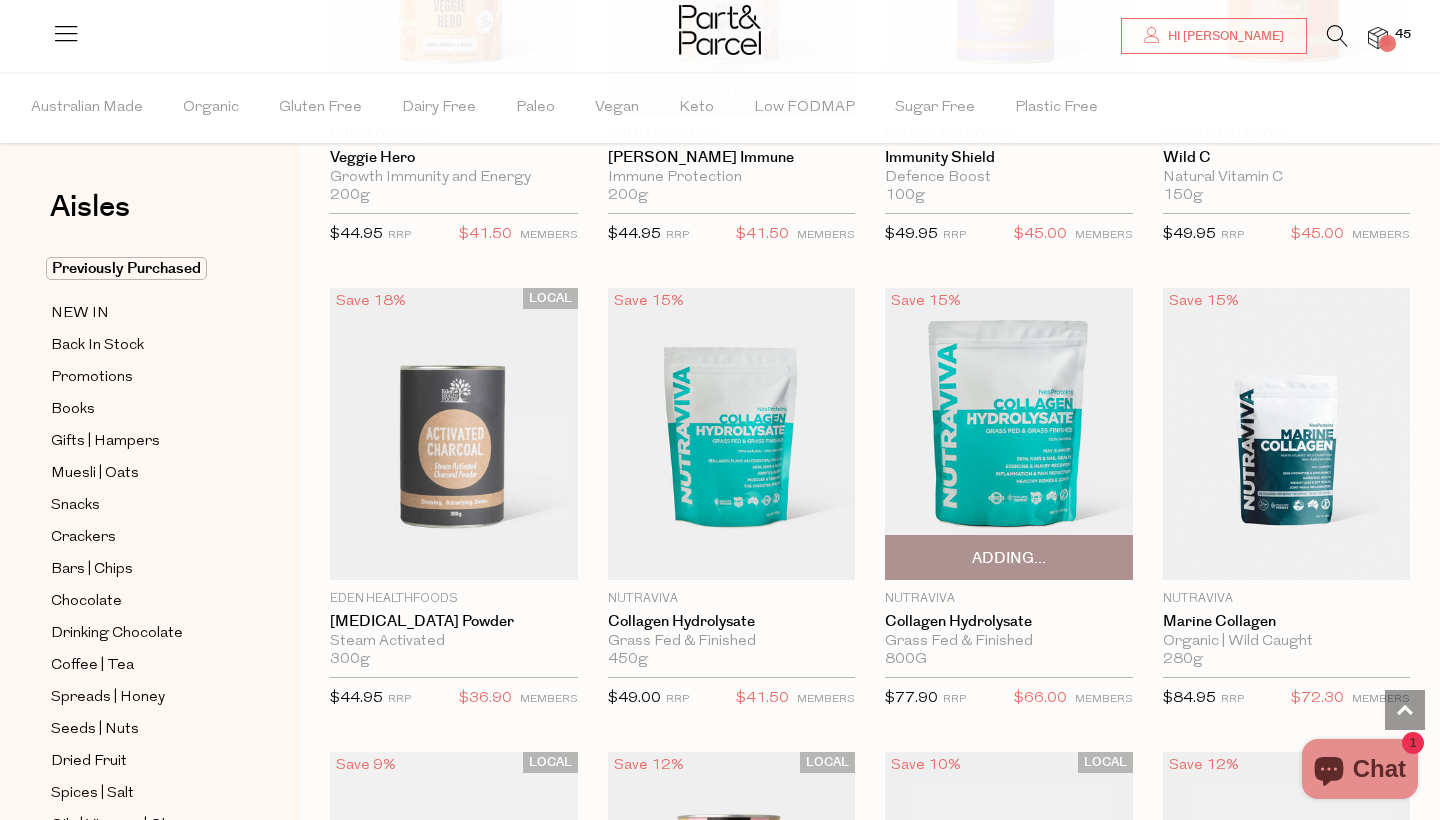 scroll, scrollTop: 10454, scrollLeft: 0, axis: vertical 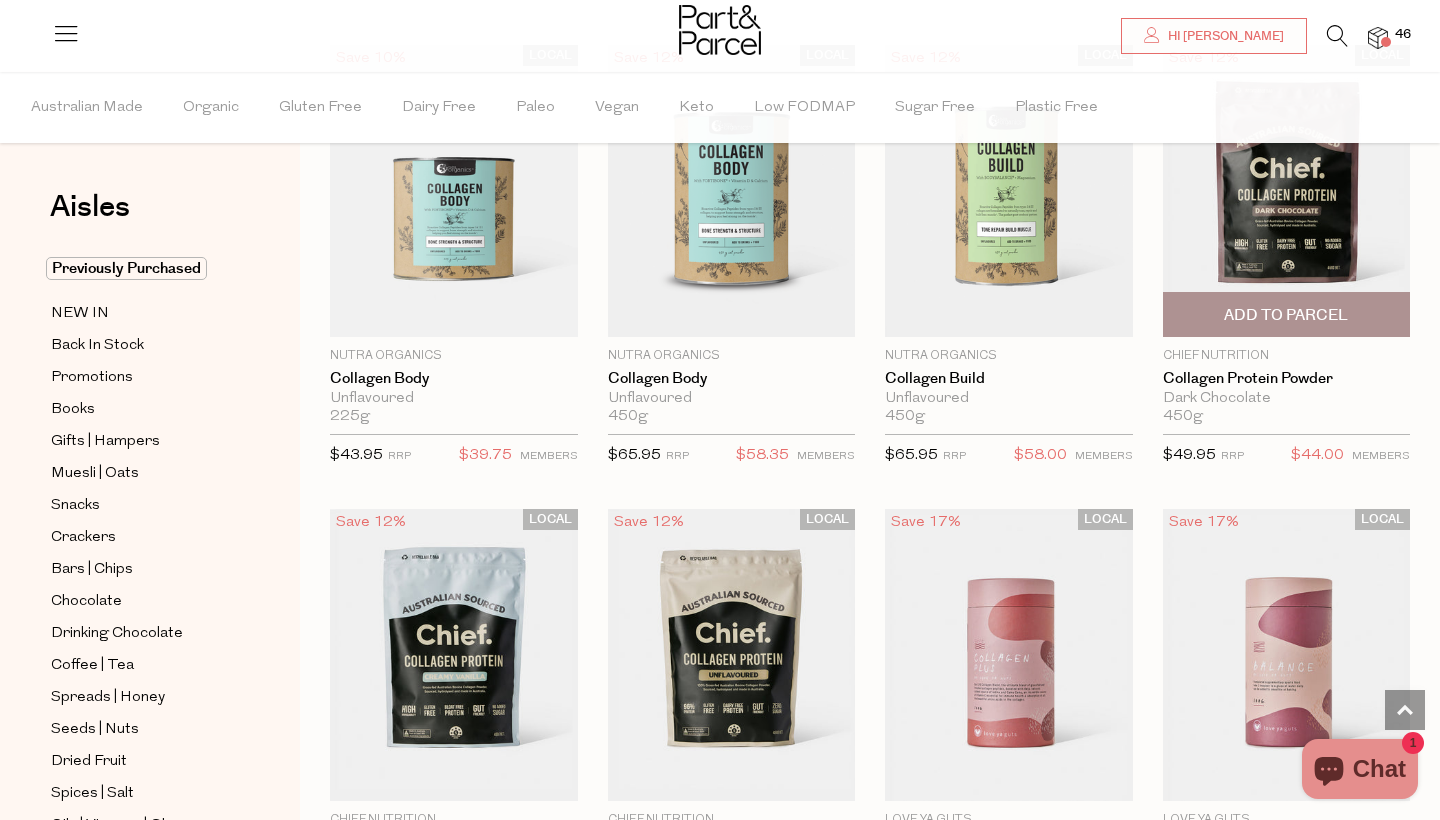 click on "Add To Parcel" at bounding box center (1286, 315) 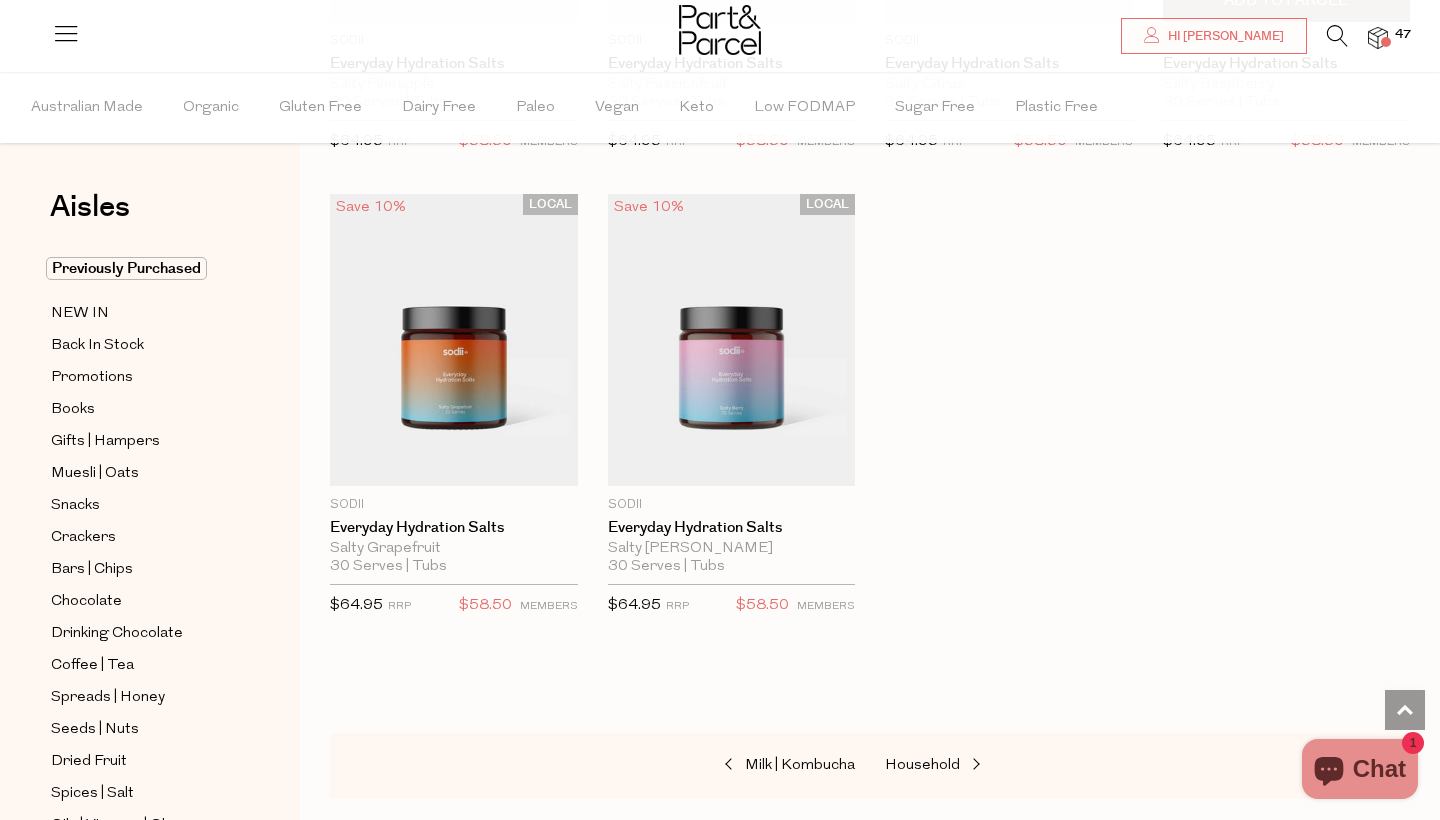scroll, scrollTop: 15380, scrollLeft: 0, axis: vertical 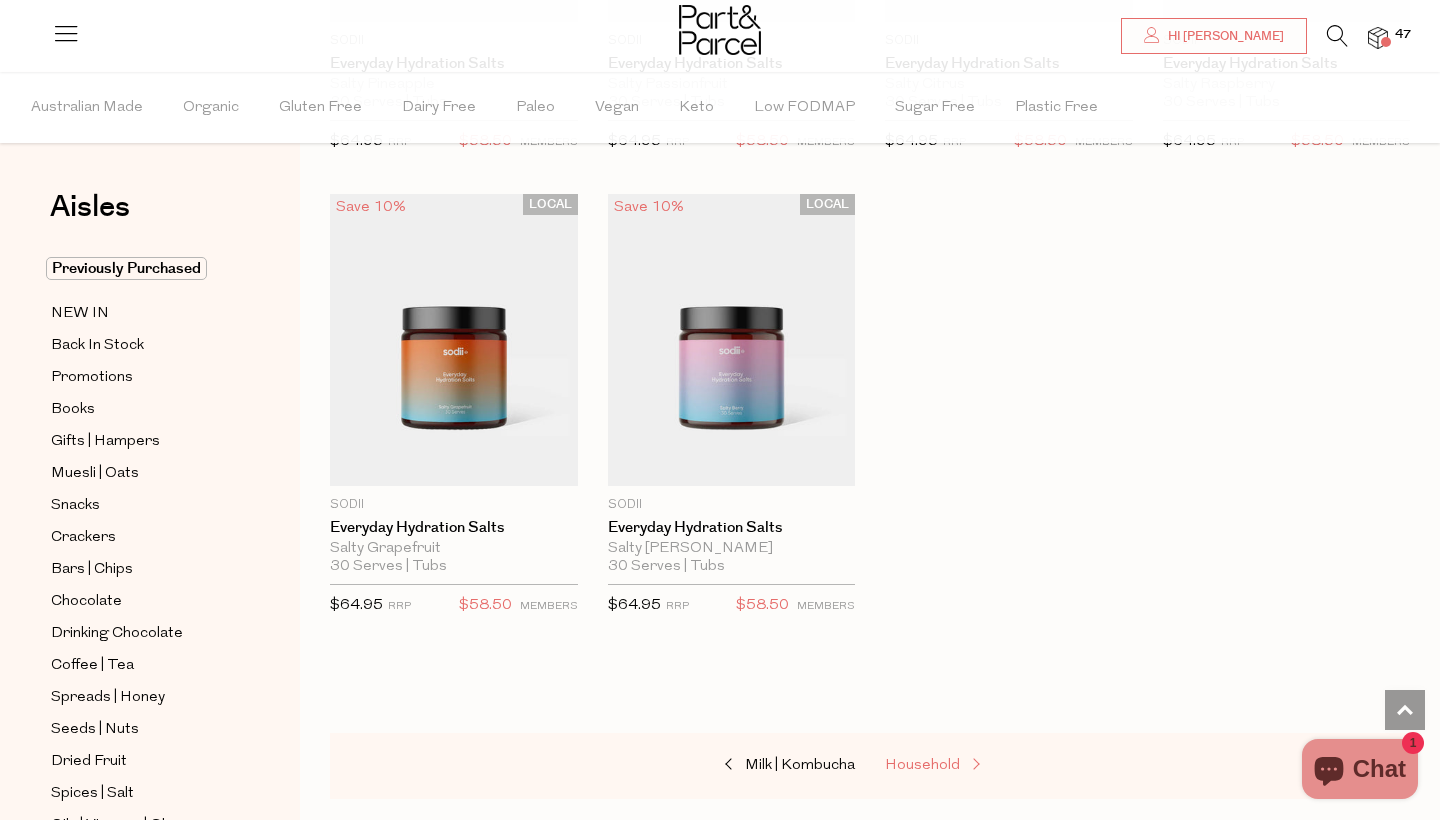 click on "Household" at bounding box center (922, 765) 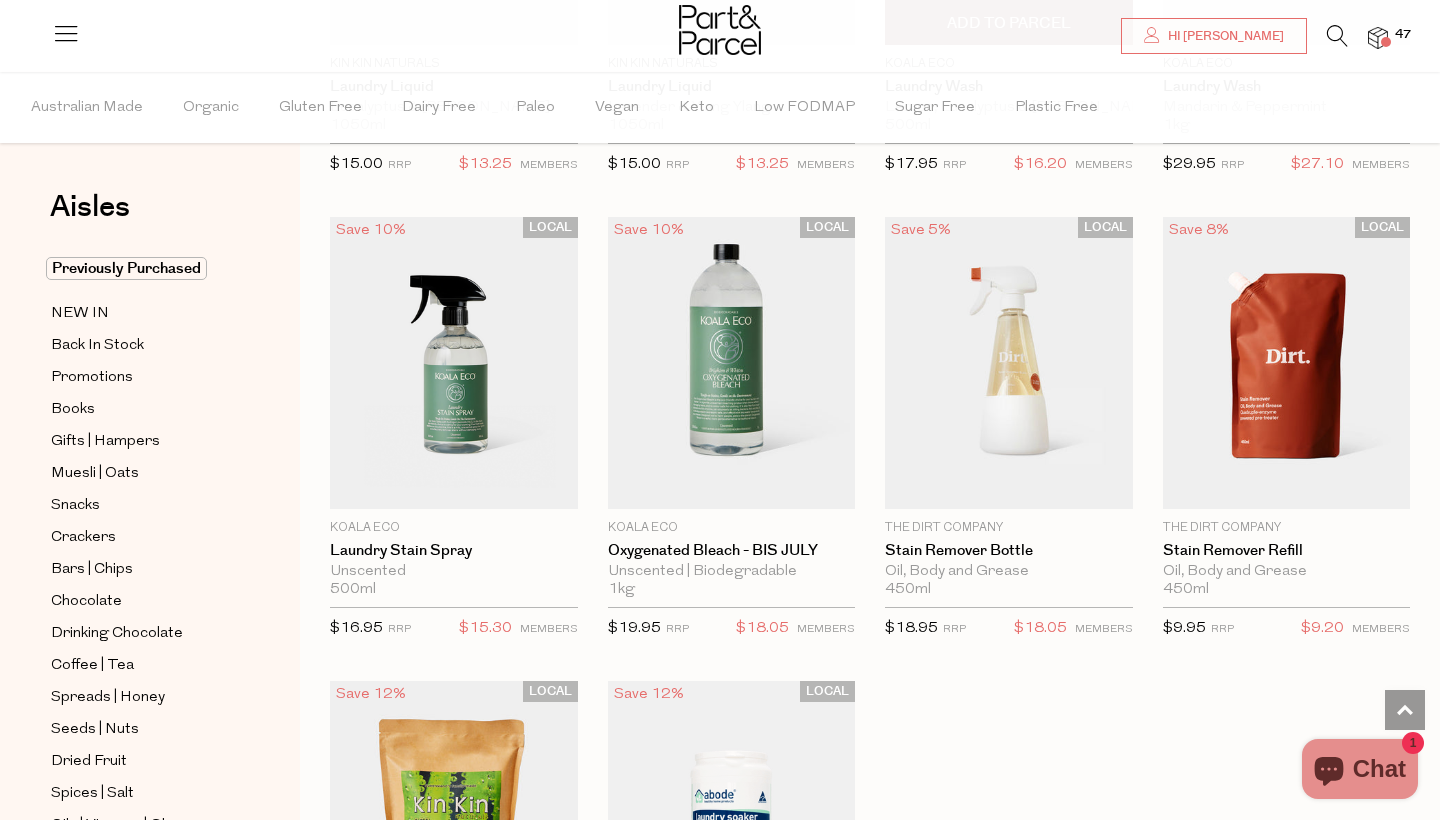 scroll, scrollTop: 5190, scrollLeft: 0, axis: vertical 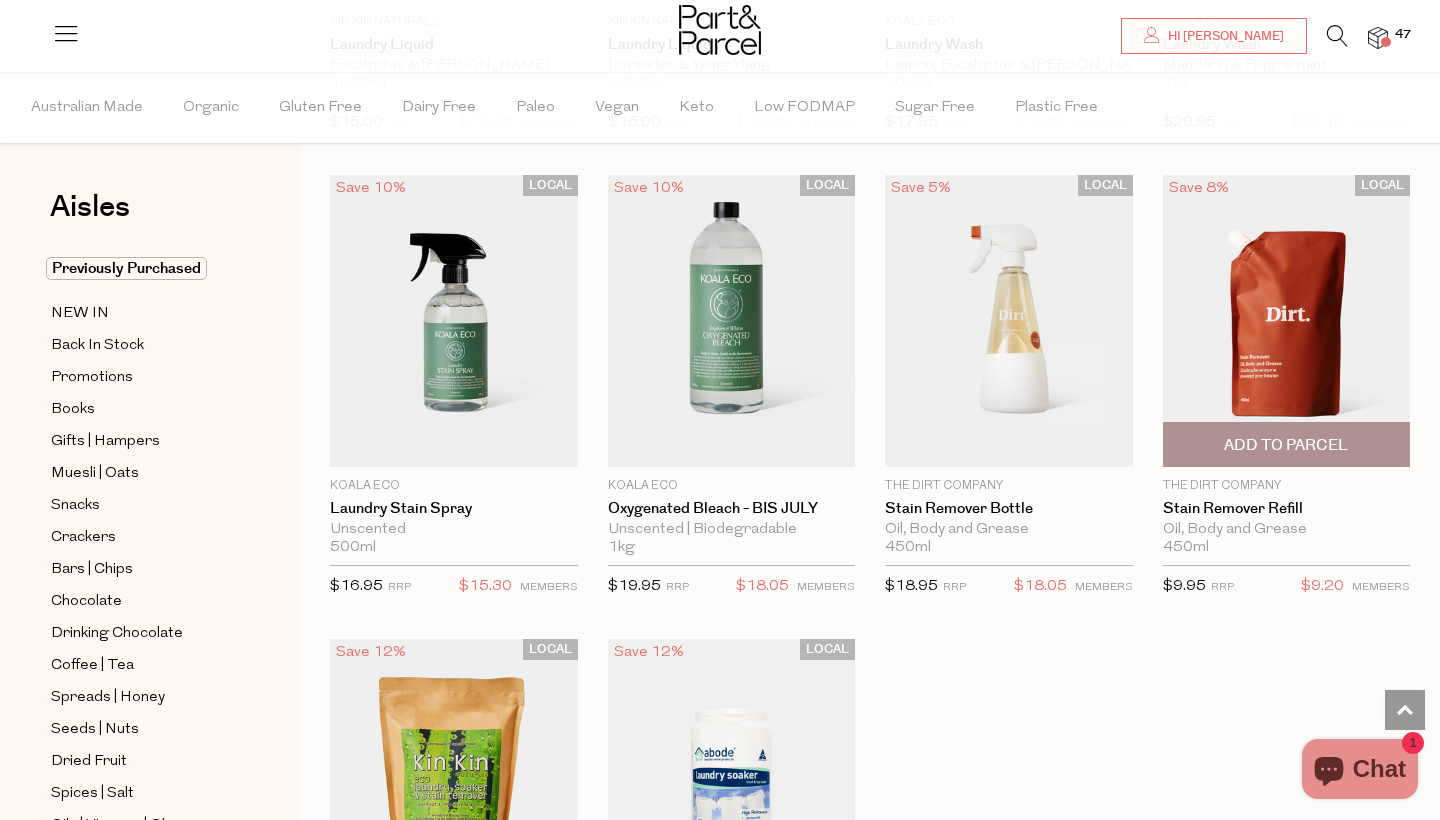 click on "Add To Parcel" at bounding box center [1286, 445] 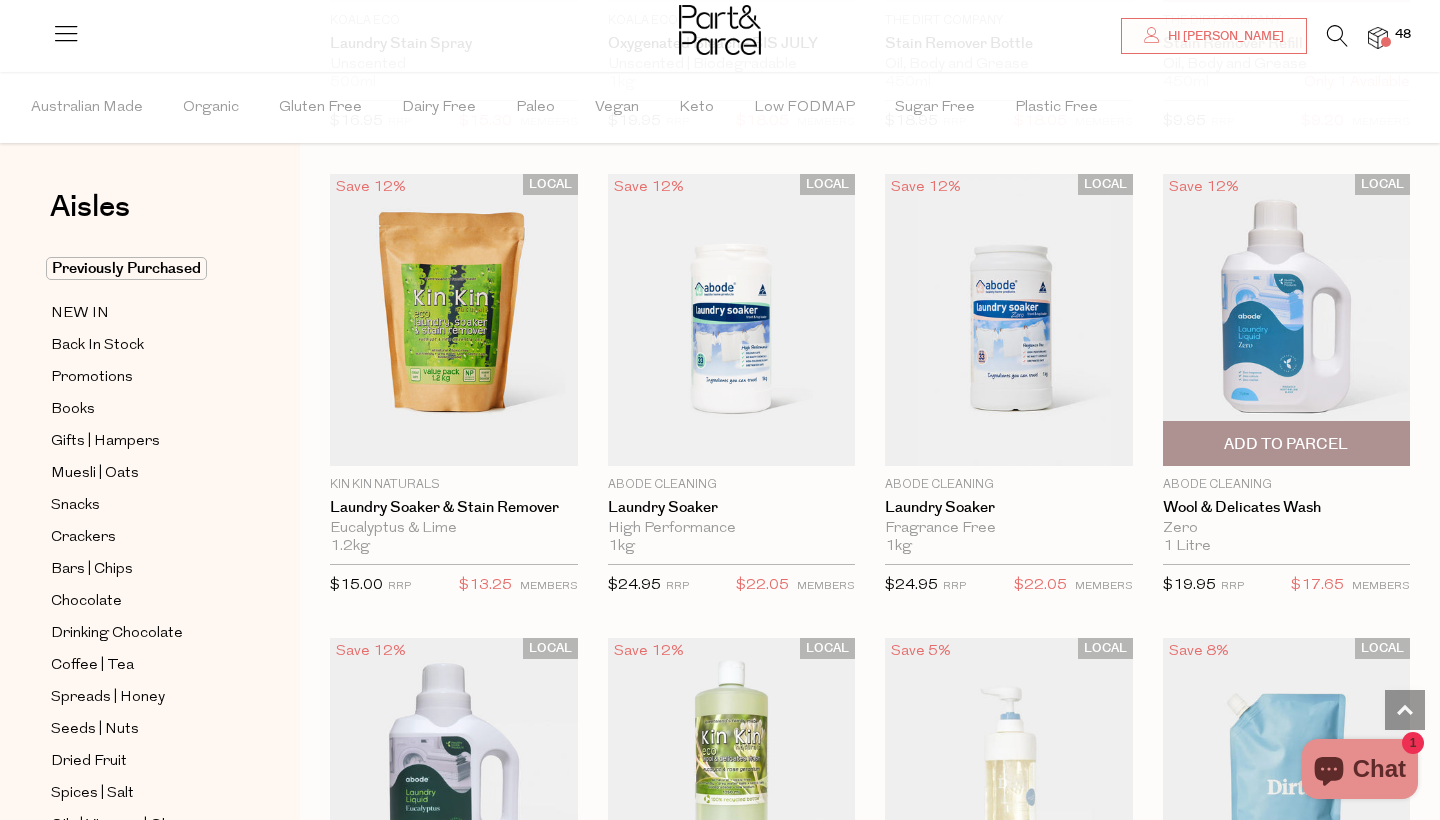 scroll, scrollTop: 5654, scrollLeft: 0, axis: vertical 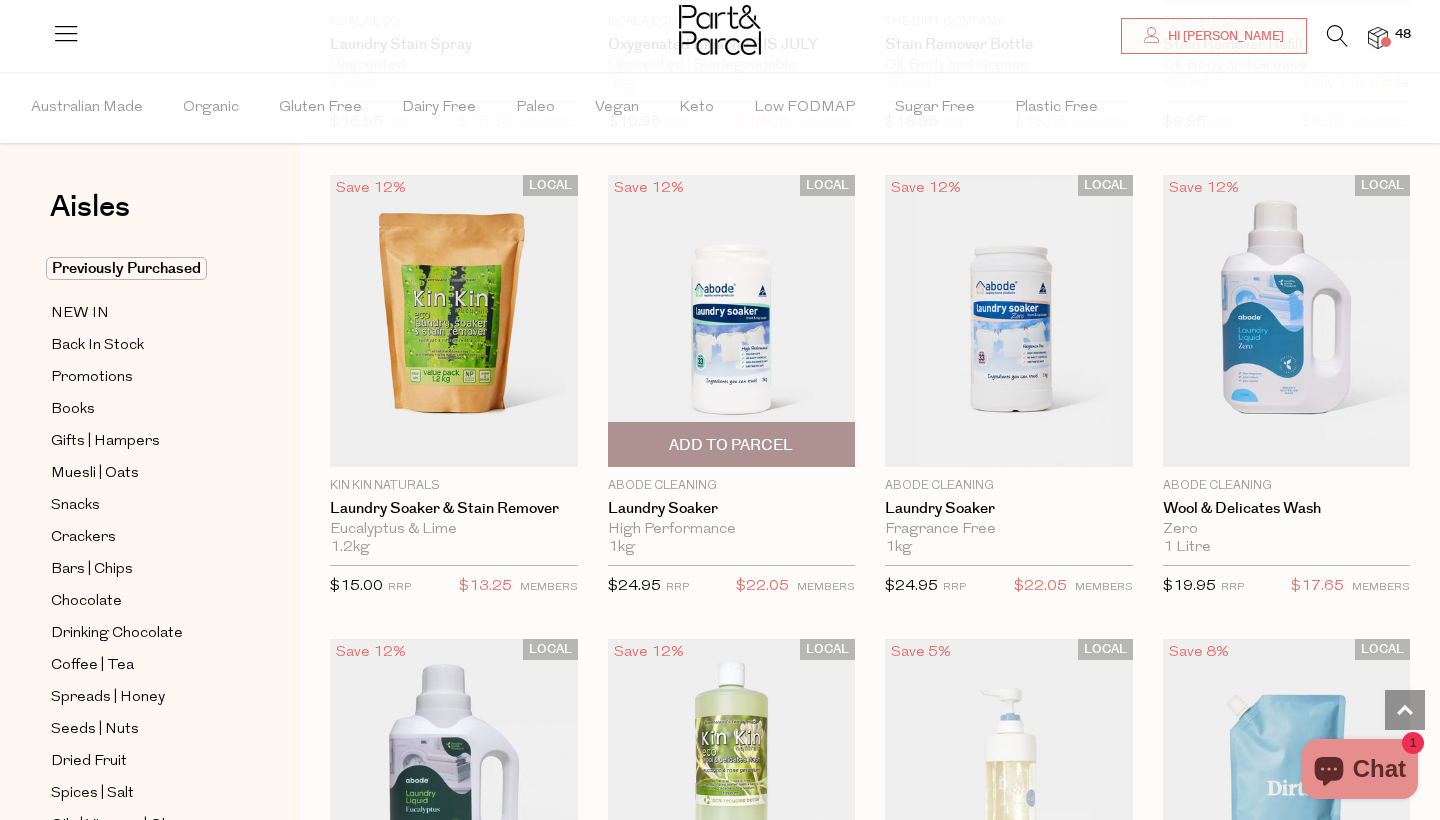 click on "Add To Parcel" at bounding box center [731, 445] 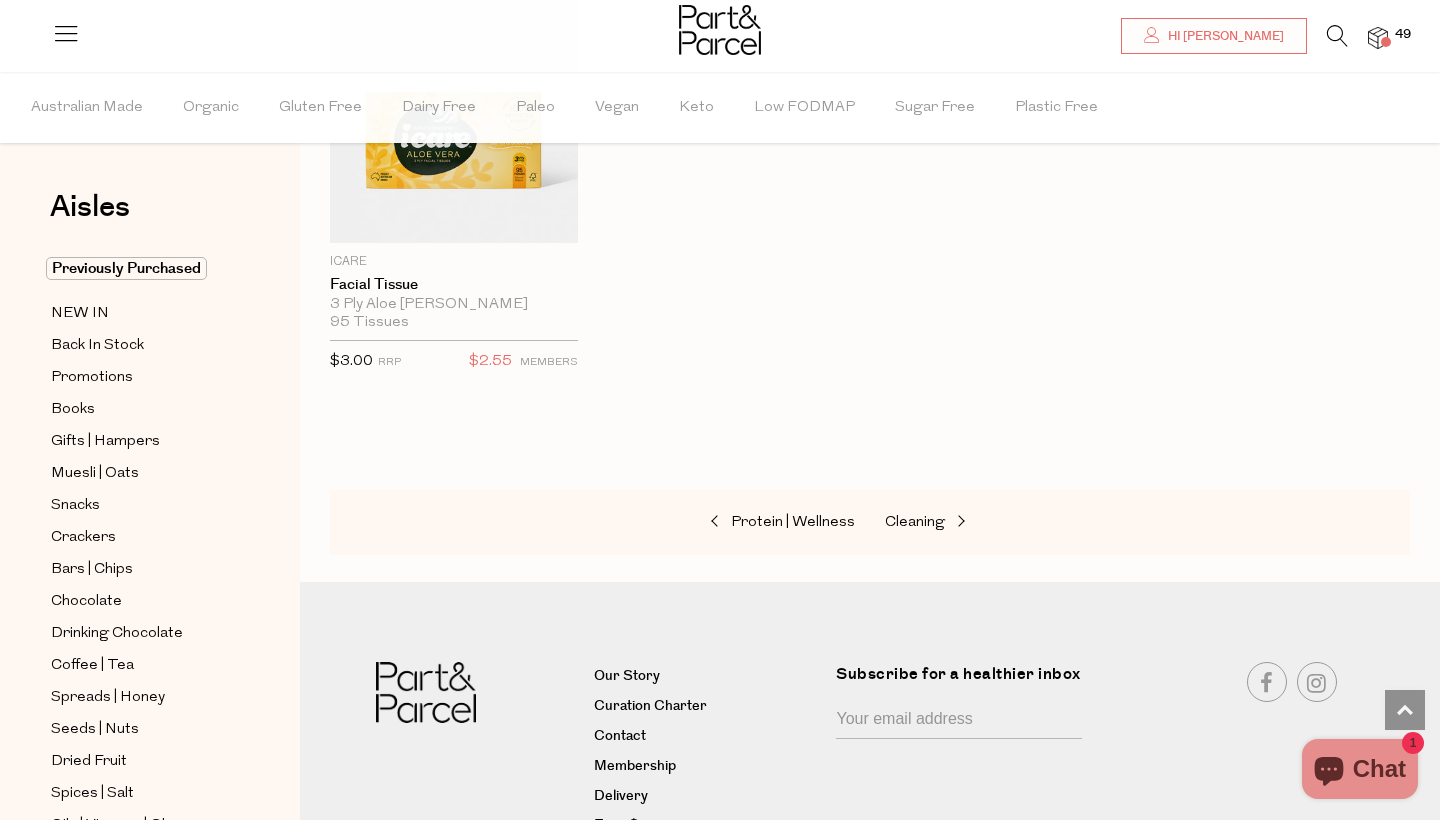 scroll, scrollTop: 9594, scrollLeft: 0, axis: vertical 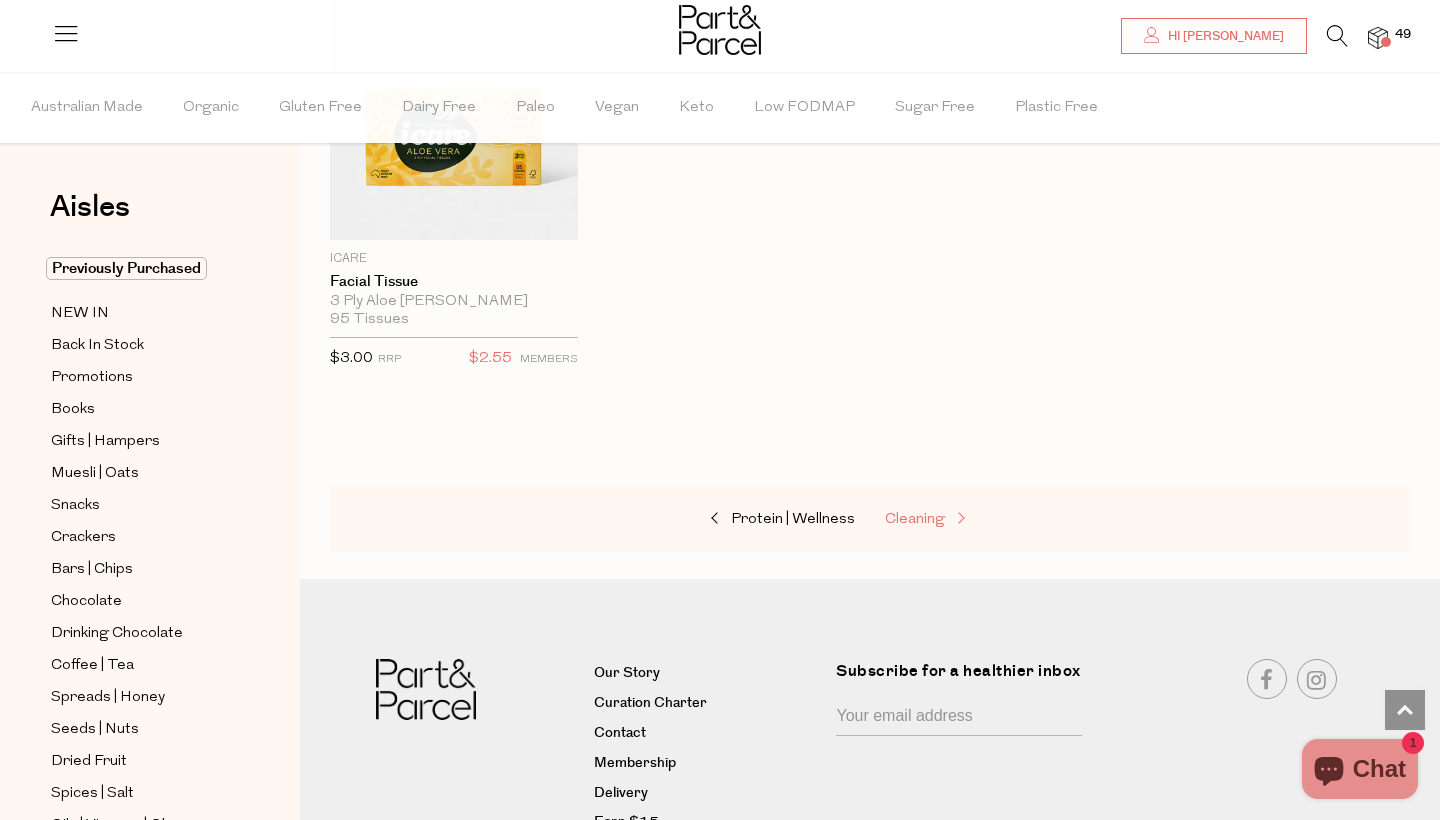 click on "Cleaning" at bounding box center (915, 519) 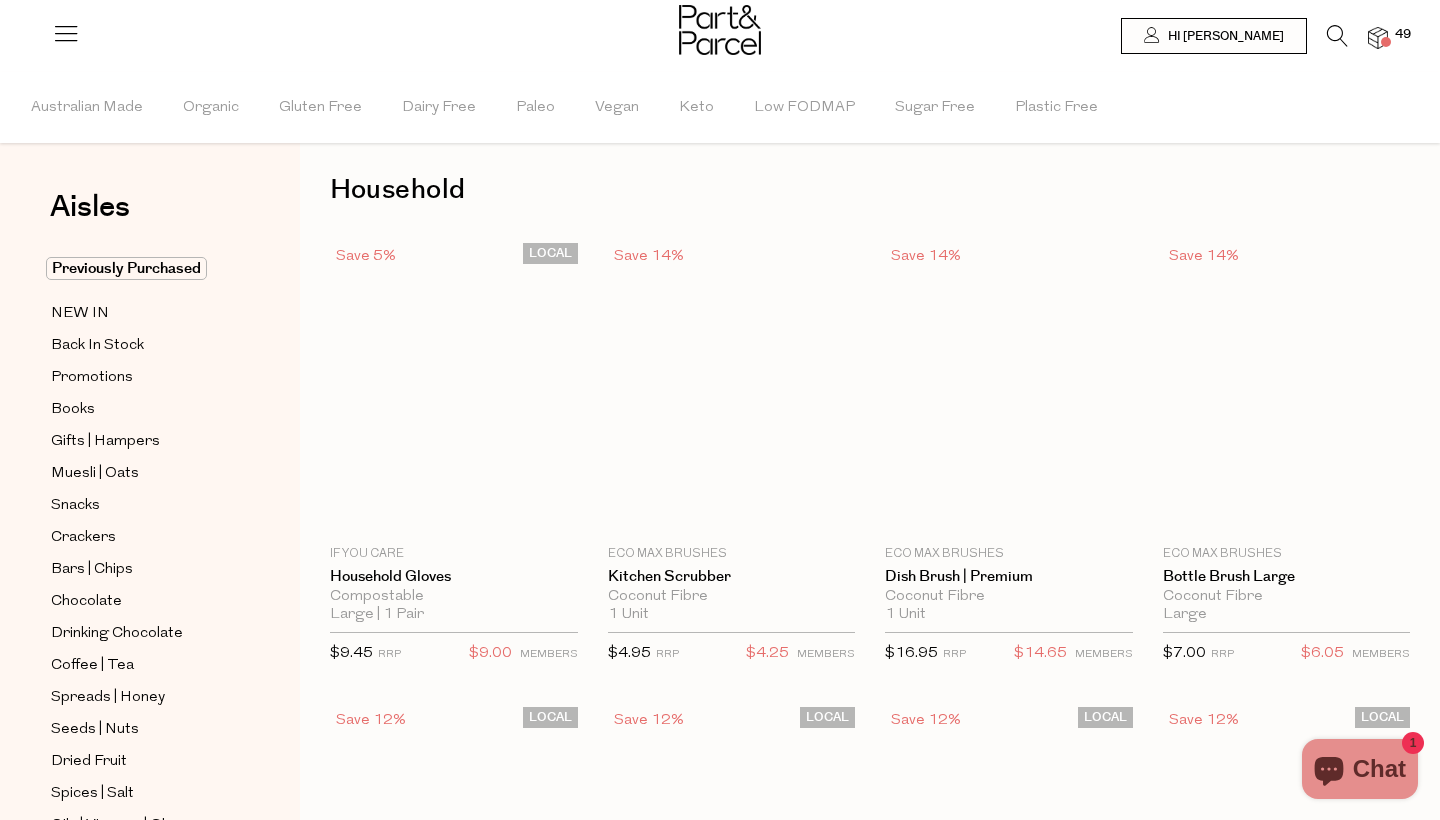 scroll, scrollTop: 0, scrollLeft: 0, axis: both 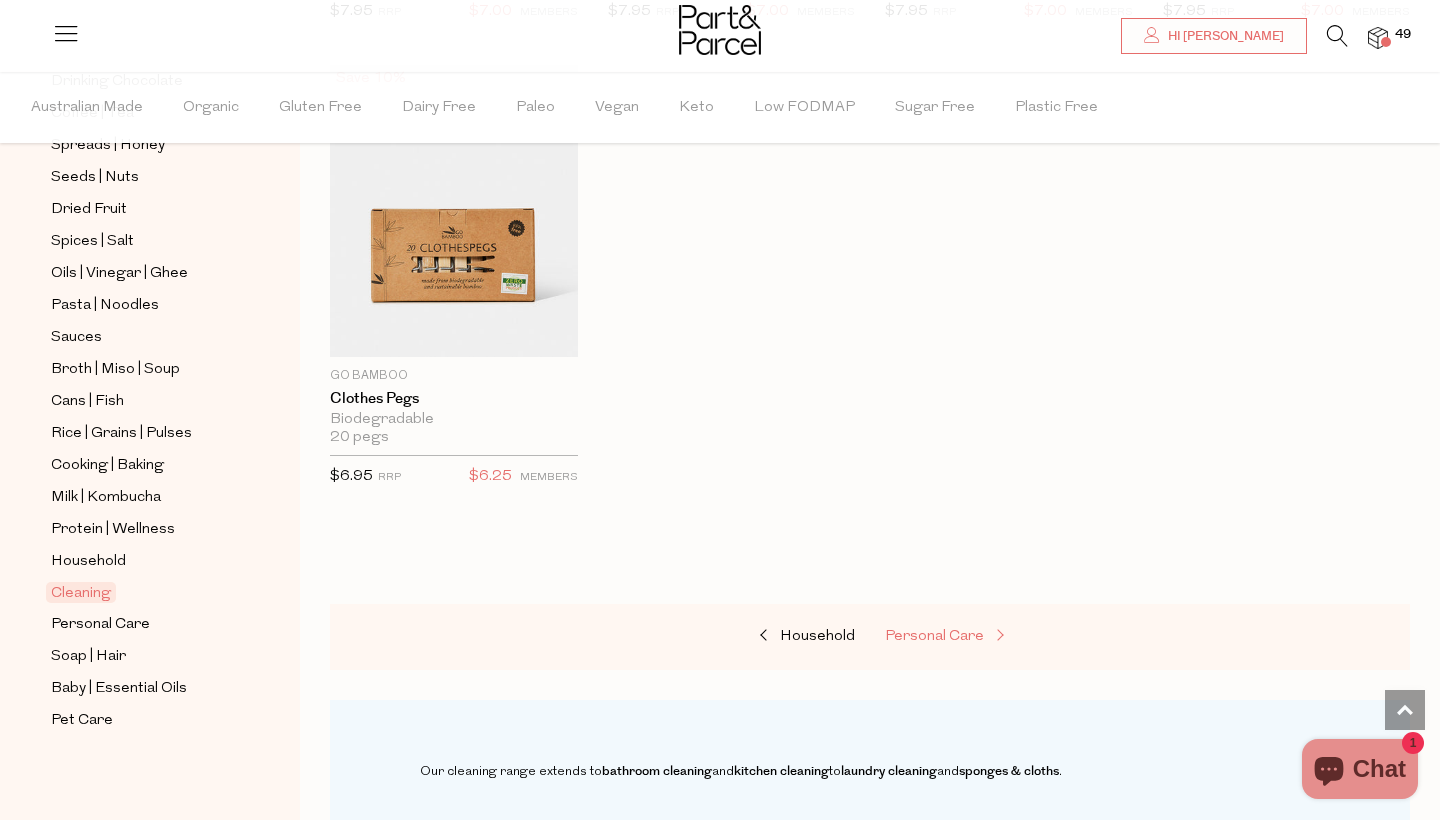 click on "Personal Care" at bounding box center [934, 636] 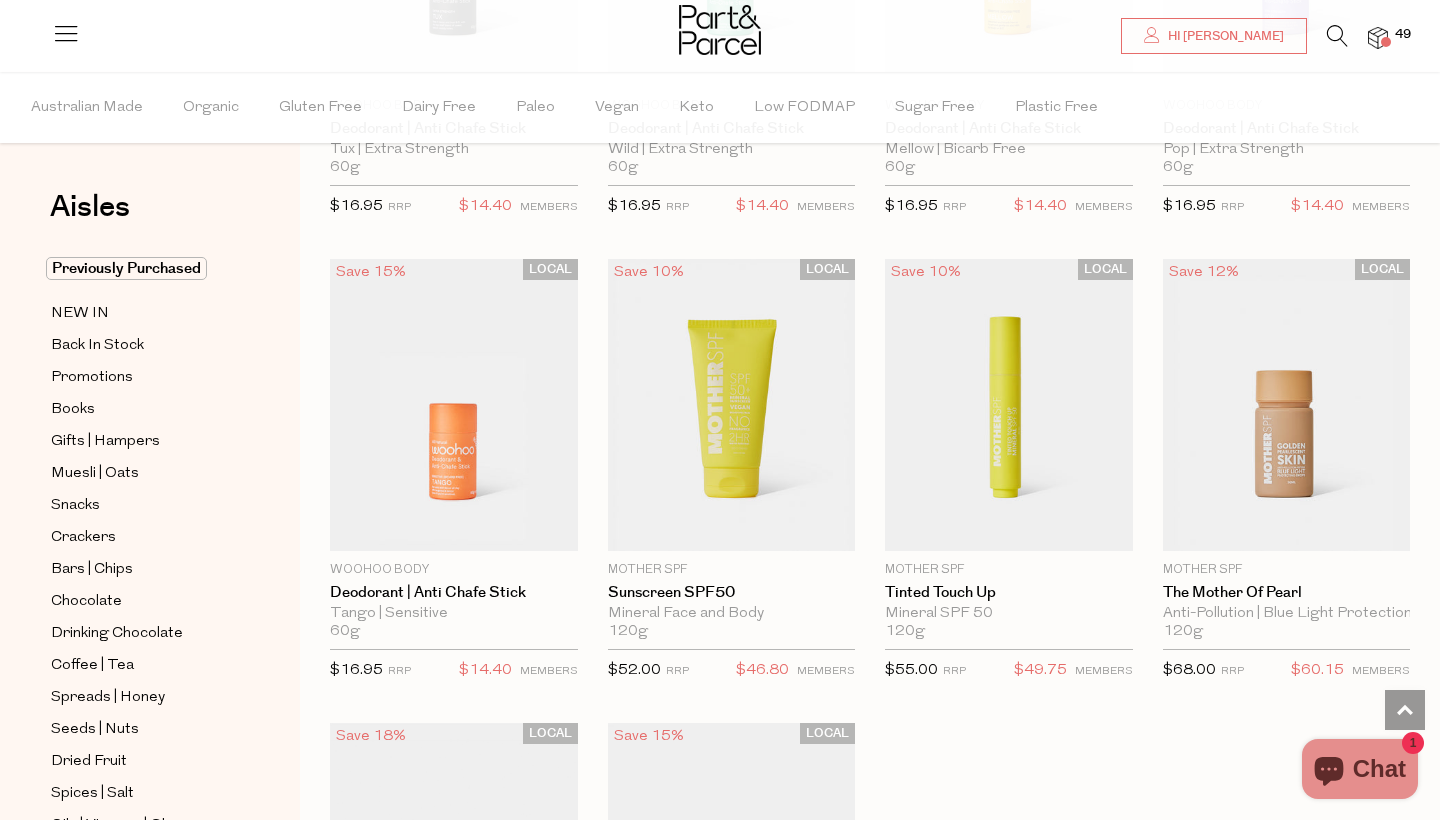 scroll, scrollTop: 5113, scrollLeft: 1, axis: both 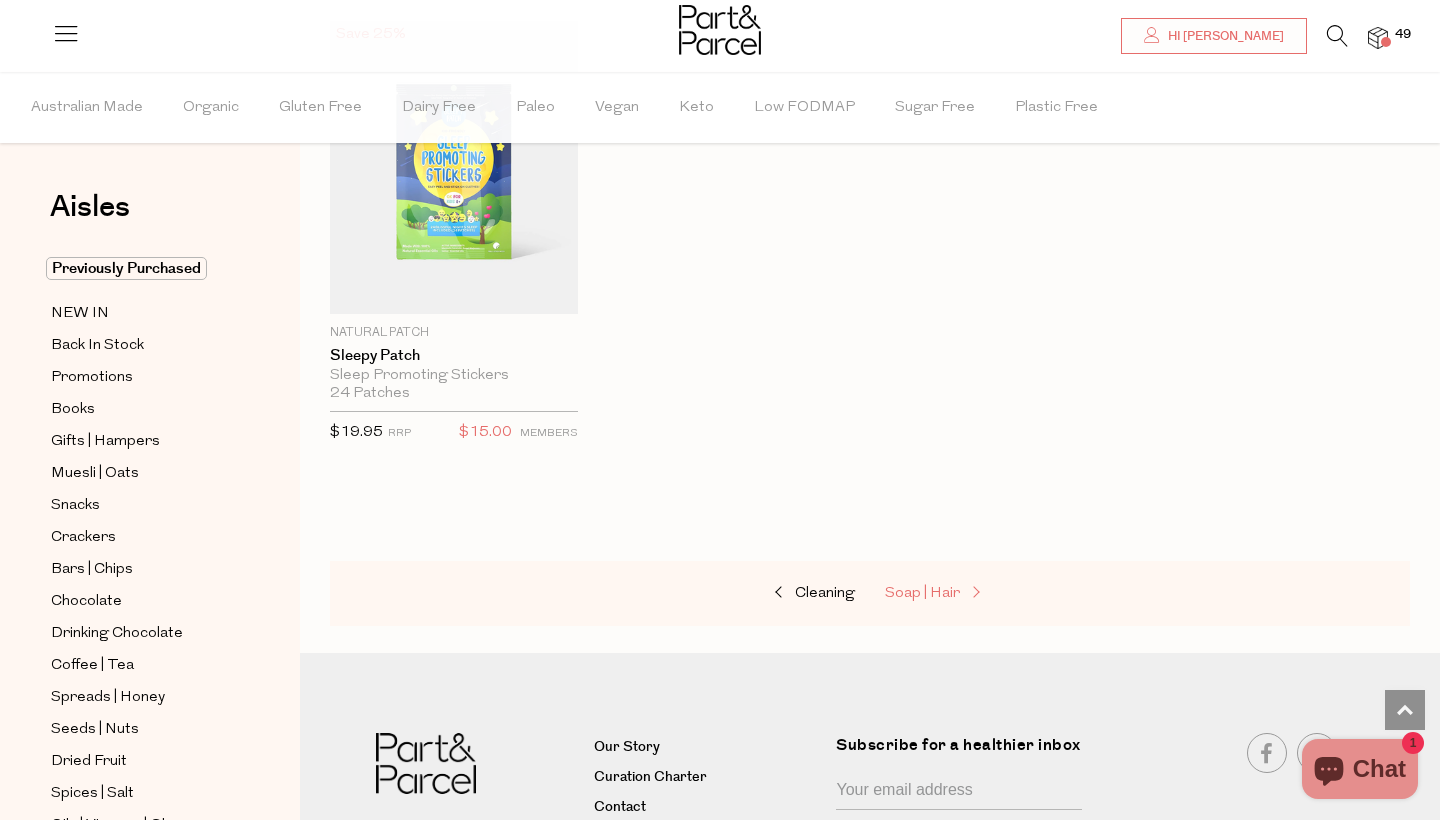 click on "Soap | Hair" at bounding box center (922, 593) 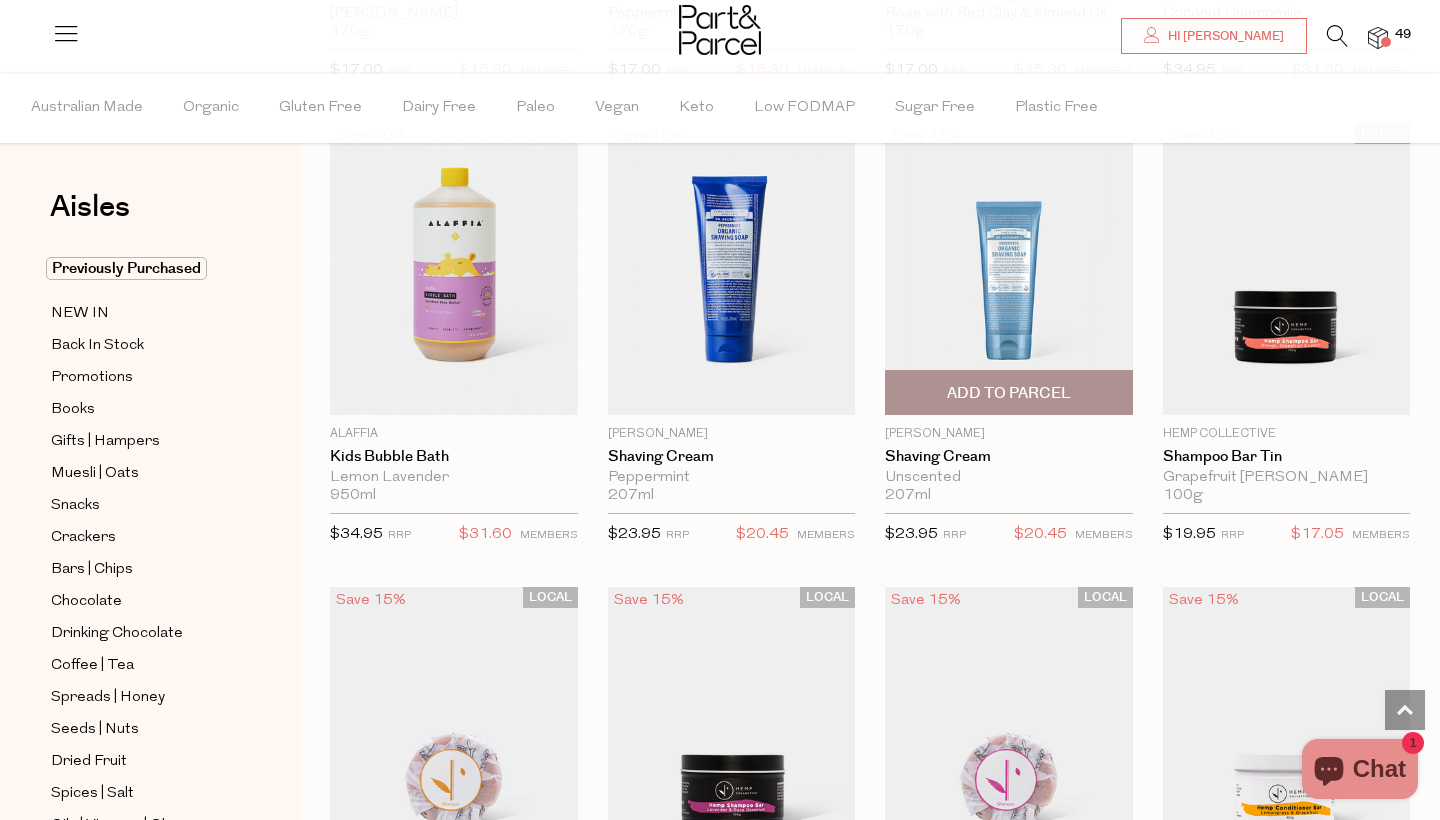 scroll, scrollTop: 4779, scrollLeft: 0, axis: vertical 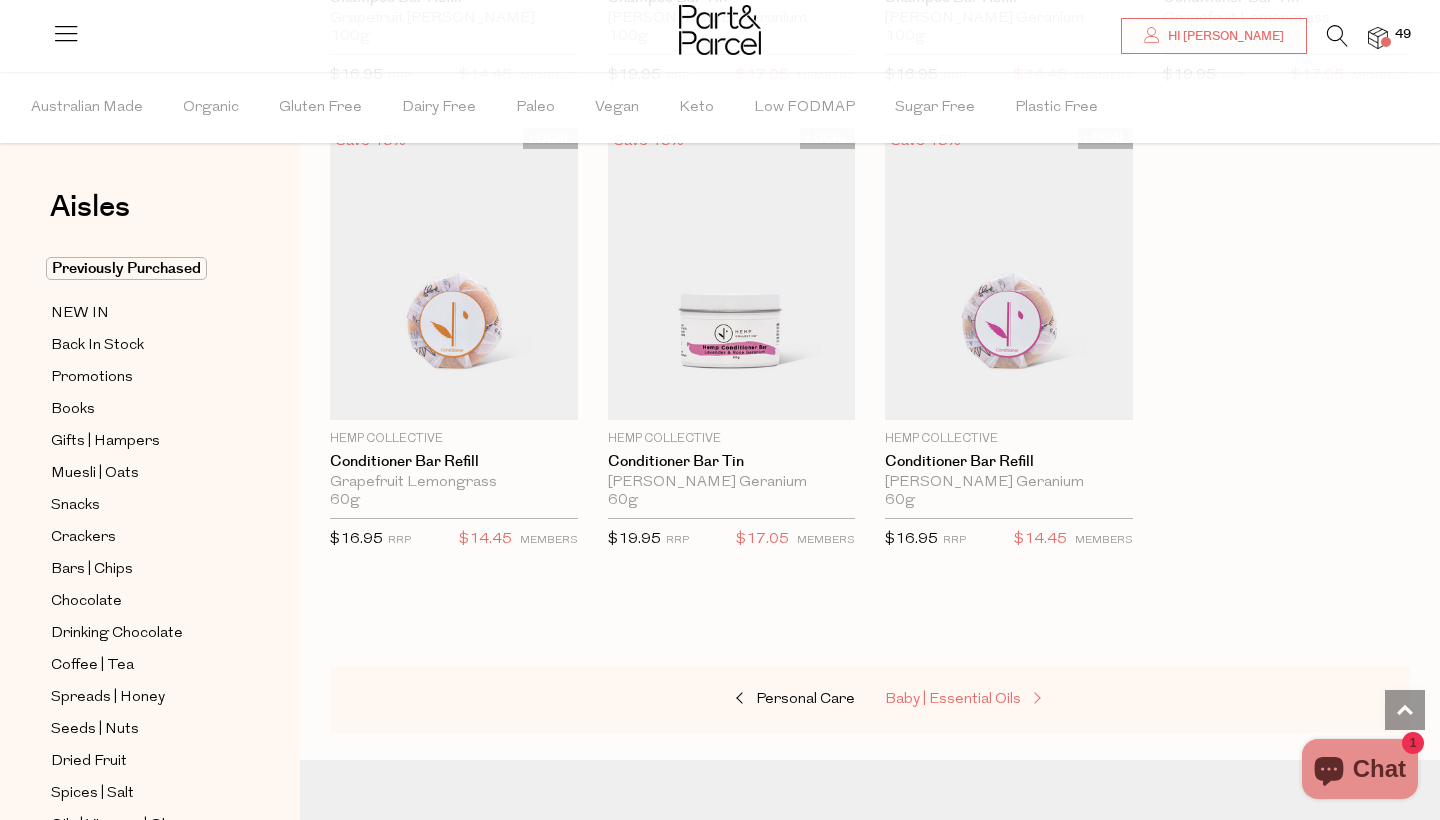 click on "Baby | Essential Oils" at bounding box center (953, 699) 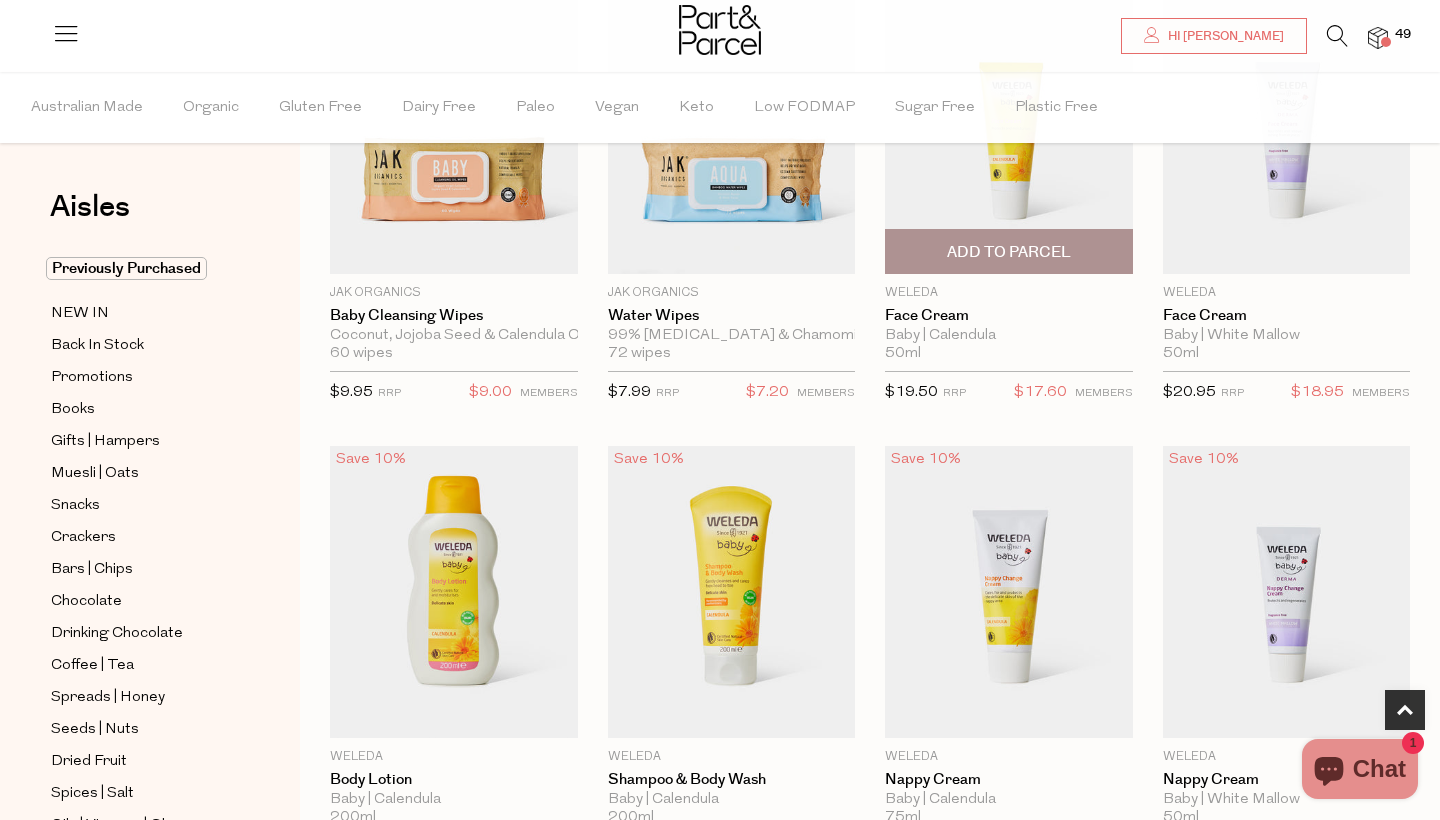 scroll, scrollTop: 350, scrollLeft: 0, axis: vertical 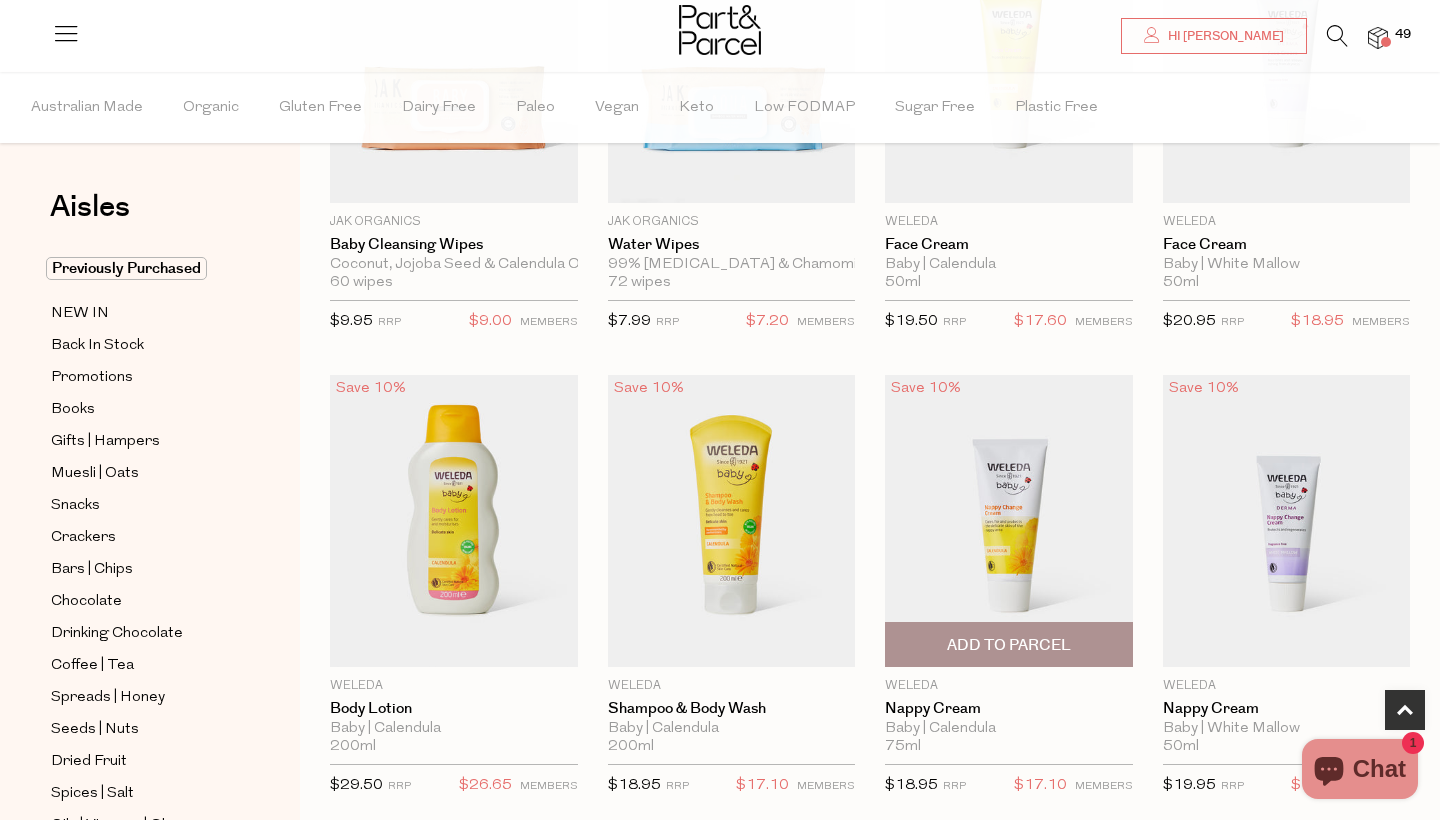 click on "Add To Parcel" at bounding box center [1009, 645] 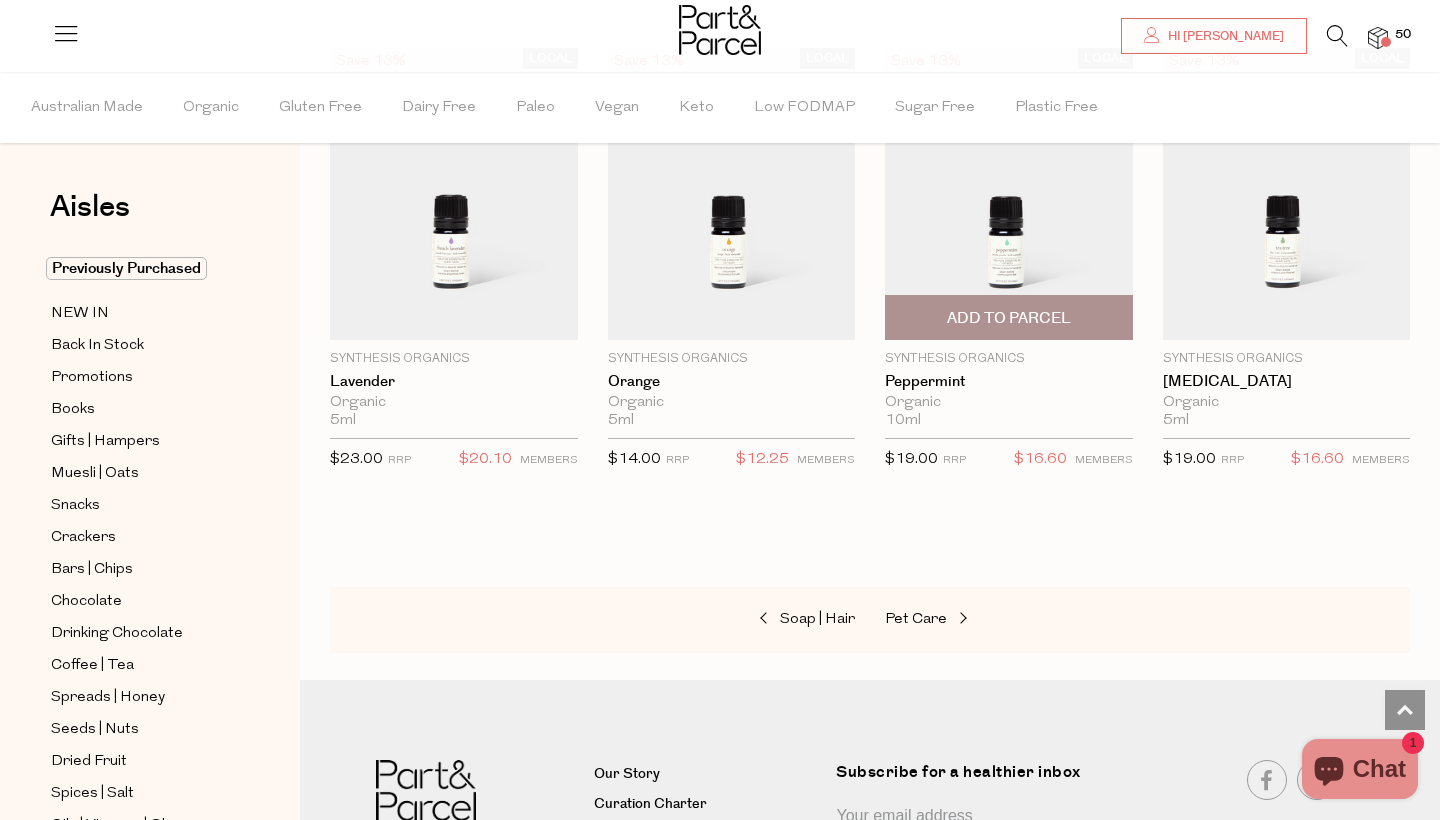 scroll, scrollTop: 1638, scrollLeft: 0, axis: vertical 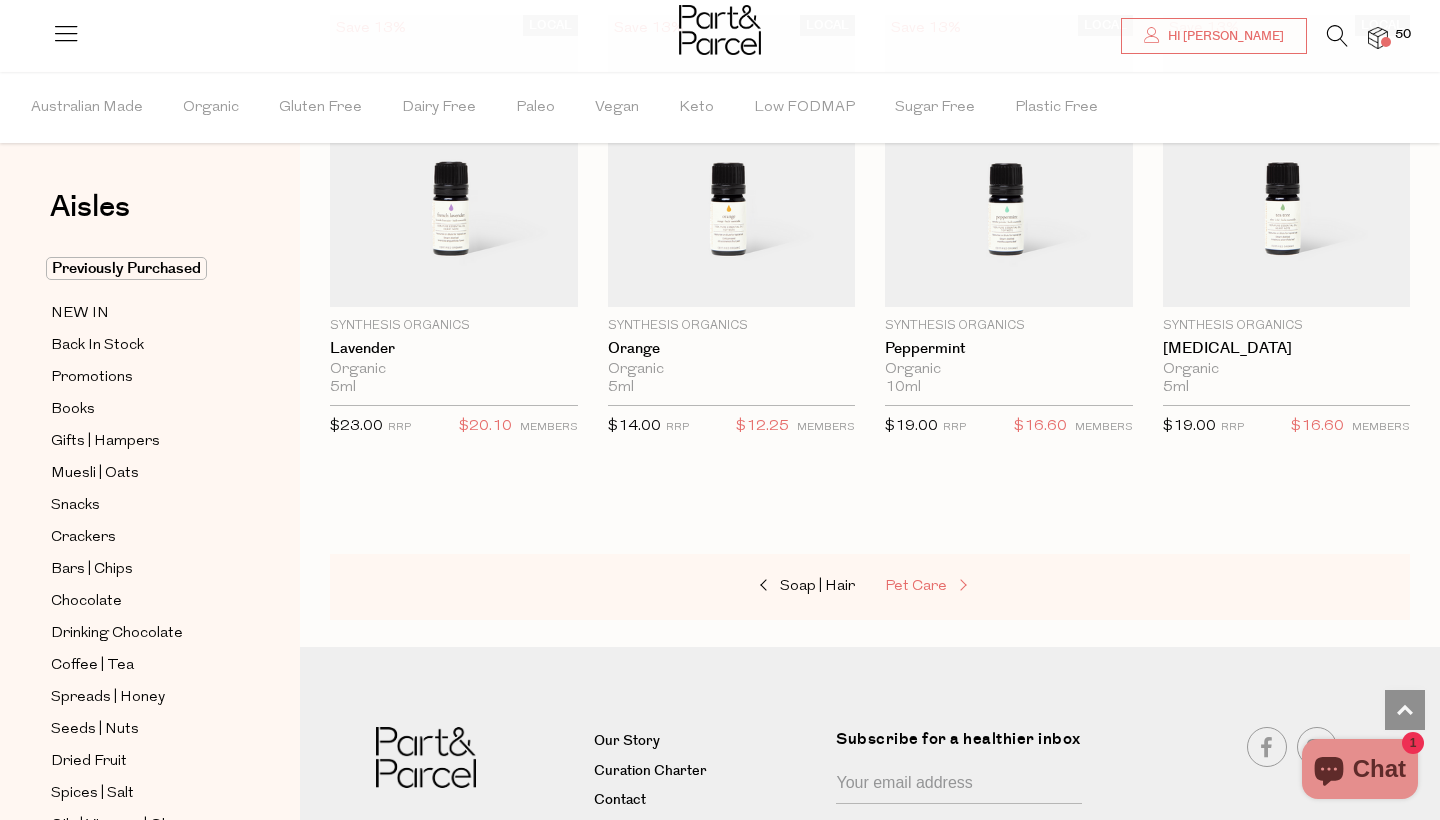 click on "Pet Care" at bounding box center [916, 586] 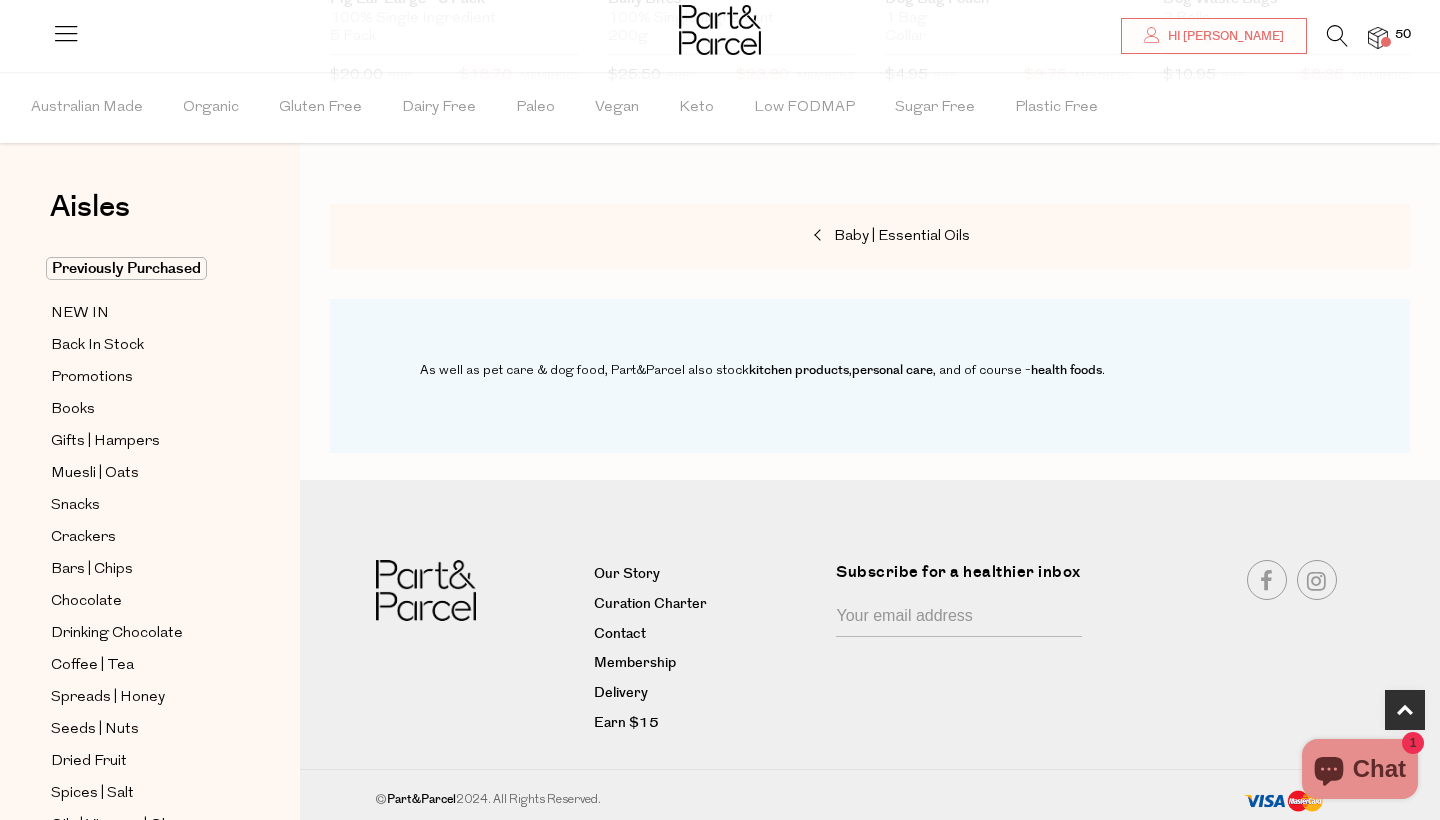 scroll, scrollTop: 1059, scrollLeft: 0, axis: vertical 